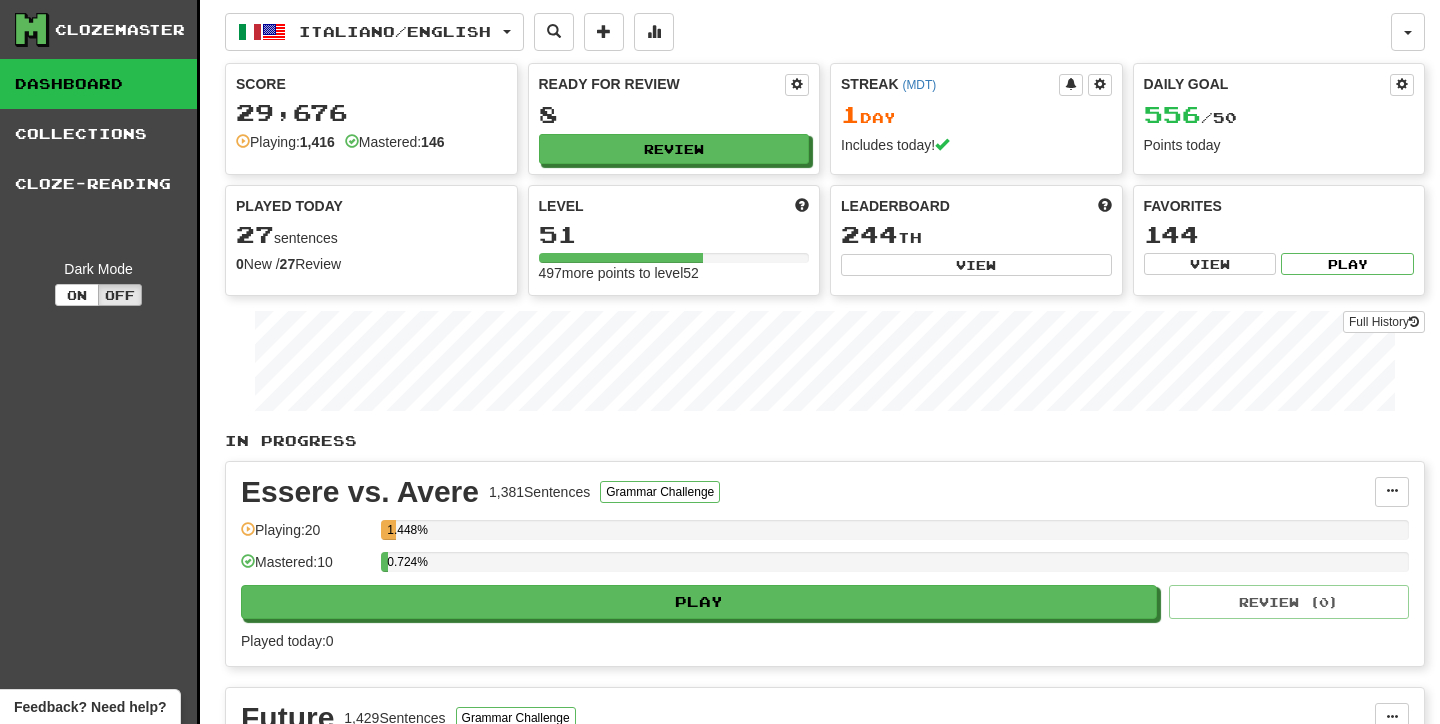 scroll, scrollTop: 0, scrollLeft: 0, axis: both 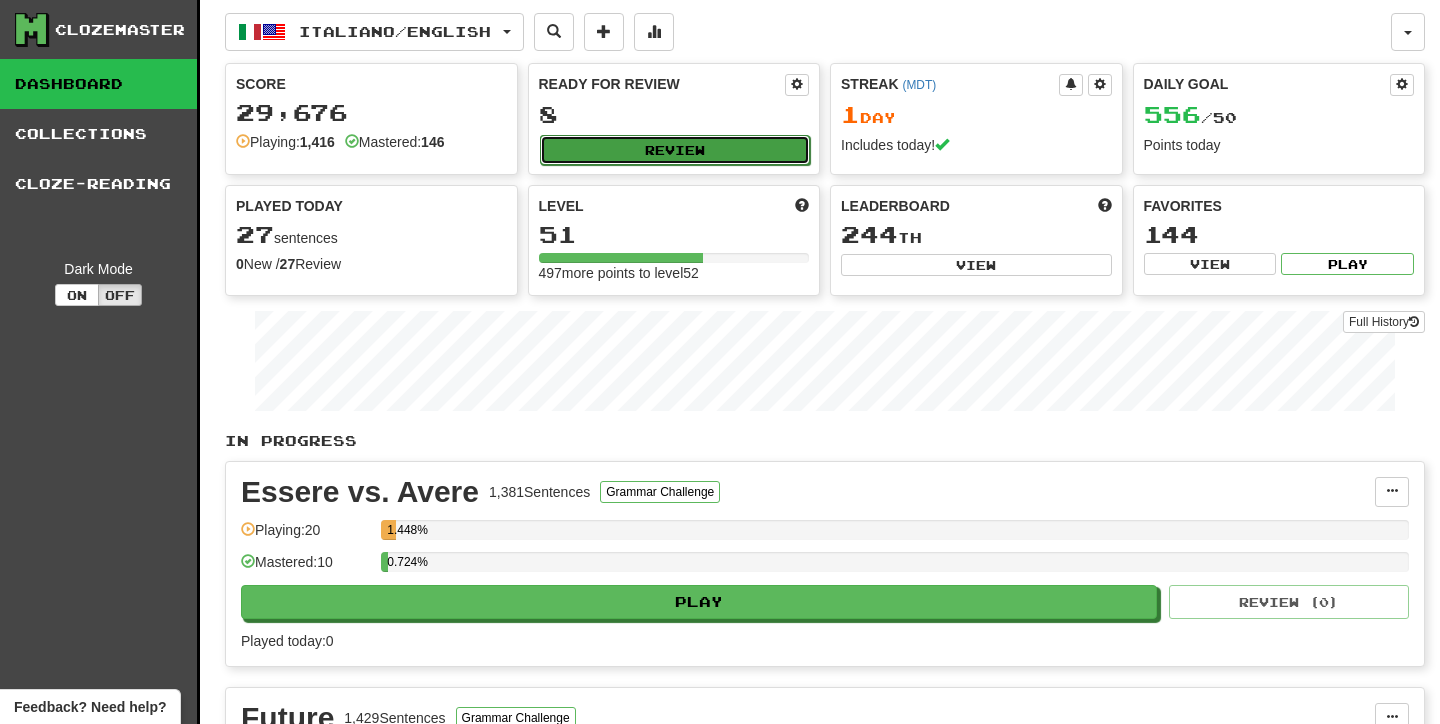 click on "Review" at bounding box center (675, 150) 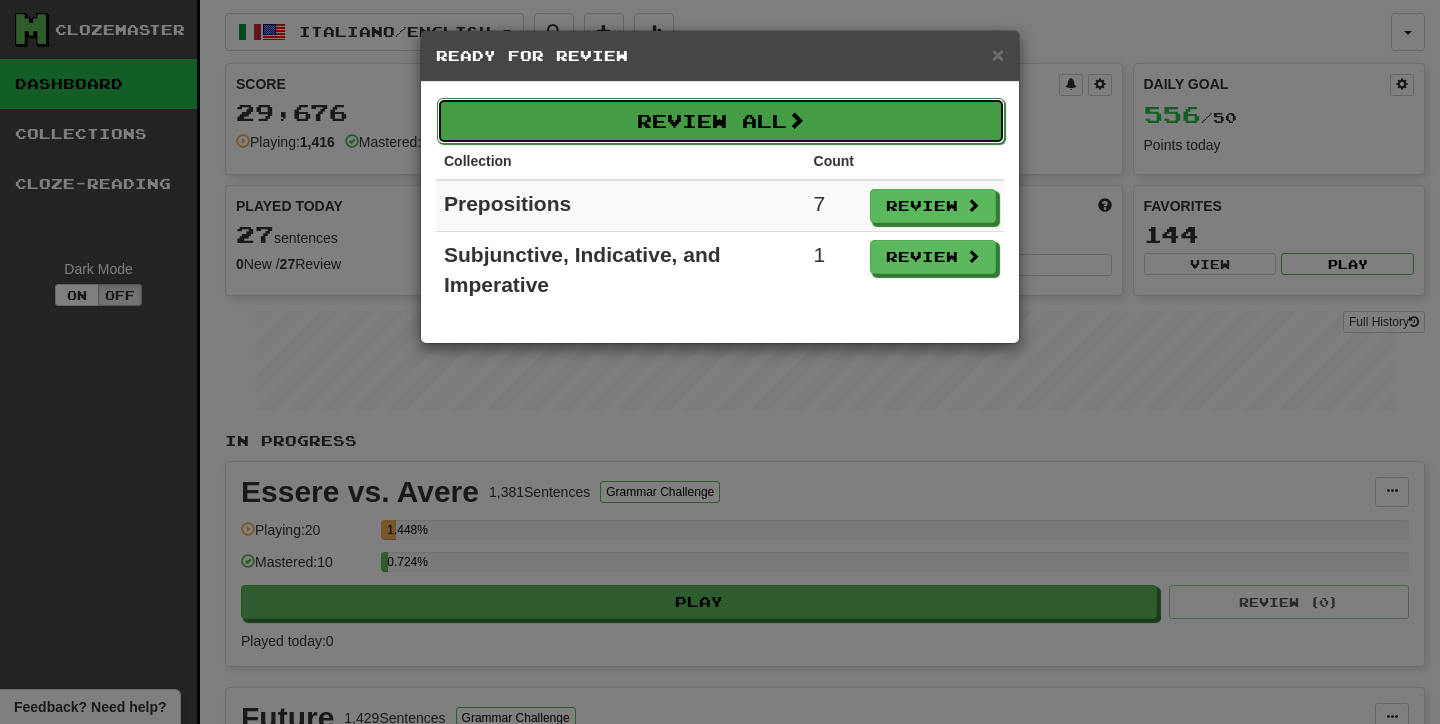 click on "Review All" at bounding box center [721, 121] 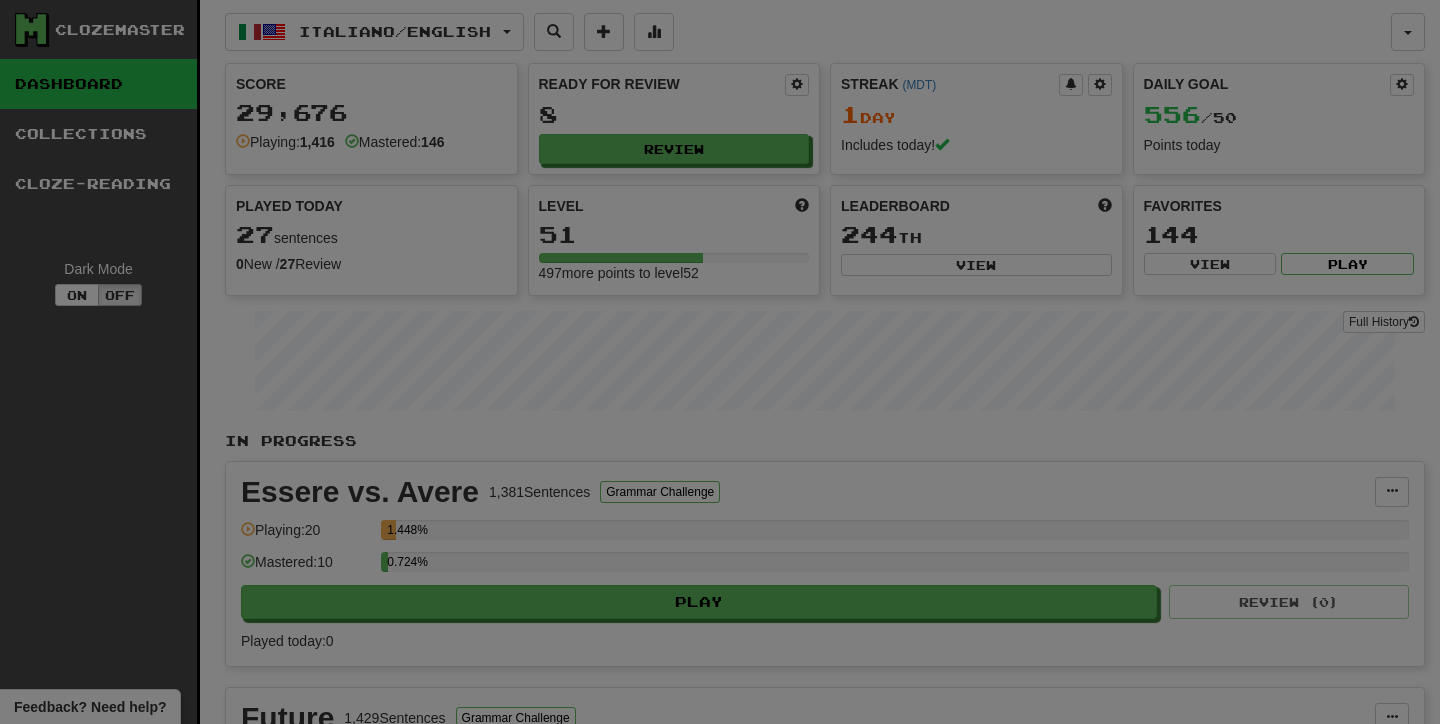 select on "**" 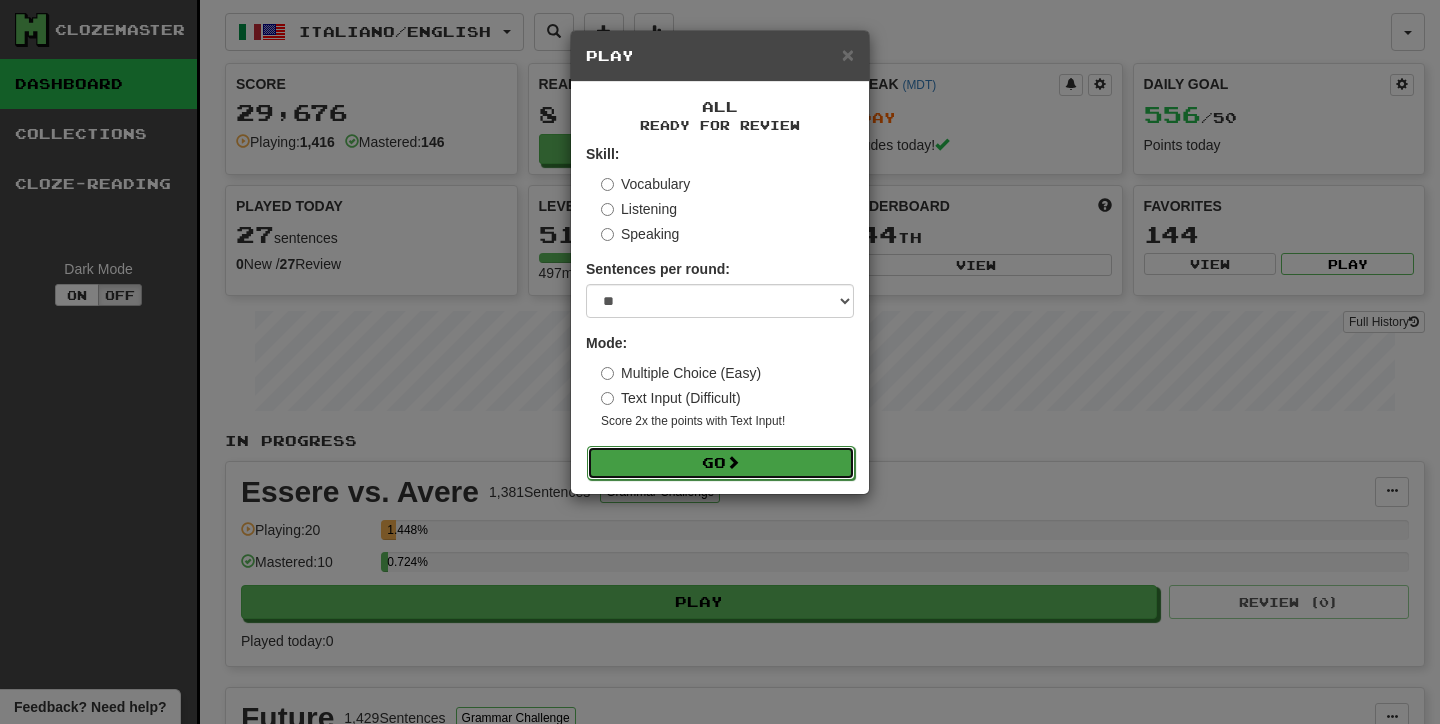 click on "Go" at bounding box center (721, 463) 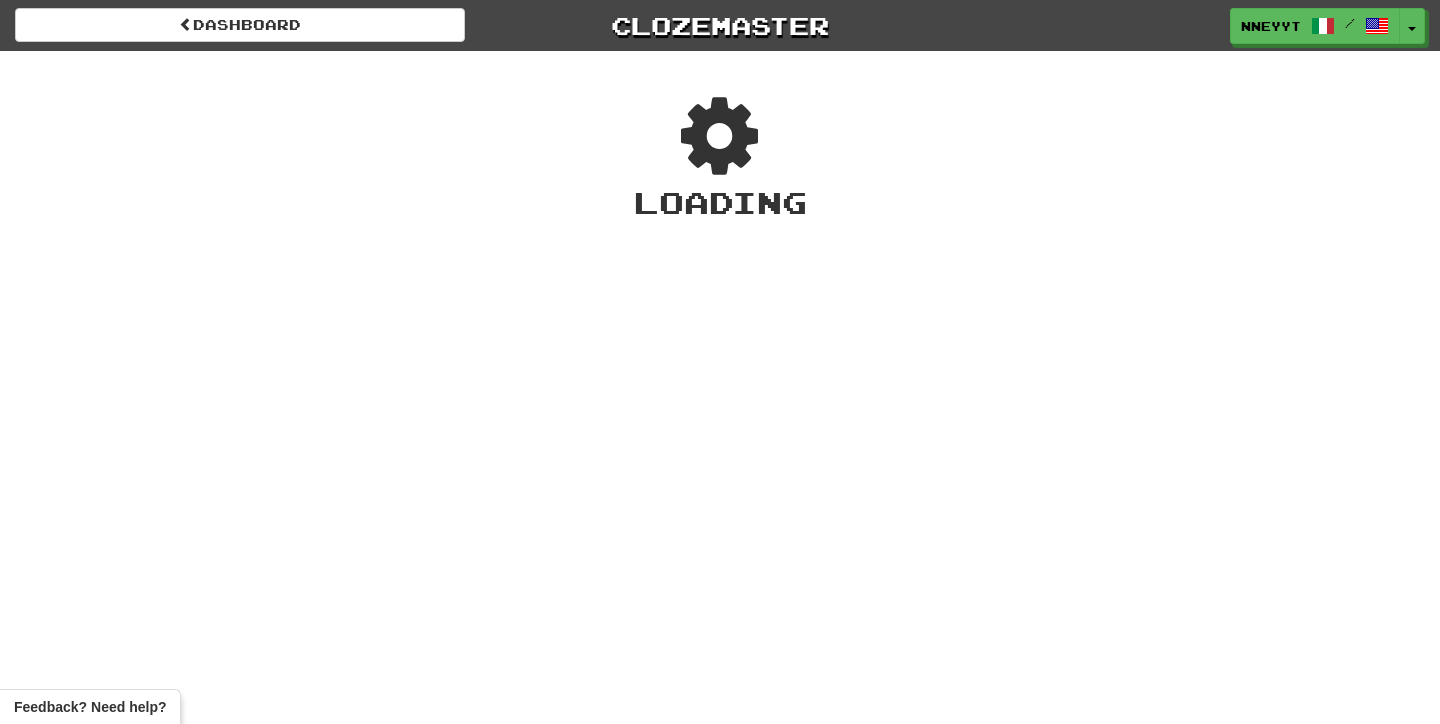 scroll, scrollTop: 0, scrollLeft: 0, axis: both 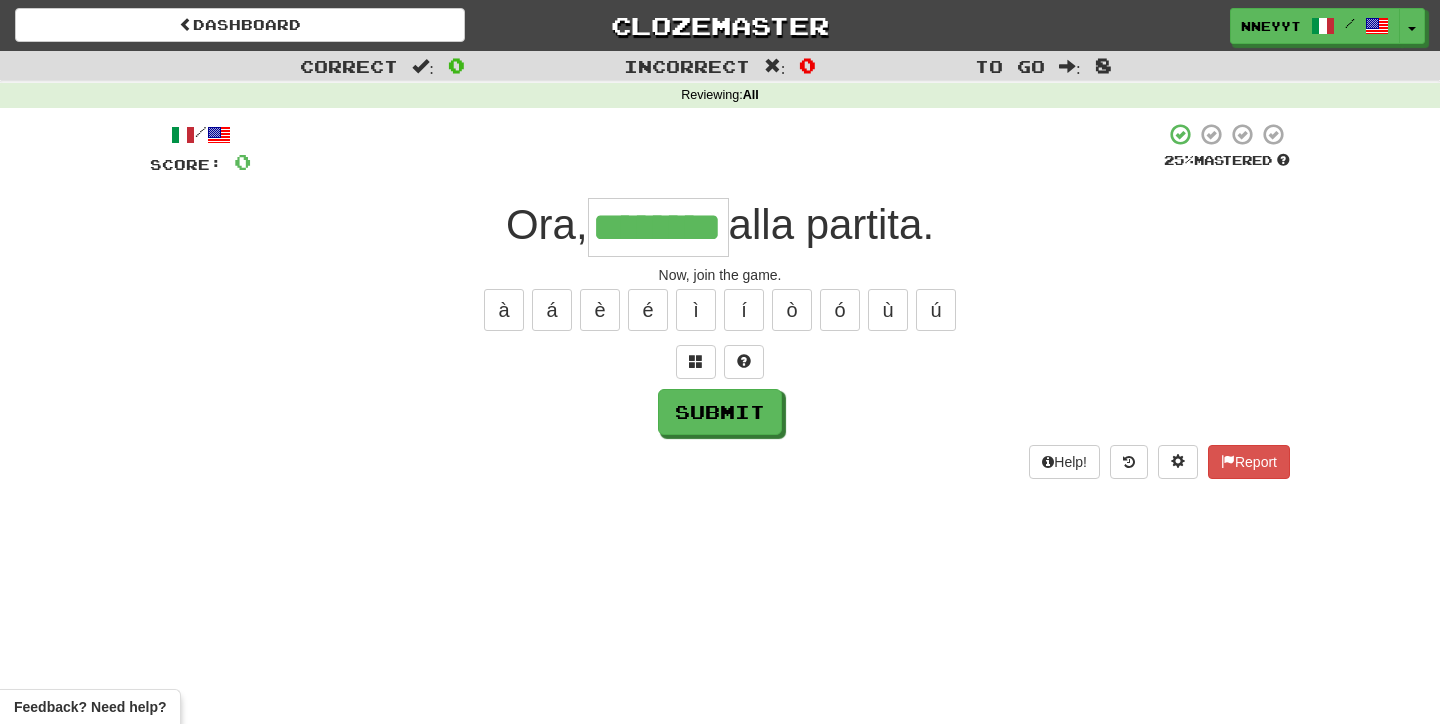 type on "********" 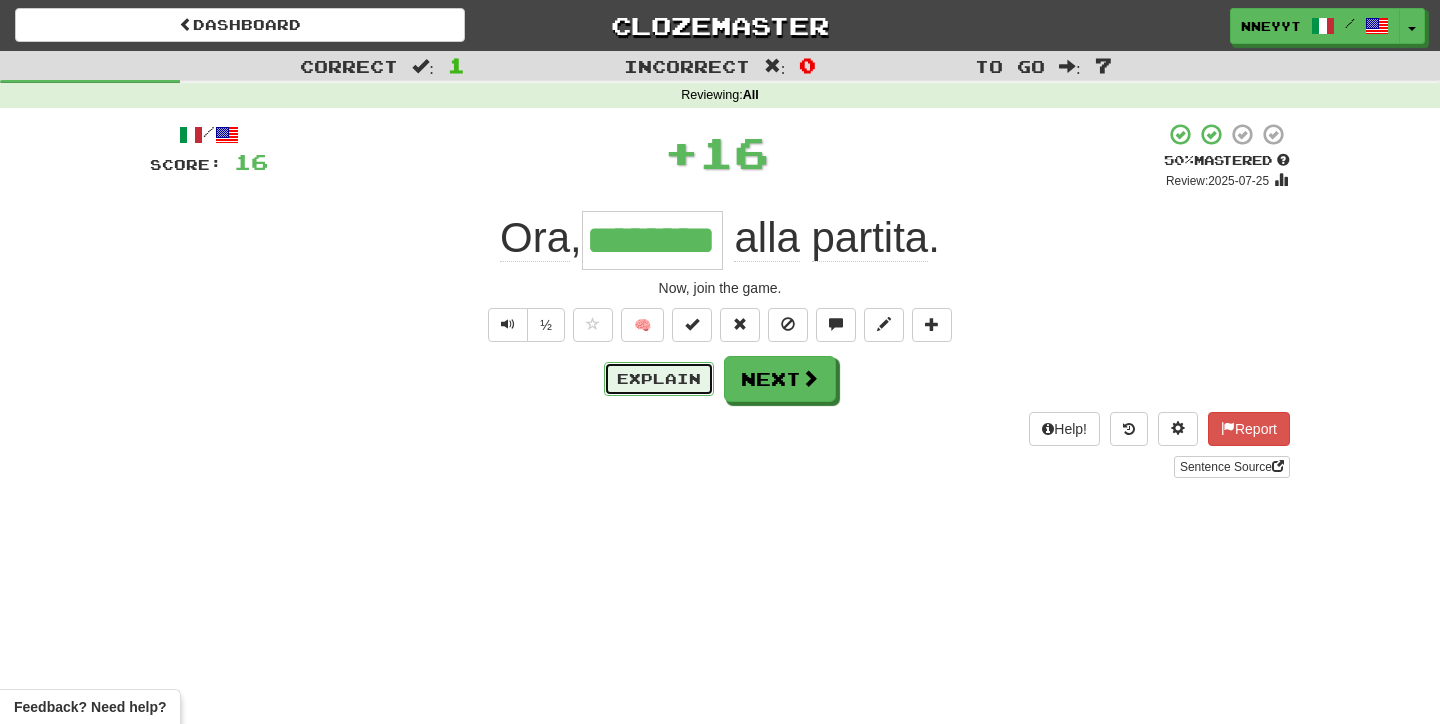 click on "Explain" at bounding box center [659, 379] 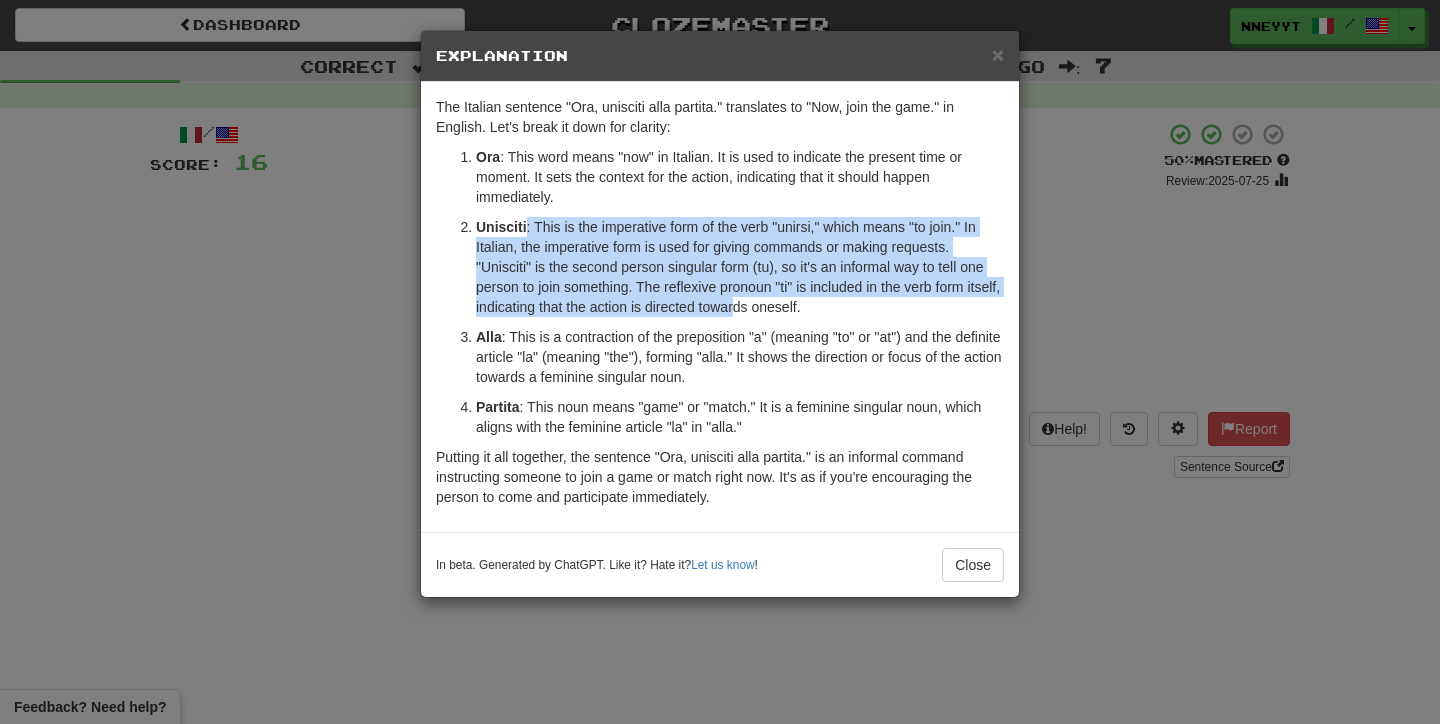 drag, startPoint x: 526, startPoint y: 223, endPoint x: 773, endPoint y: 313, distance: 262.8859 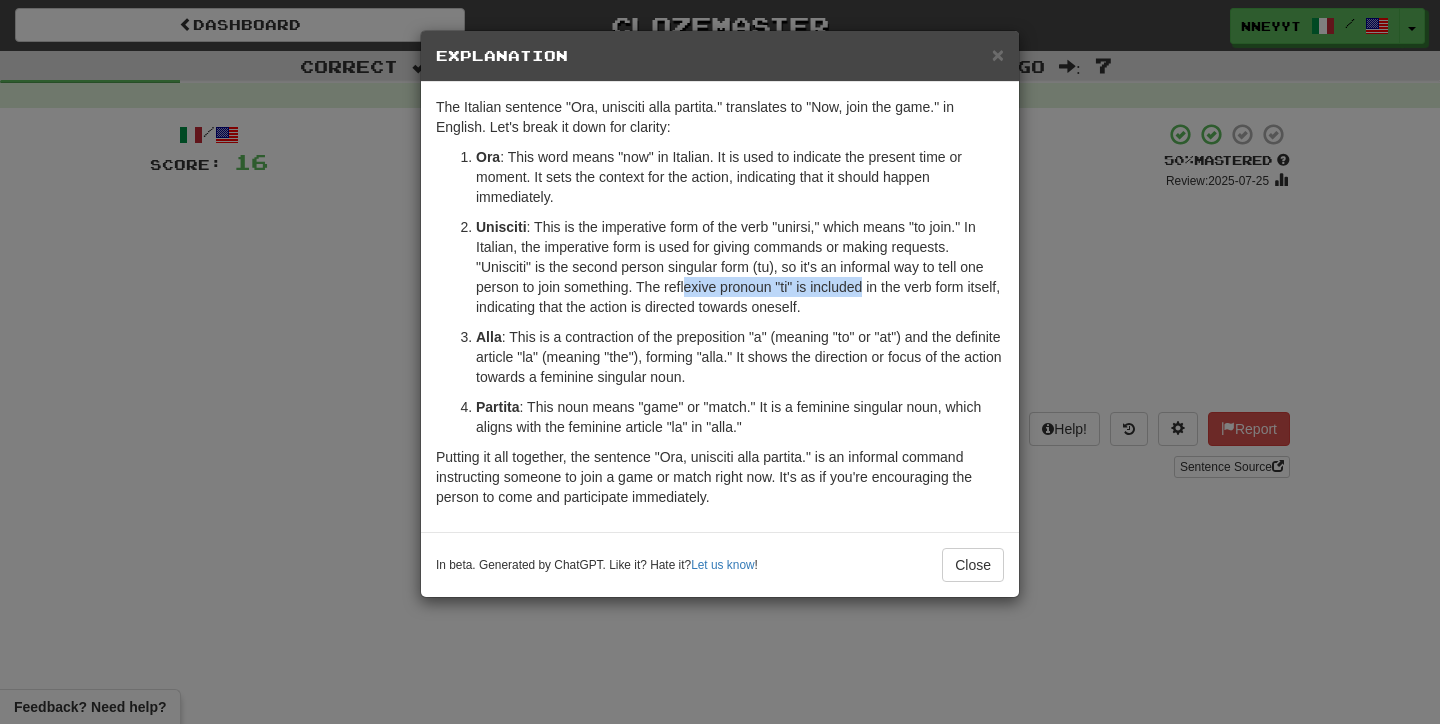 drag, startPoint x: 686, startPoint y: 277, endPoint x: 867, endPoint y: 283, distance: 181.09943 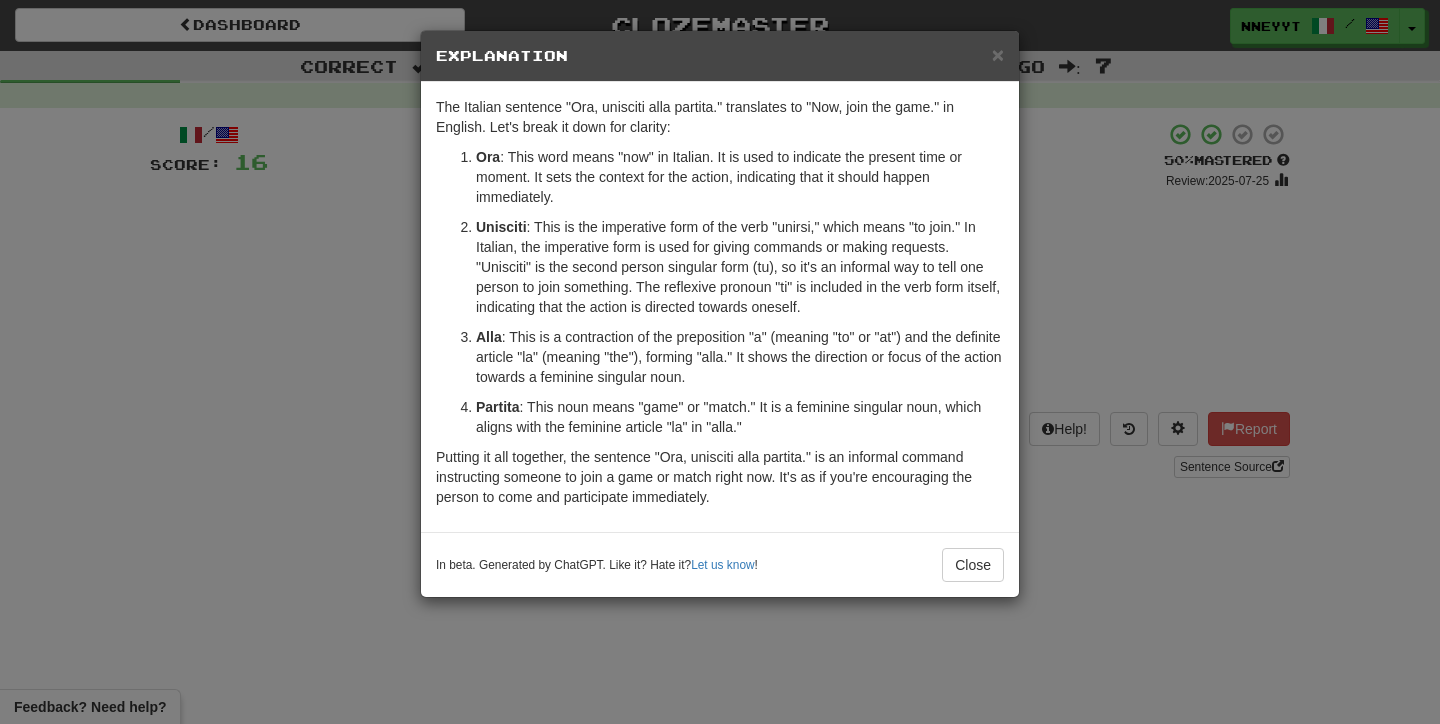 click on "Ora : This word means "now" in Italian. It is used to indicate the present time or moment. It sets the context for the action, indicating that it should happen immediately.
Unisciti : This is the imperative form of the verb "unirsi," which means "to join." In Italian, the imperative form is used for giving commands or making requests. "Unisciti" is the second person singular form (tu), so it's an informal way to tell one person to join something. The reflexive pronoun "ti" is included in the verb form itself, indicating that the action is directed towards oneself.
Alla : This is a contraction of the preposition "a" (meaning "to" or "at") and the definite article "la" (meaning "the"), forming "alla." It shows the direction or focus of the action towards a feminine singular noun.
Partita : This noun means "game" or "match." It is a feminine singular noun, which aligns with the feminine article "la" in "alla."" at bounding box center (720, 292) 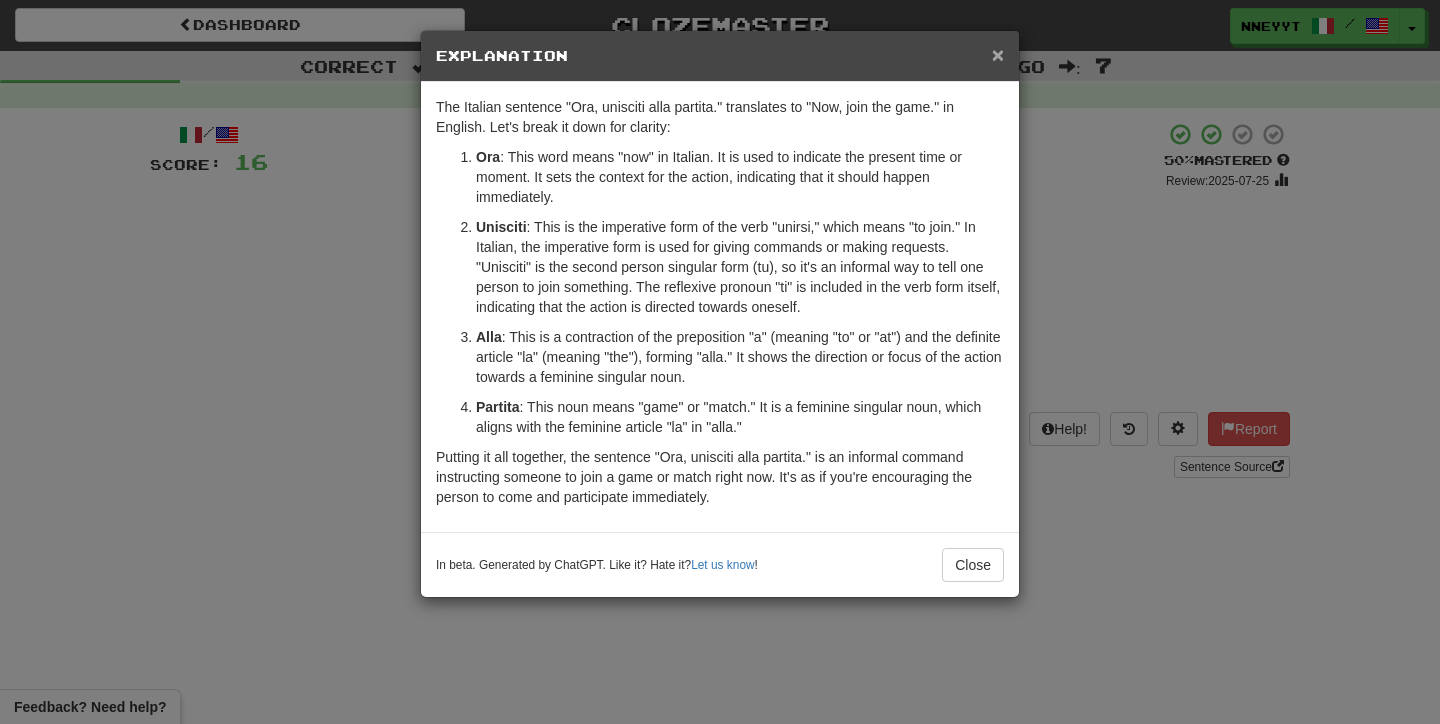 click on "×" at bounding box center [998, 54] 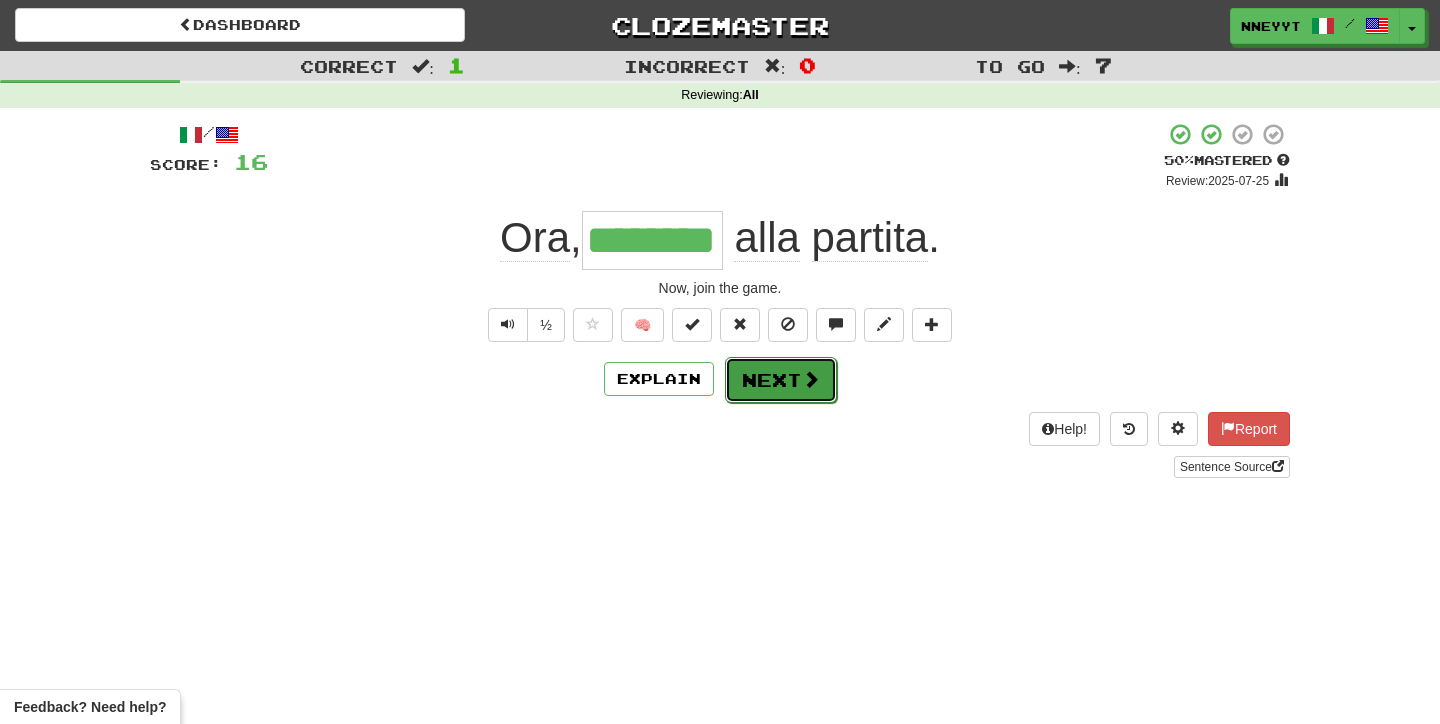 click on "Next" at bounding box center [781, 380] 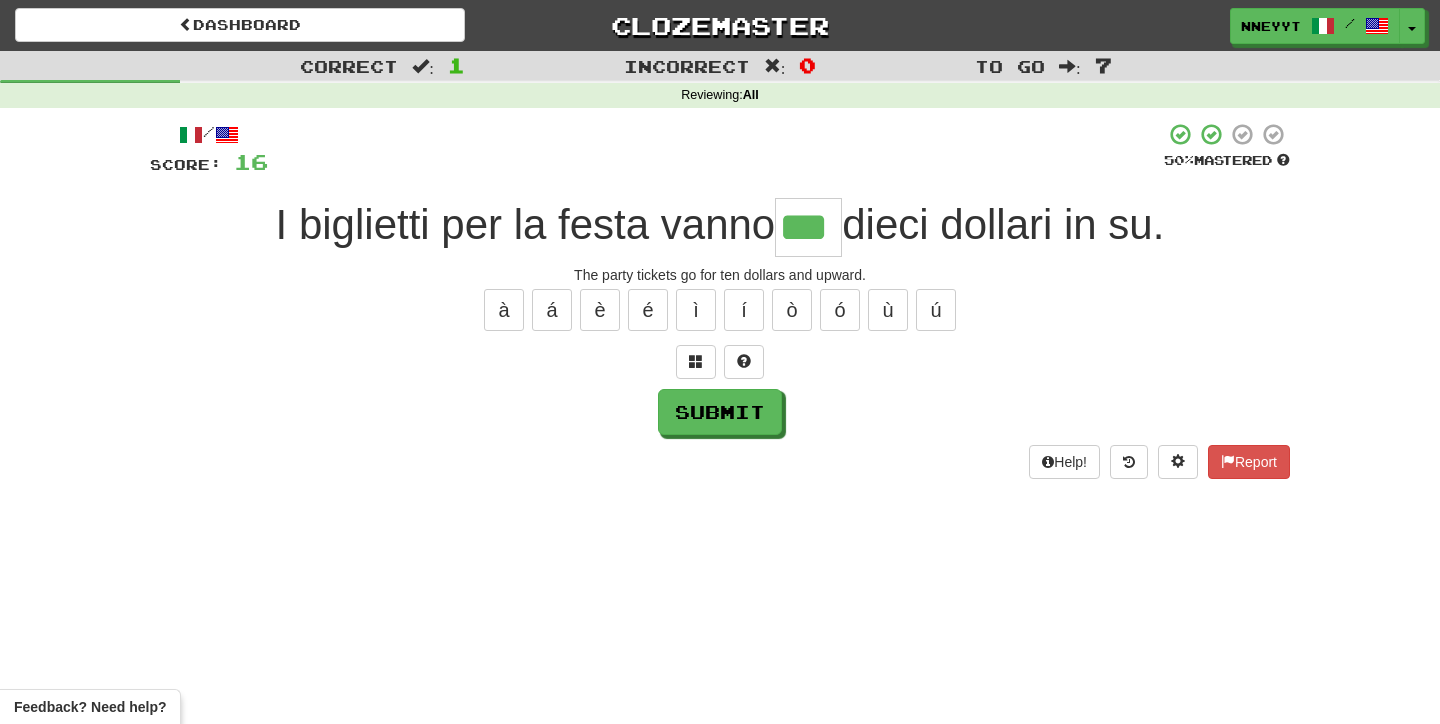 type on "***" 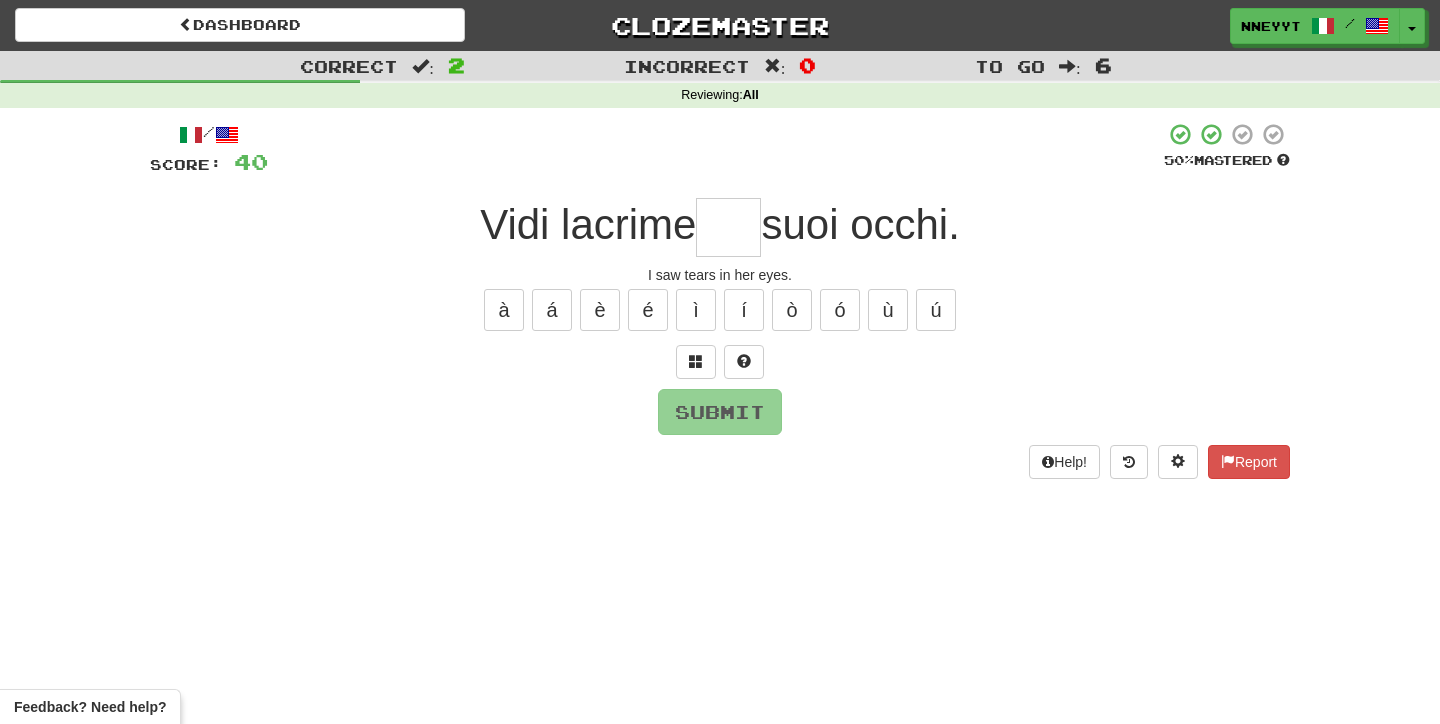 type on "*" 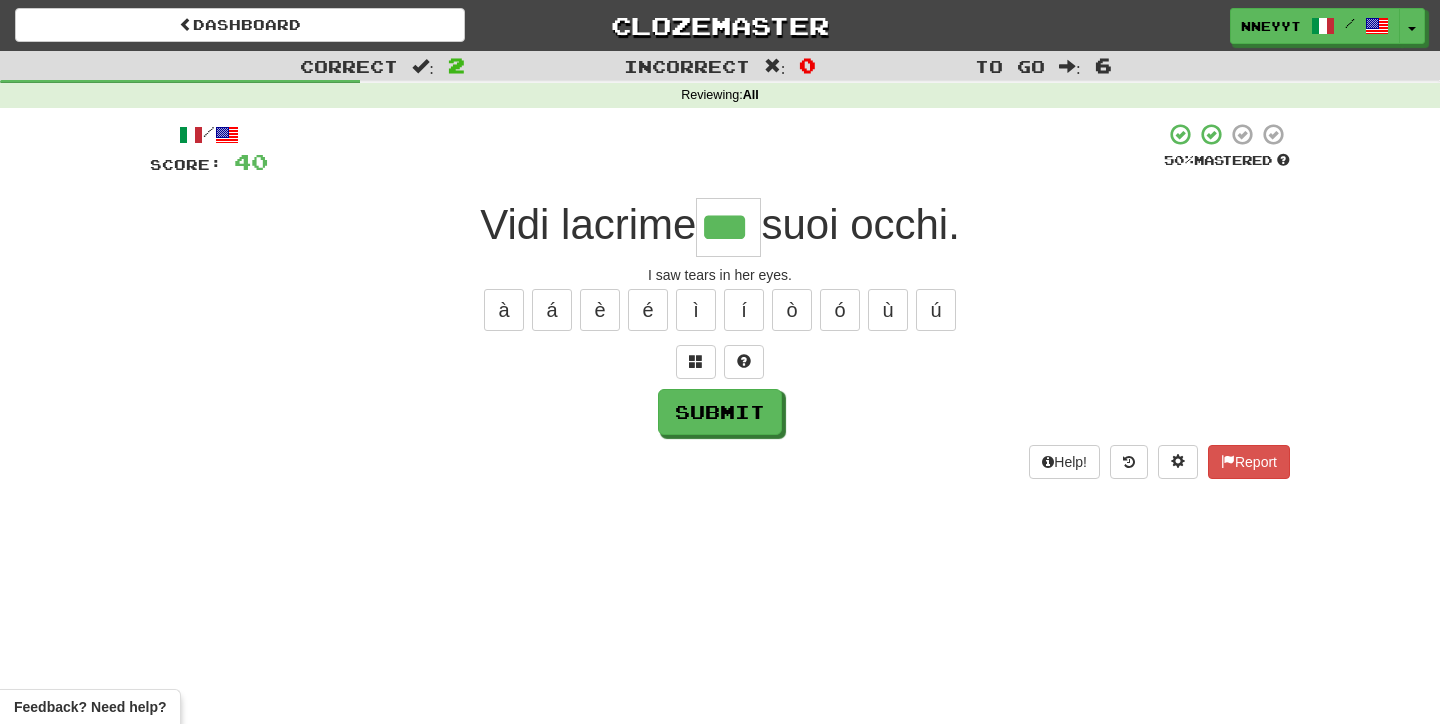 type on "***" 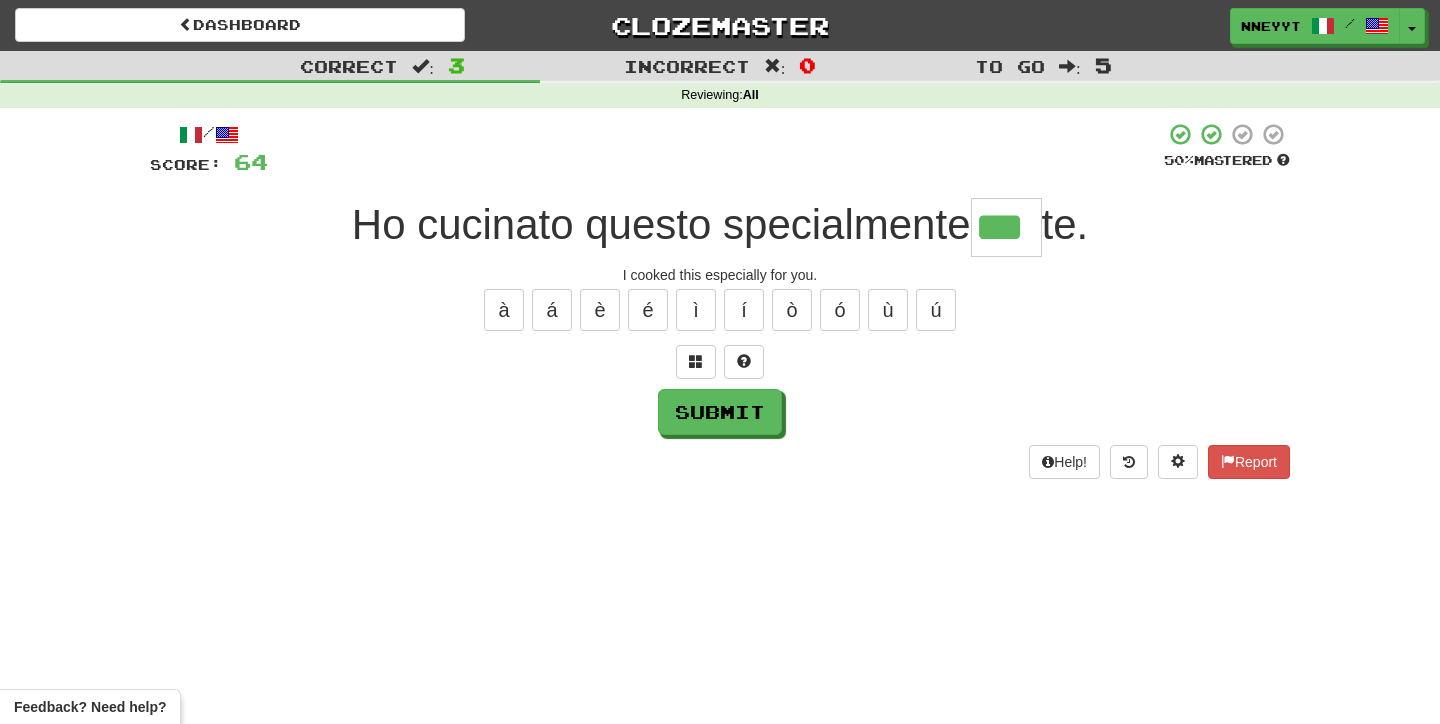 type on "***" 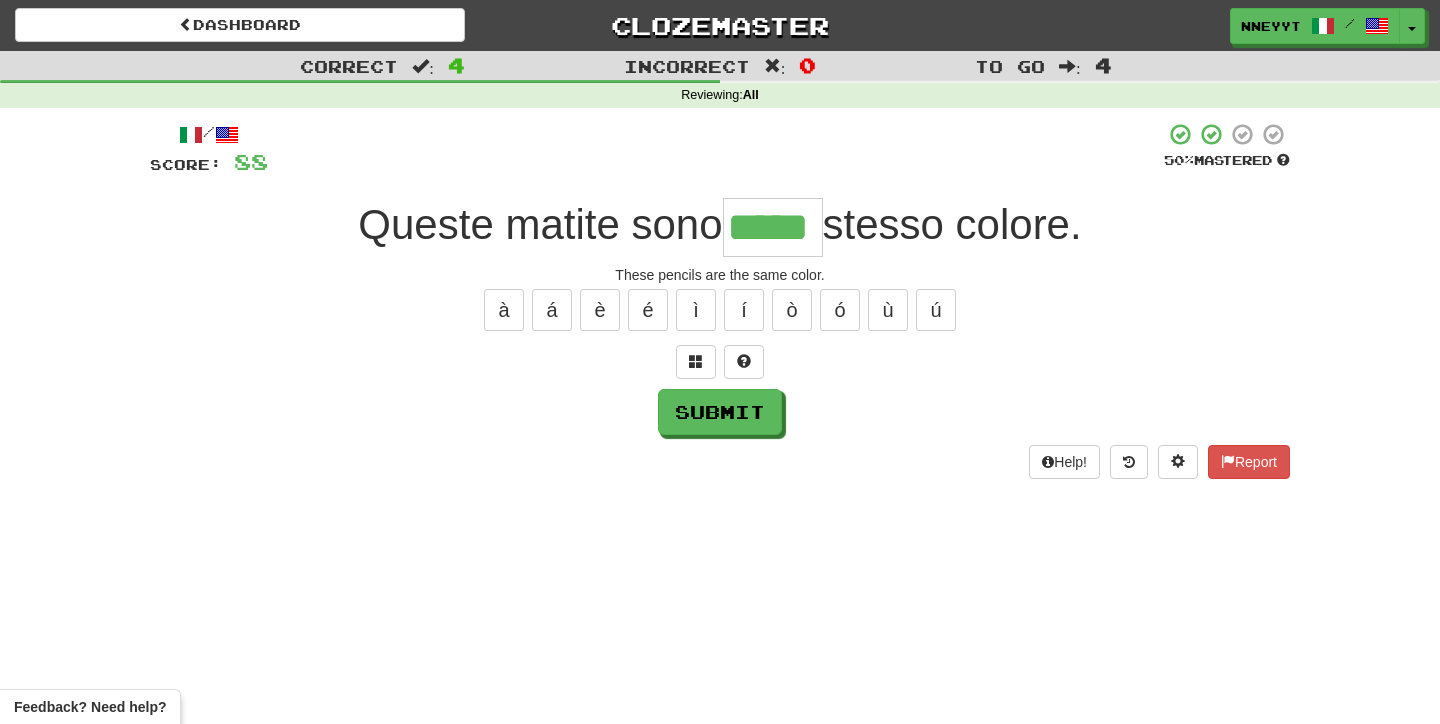 type on "*****" 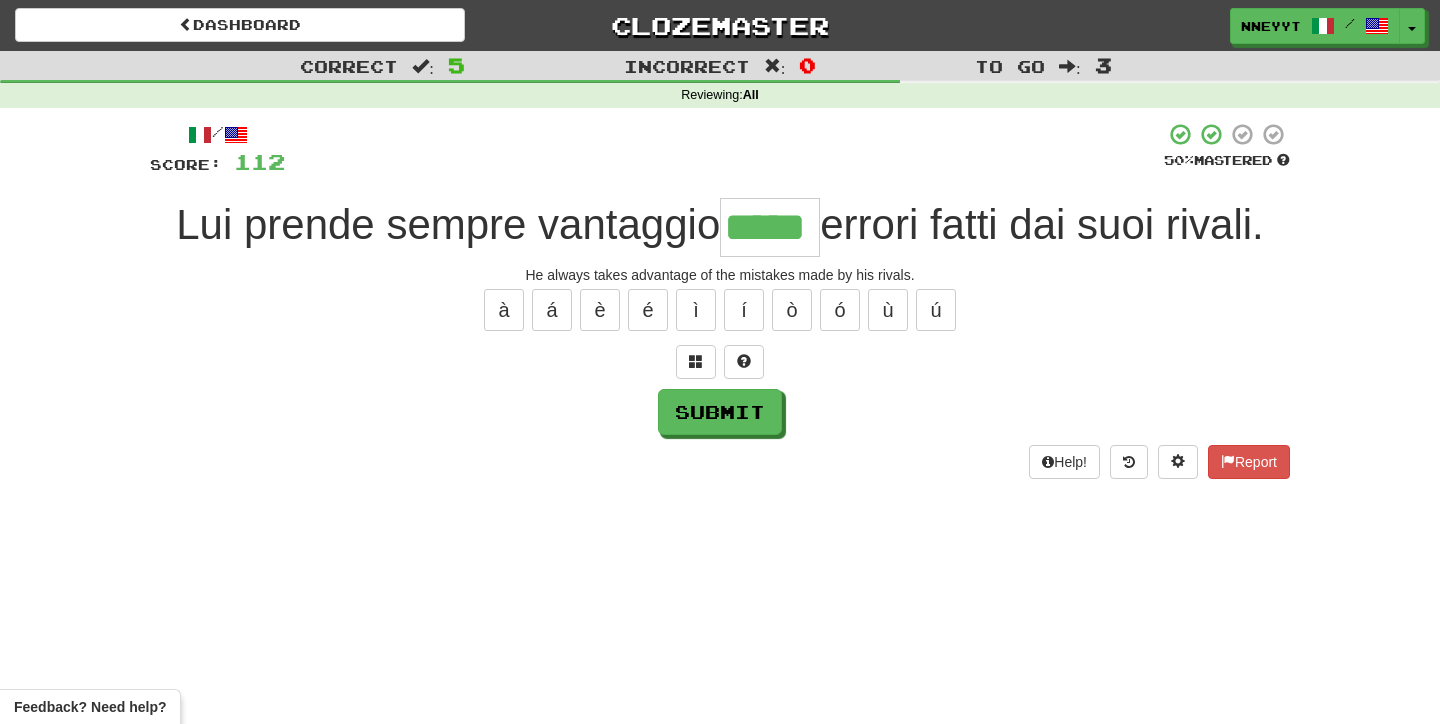 type on "*****" 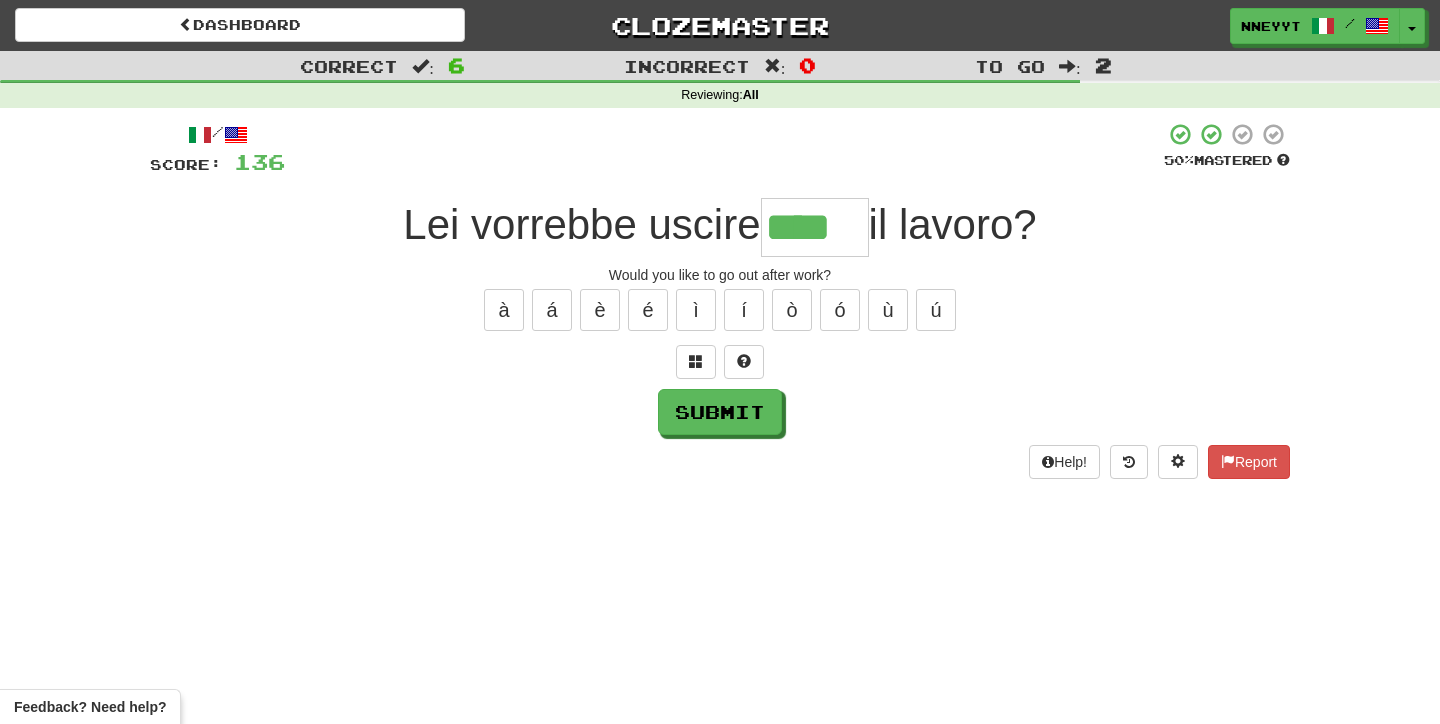 type on "****" 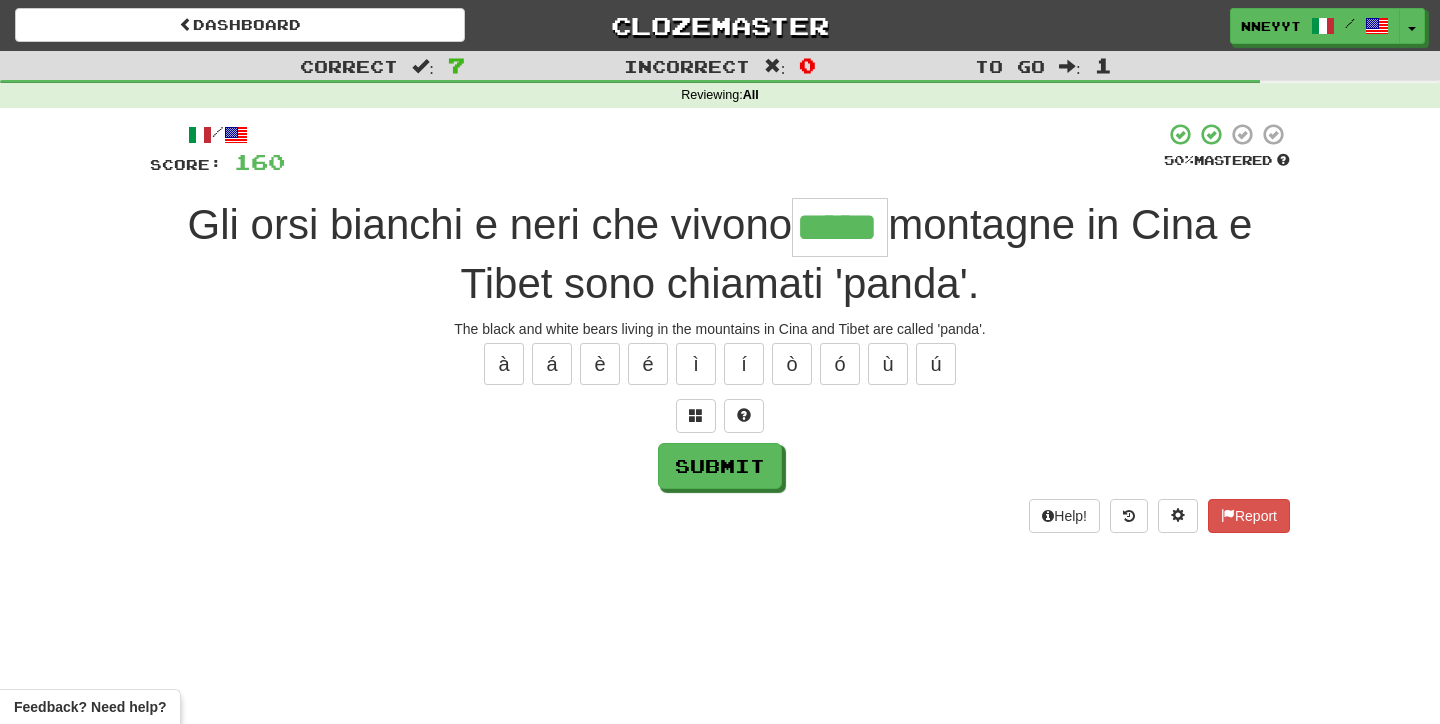 type on "*****" 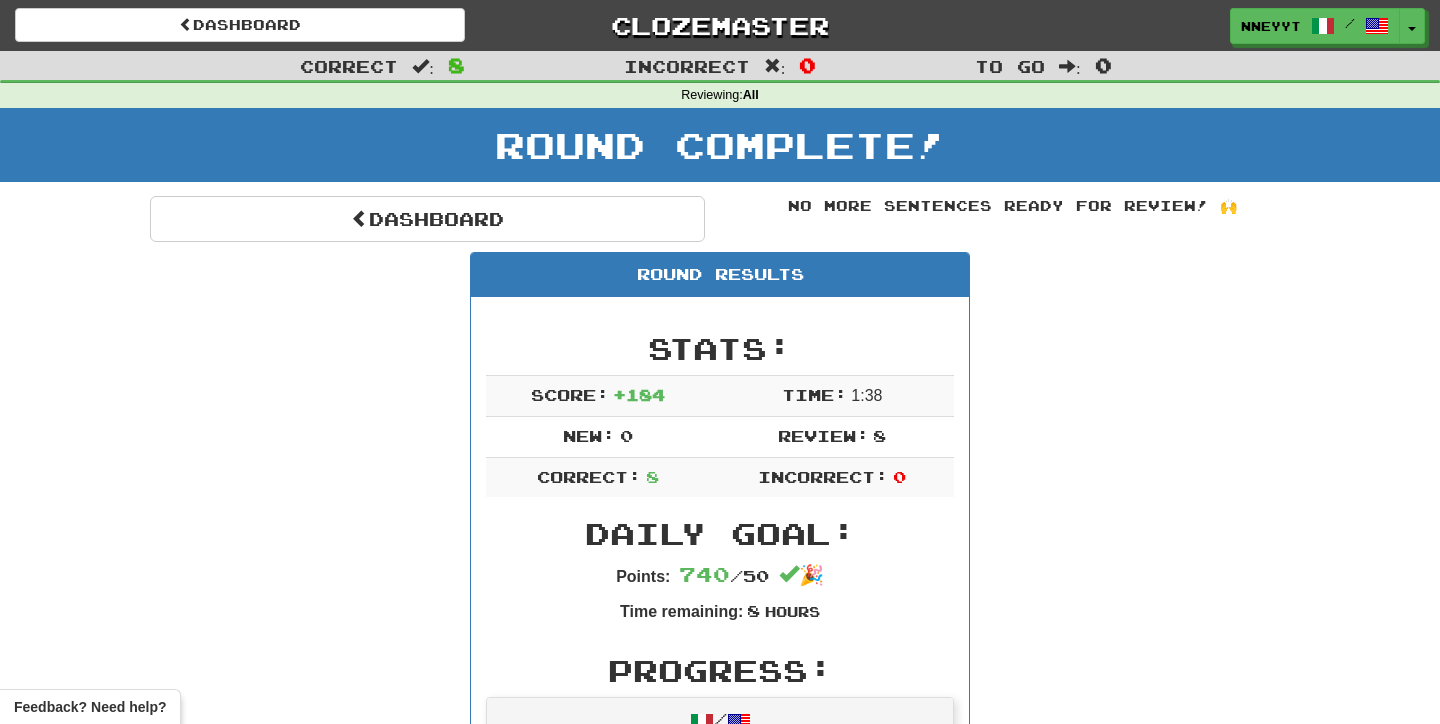 click on "Dashboard
Clozemaster
nneyyt
/
Toggle Dropdown
Dashboard
Leaderboard
Activity Feed
Notifications
Profile
Discussions
አማርኛ
/
English
Streak:
0
Review:
3
Points Today: 0
Español
/
English
Streak:
0
Review:
60
Daily Goal:  0 /200
Galego
/
English
Streak:
0
Review:
3
Points Today: 0
Italiano
/
English
Streak:
1
Review:
8
Daily Goal:  556 /50
Português
/
English
Streak:
0
Review:
60
Daily Goal:  0 /200
Português
/
Español
Streak:
0
Review:
8
Points Today: 0
Svenska
/
Español
Streak:
0
Review:
20
Points Today: 0
Türkçe
/
English
0" at bounding box center [720, 22] 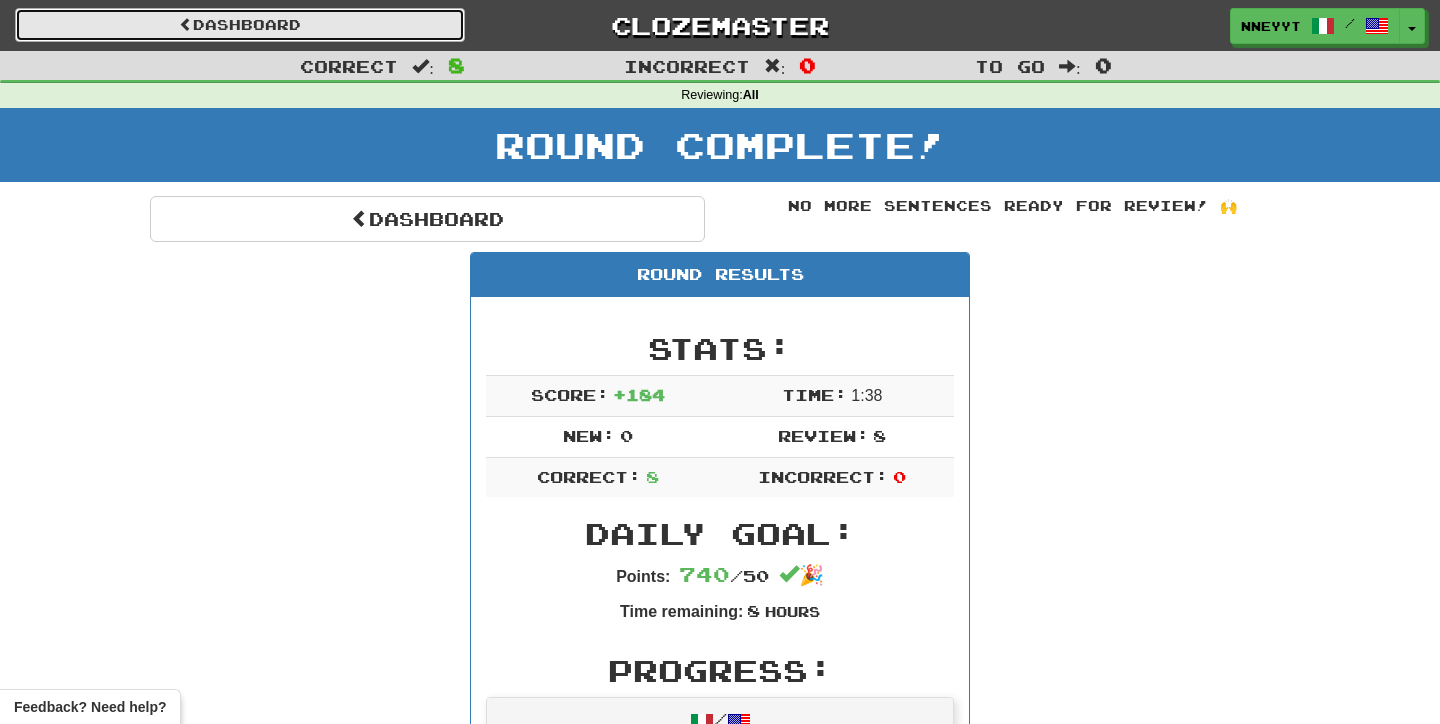 click on "Dashboard" at bounding box center [240, 25] 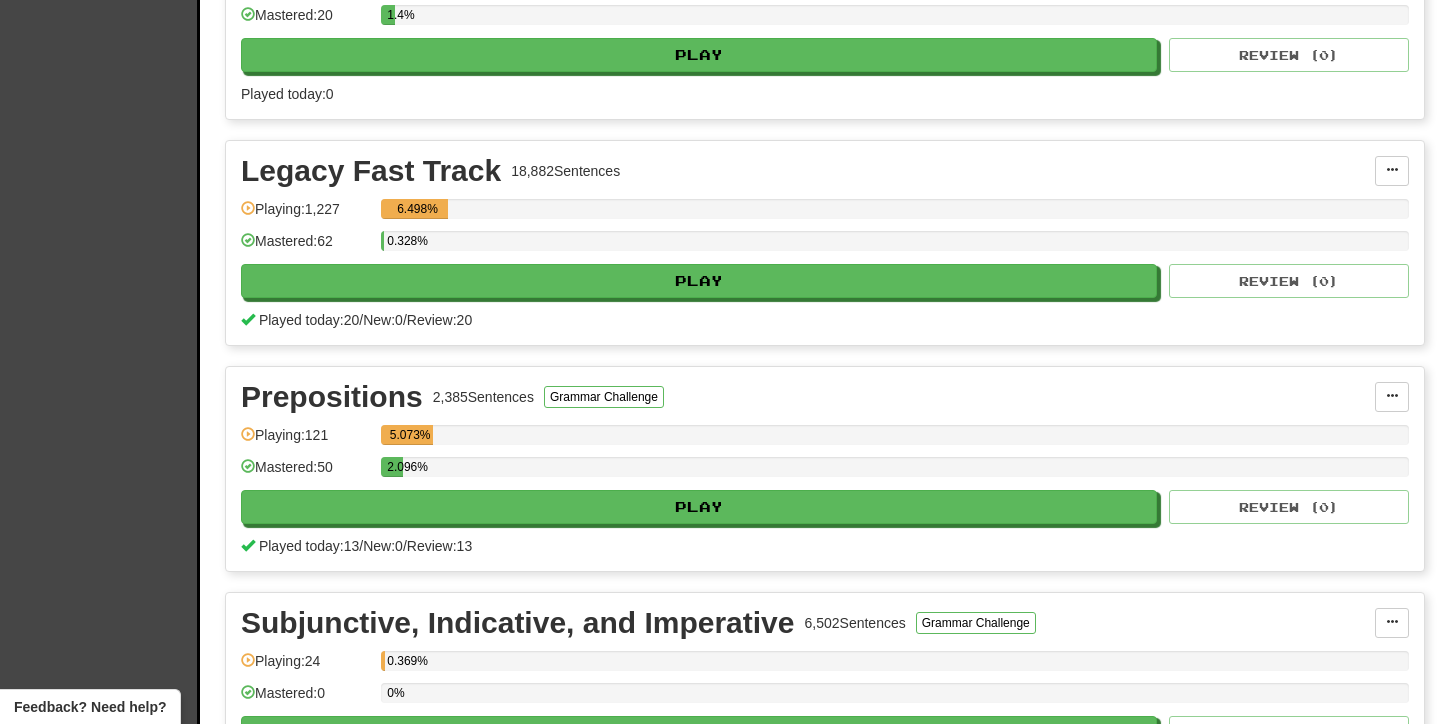 scroll, scrollTop: 797, scrollLeft: 0, axis: vertical 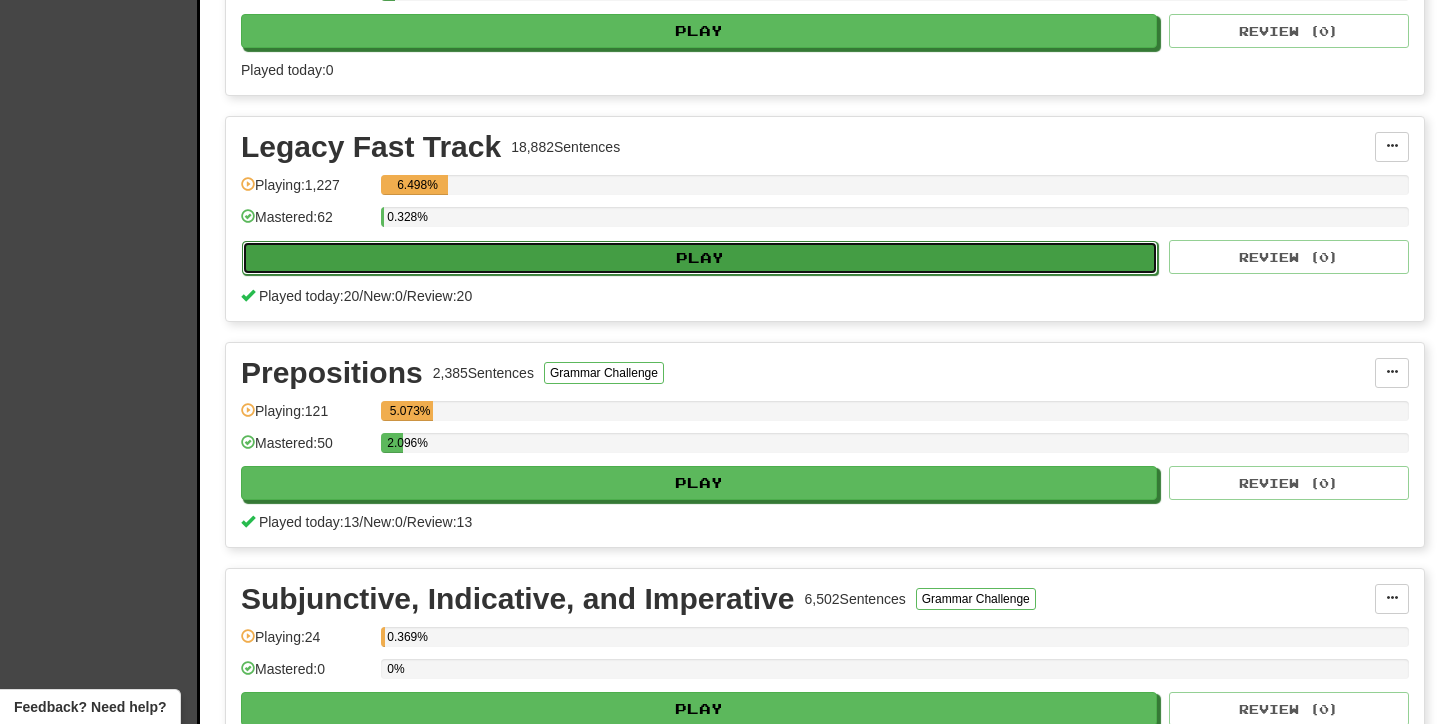 click on "Play" at bounding box center (700, 258) 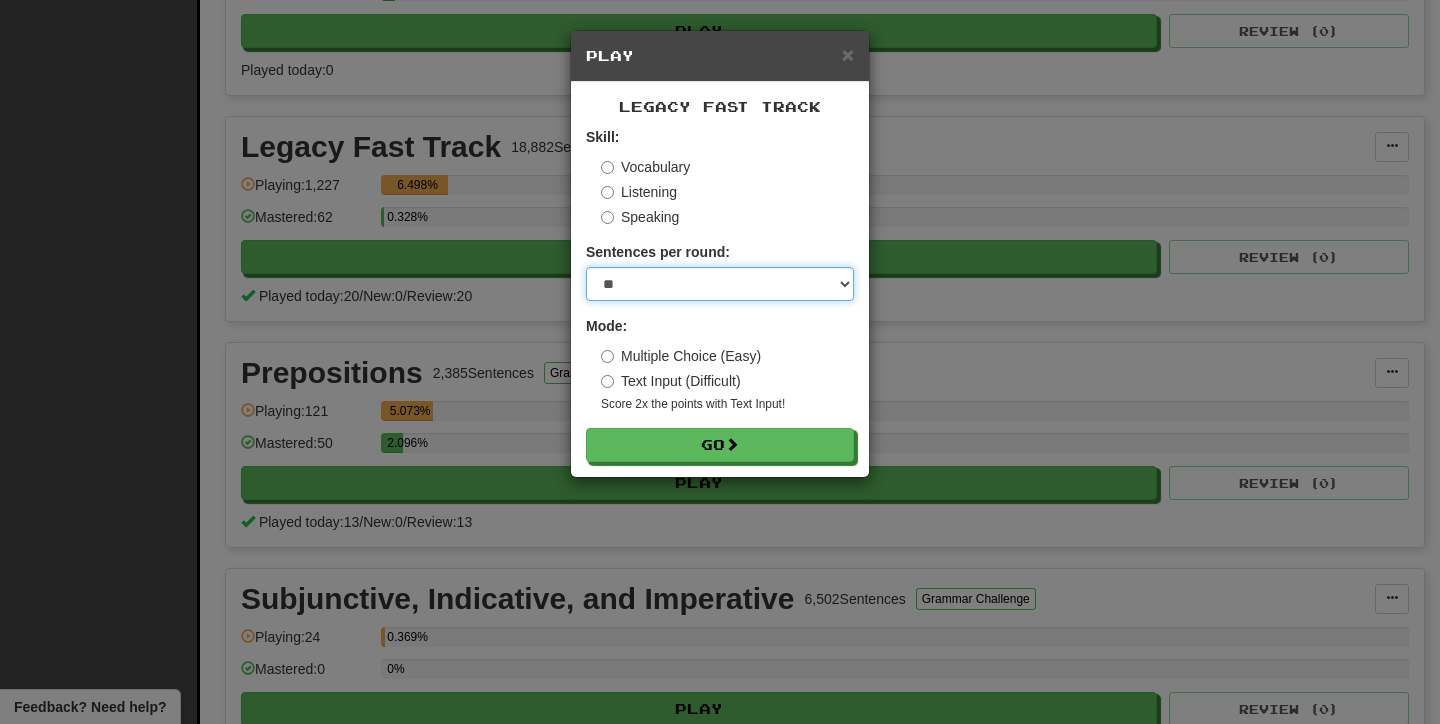 click on "* ** ** ** ** ** *** ********" at bounding box center (720, 284) 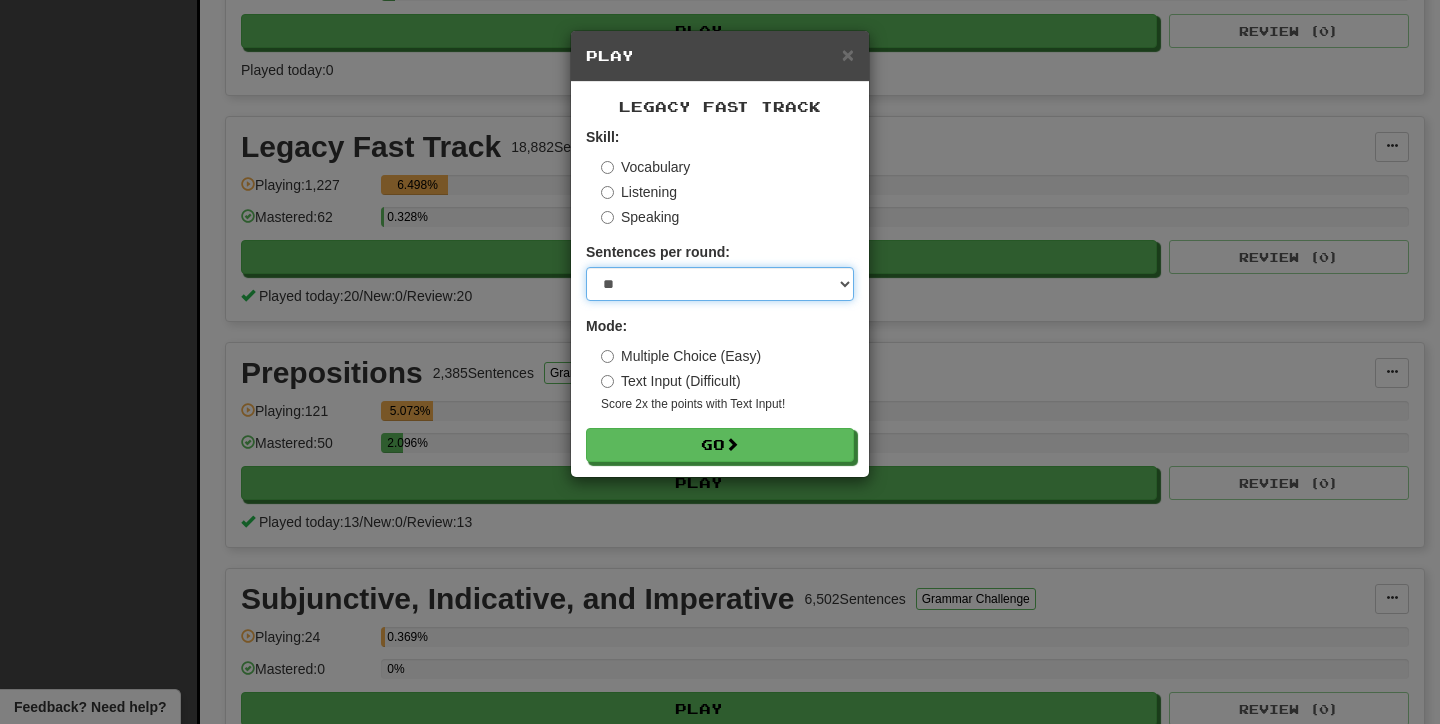 select on "**" 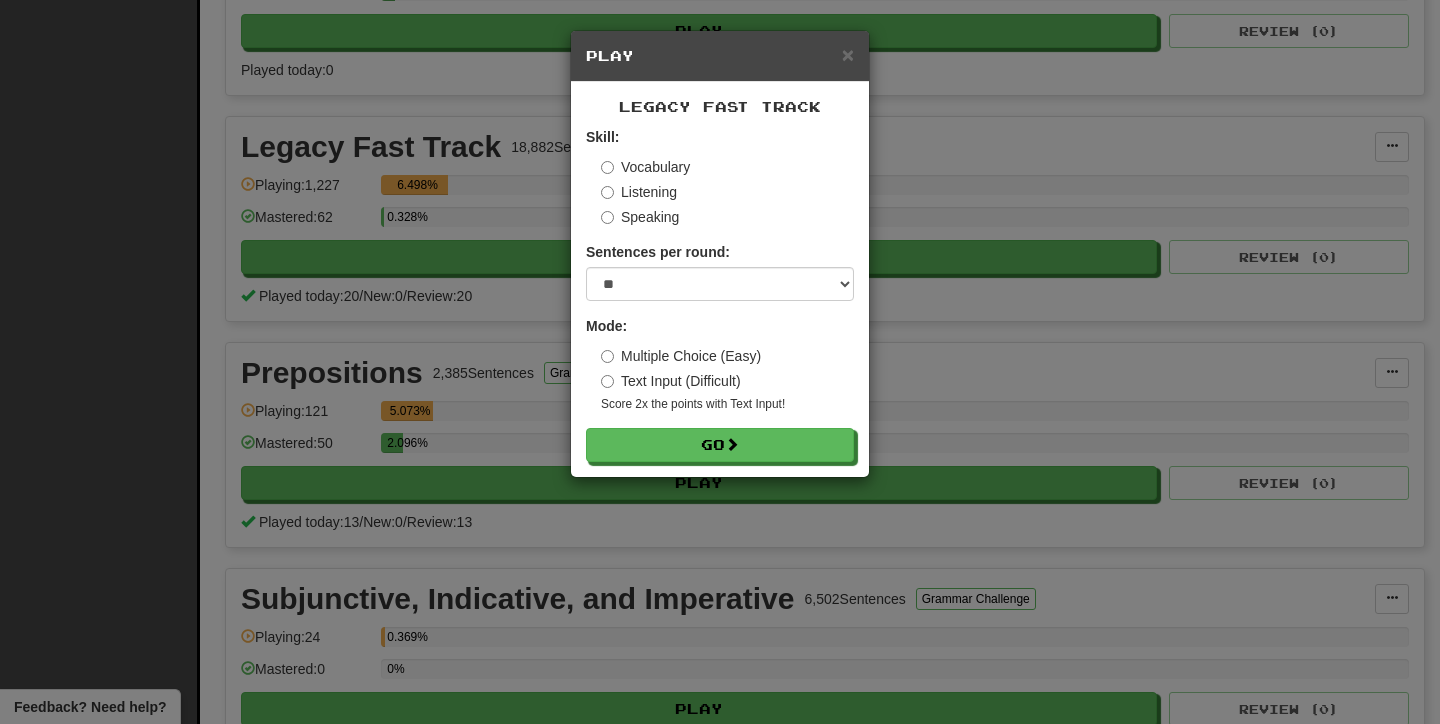 click on "Multiple Choice (Easy)" at bounding box center (681, 356) 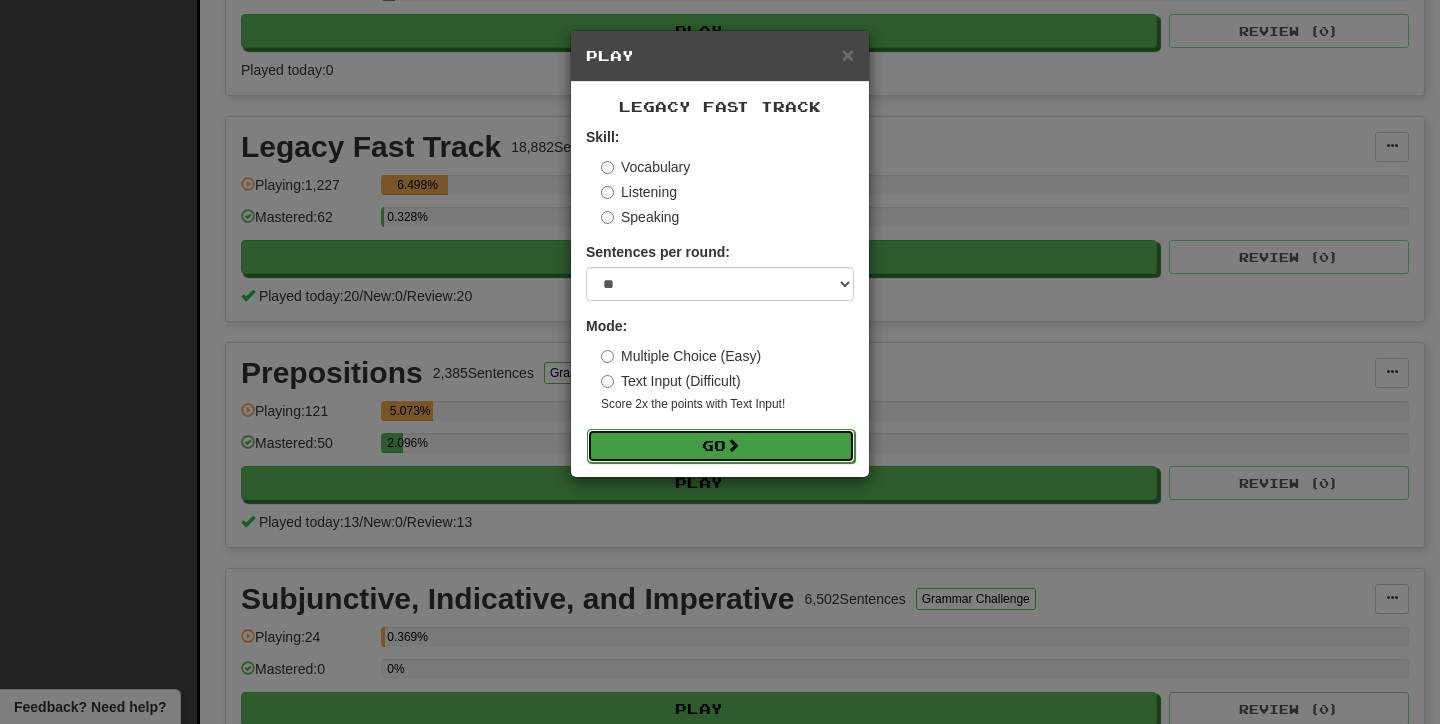 click on "Go" at bounding box center (721, 446) 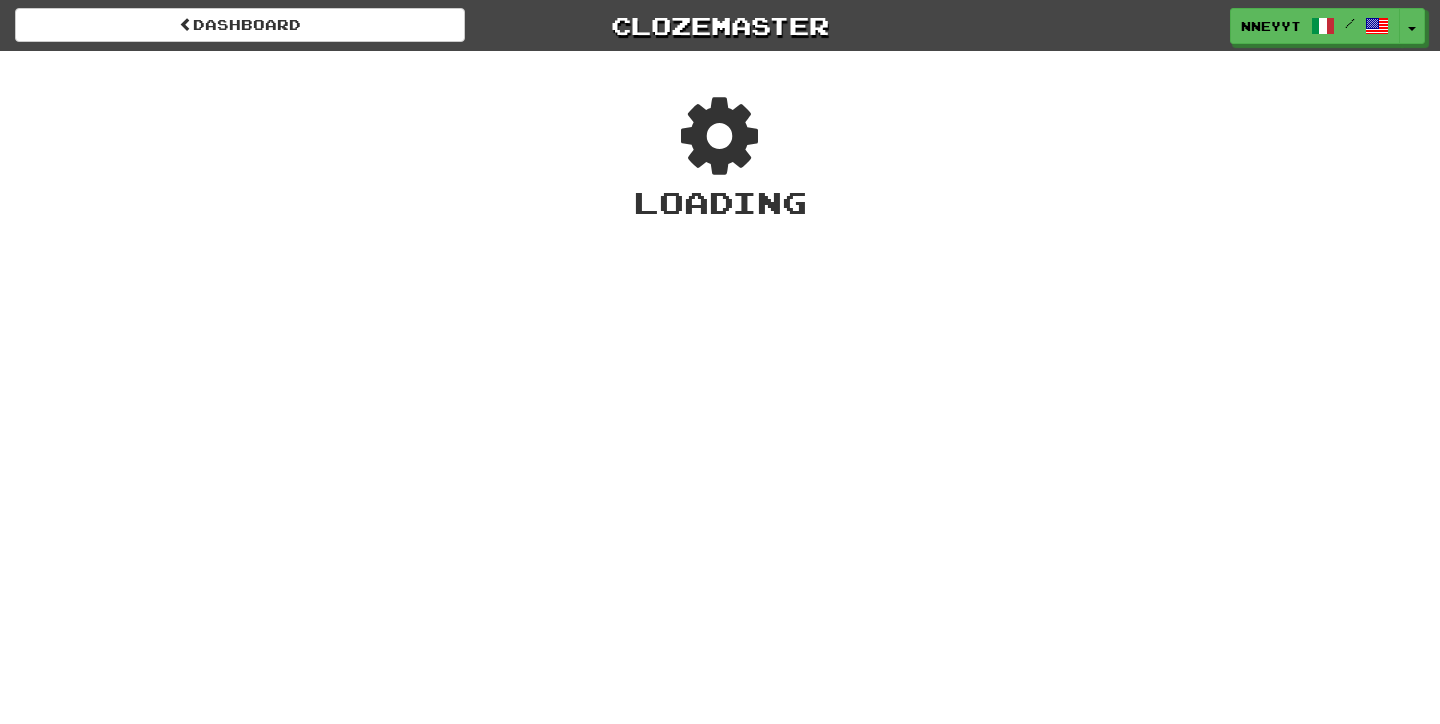 scroll, scrollTop: 0, scrollLeft: 0, axis: both 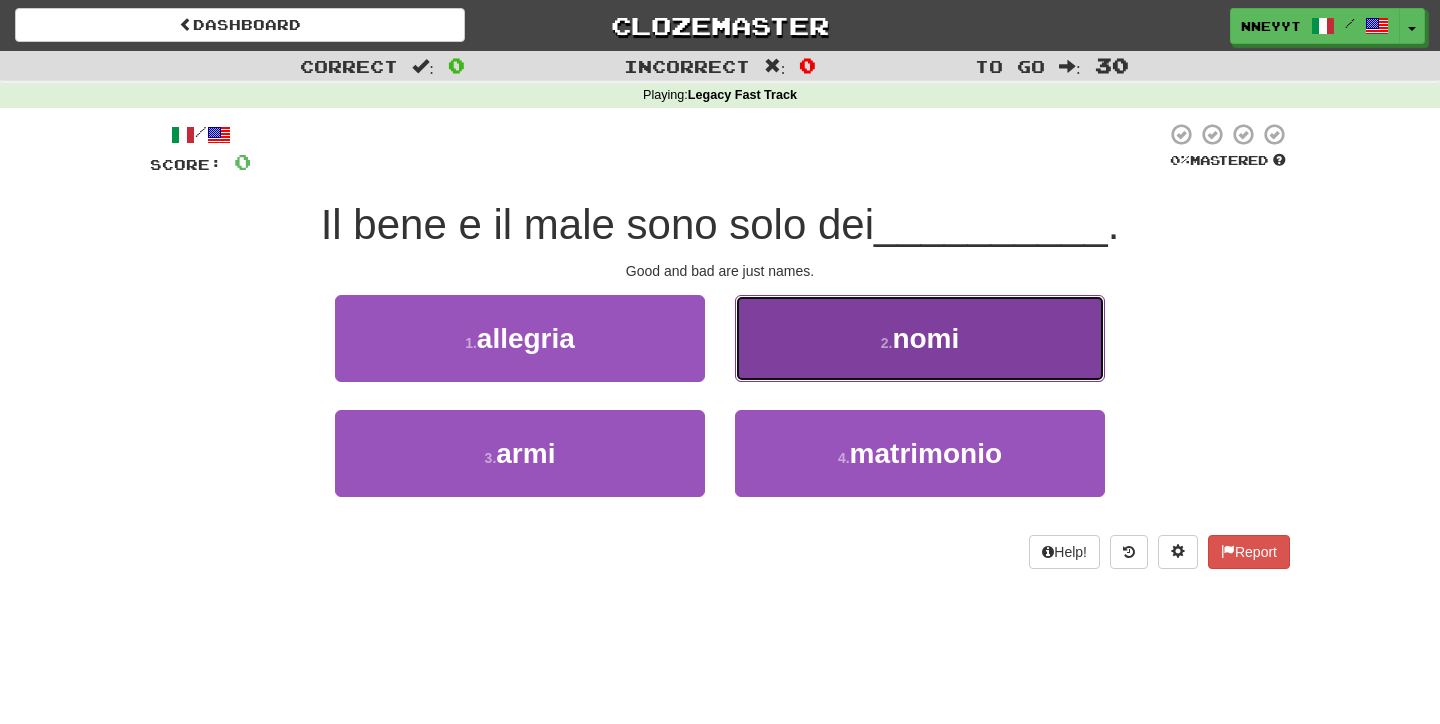click on "2 . nomi" at bounding box center (920, 338) 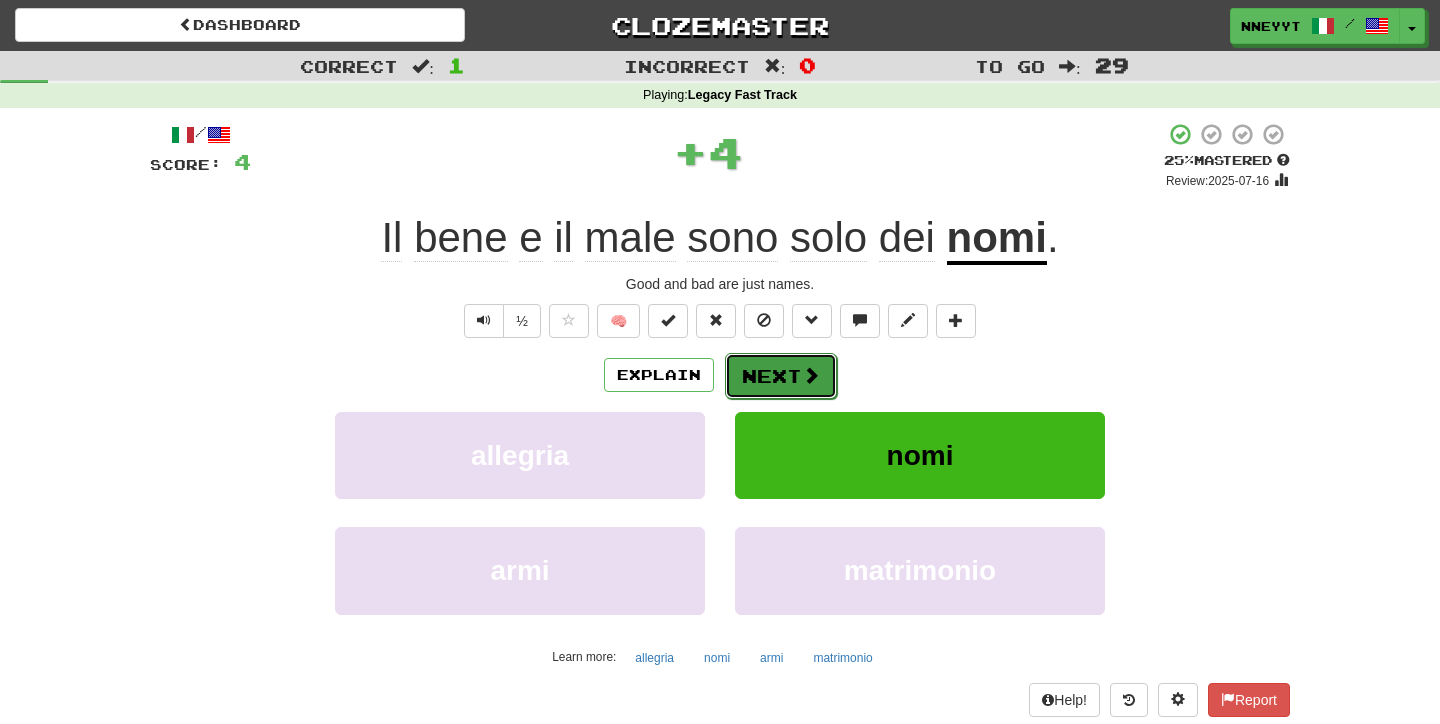 click on "Next" at bounding box center [781, 376] 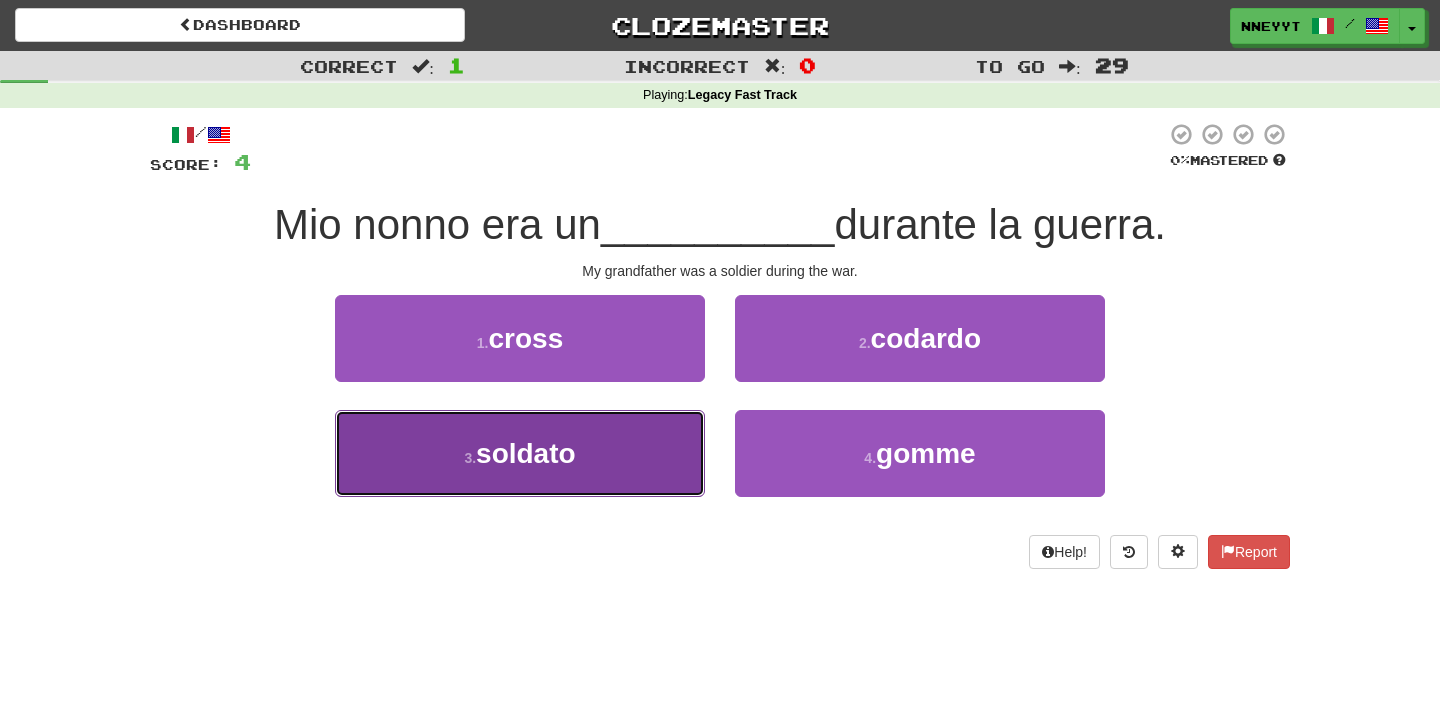 click on "3 . soldato" at bounding box center (520, 453) 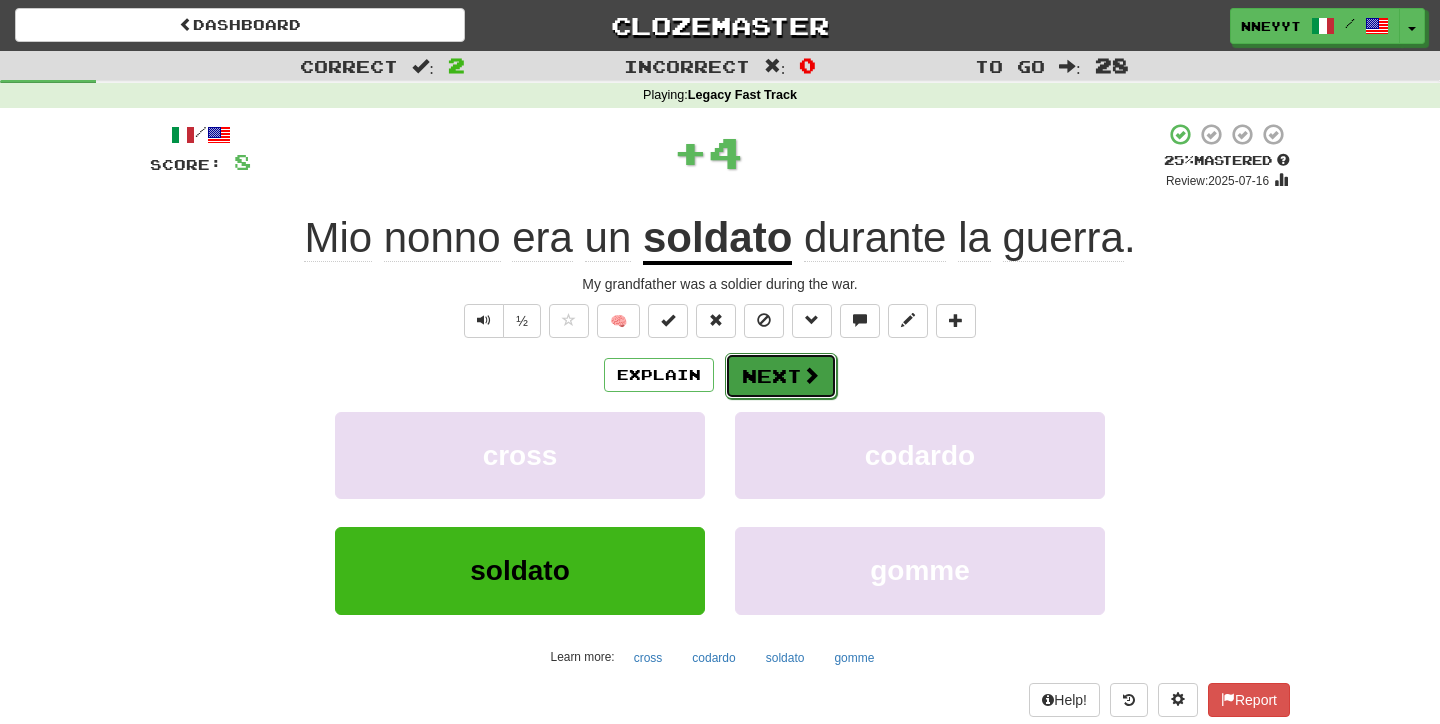 click on "Next" at bounding box center [781, 376] 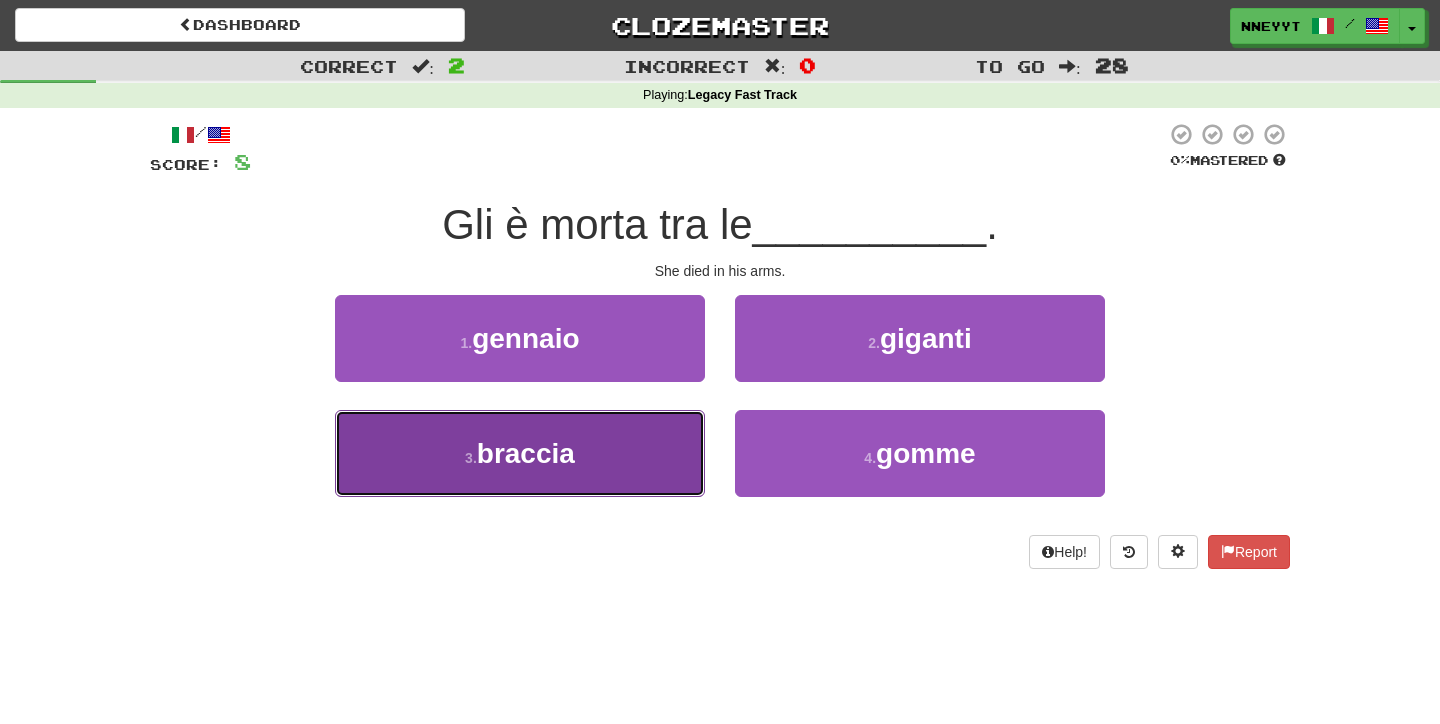 click on "3 .  braccia" at bounding box center (520, 453) 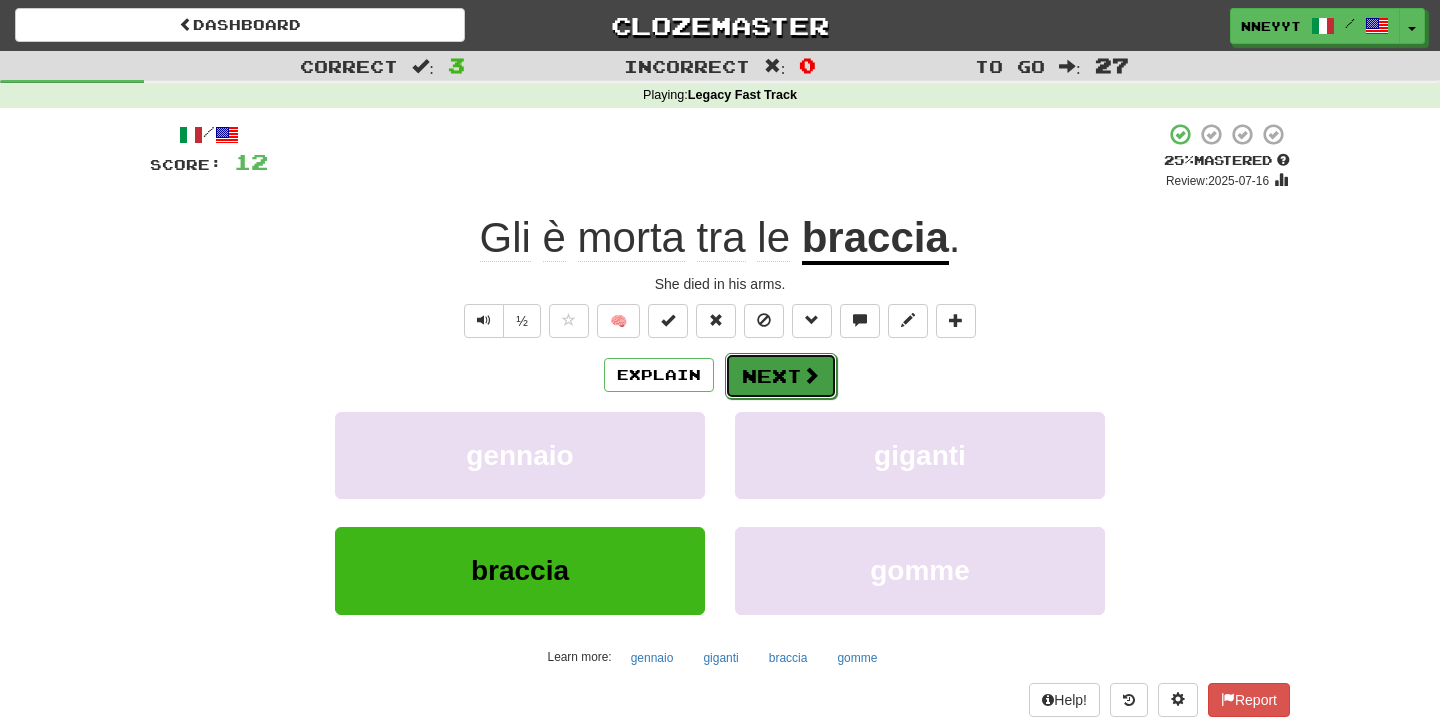 click on "Next" at bounding box center (781, 376) 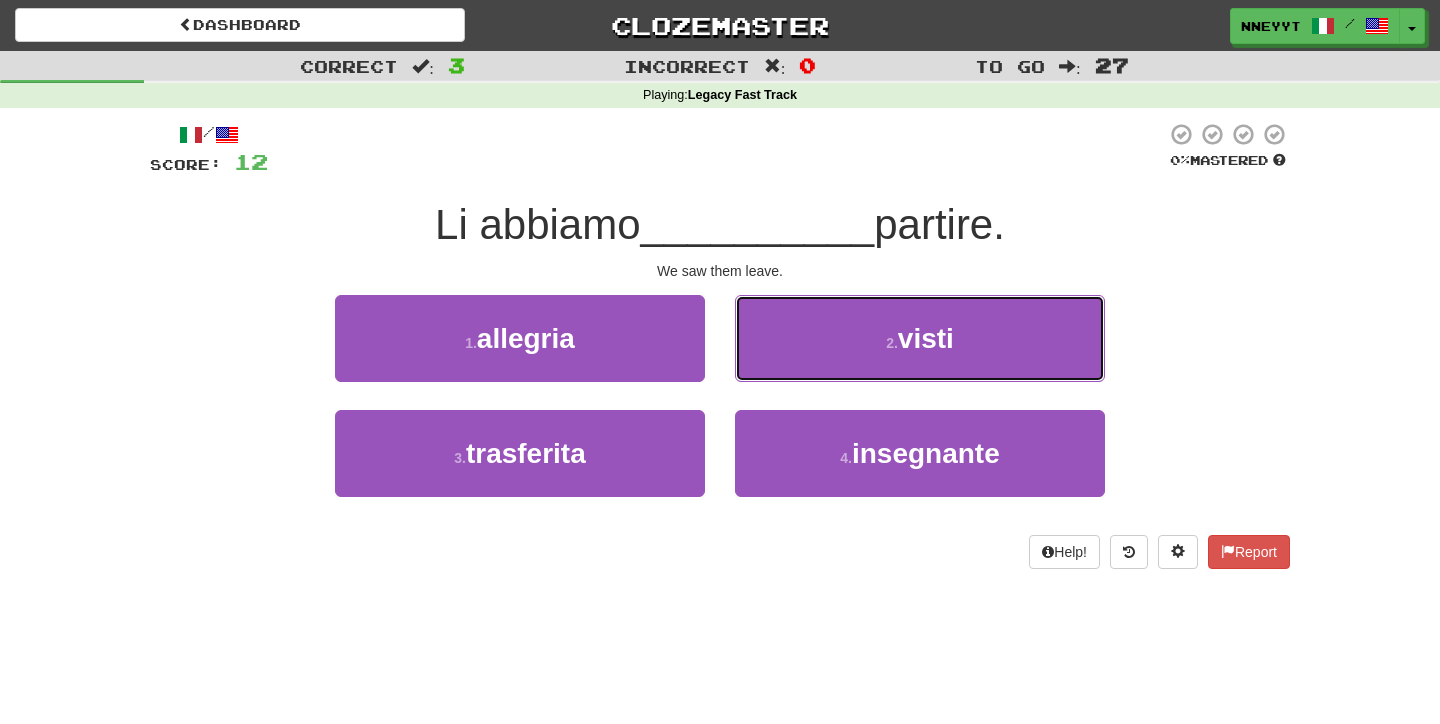 click on "2 .  visti" at bounding box center [920, 338] 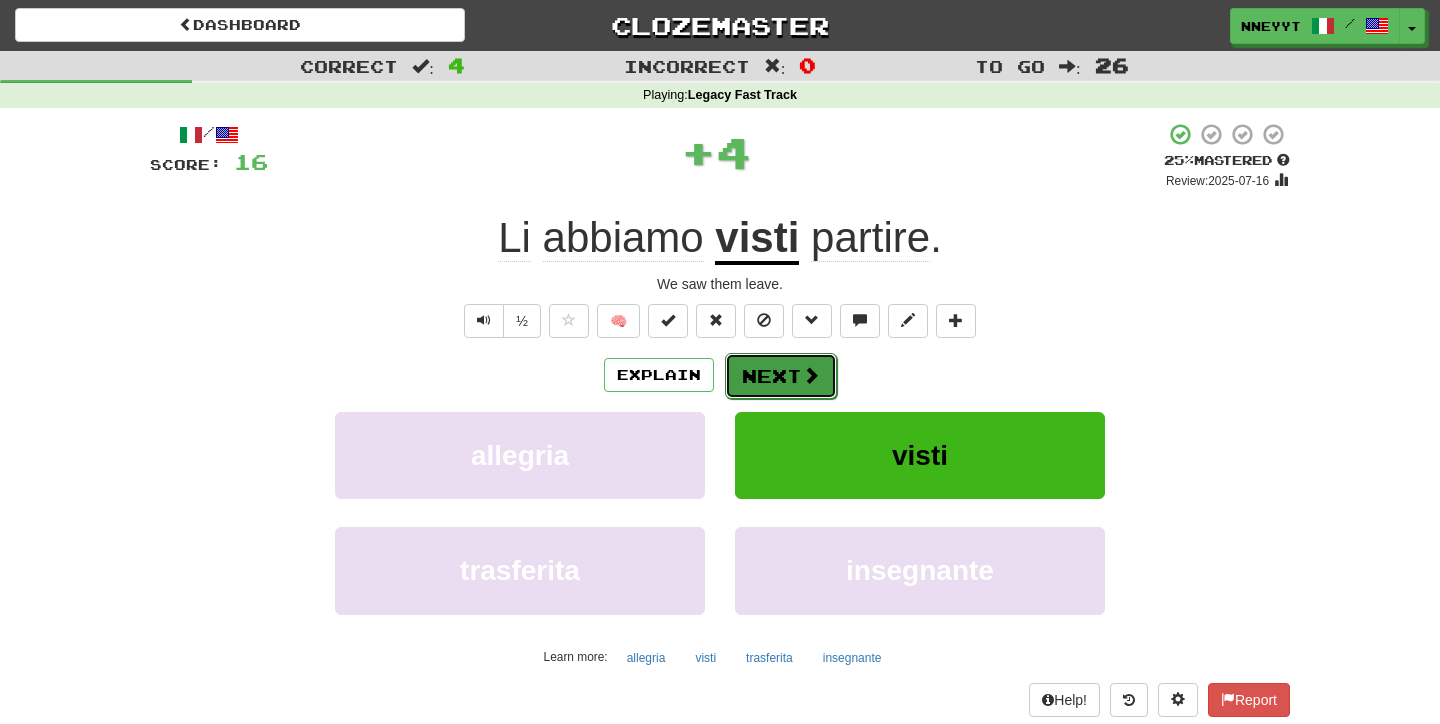 click on "Next" at bounding box center (781, 376) 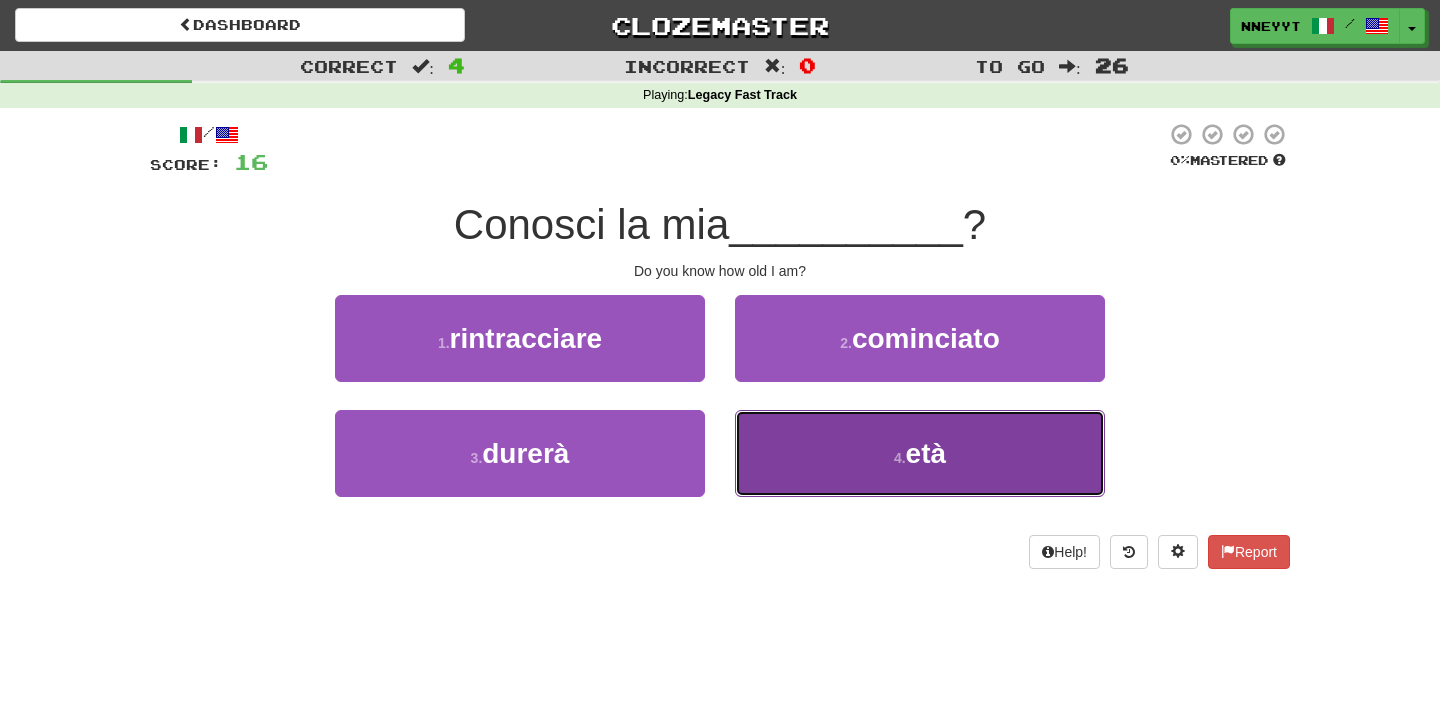 click on "4 .  età" at bounding box center [920, 453] 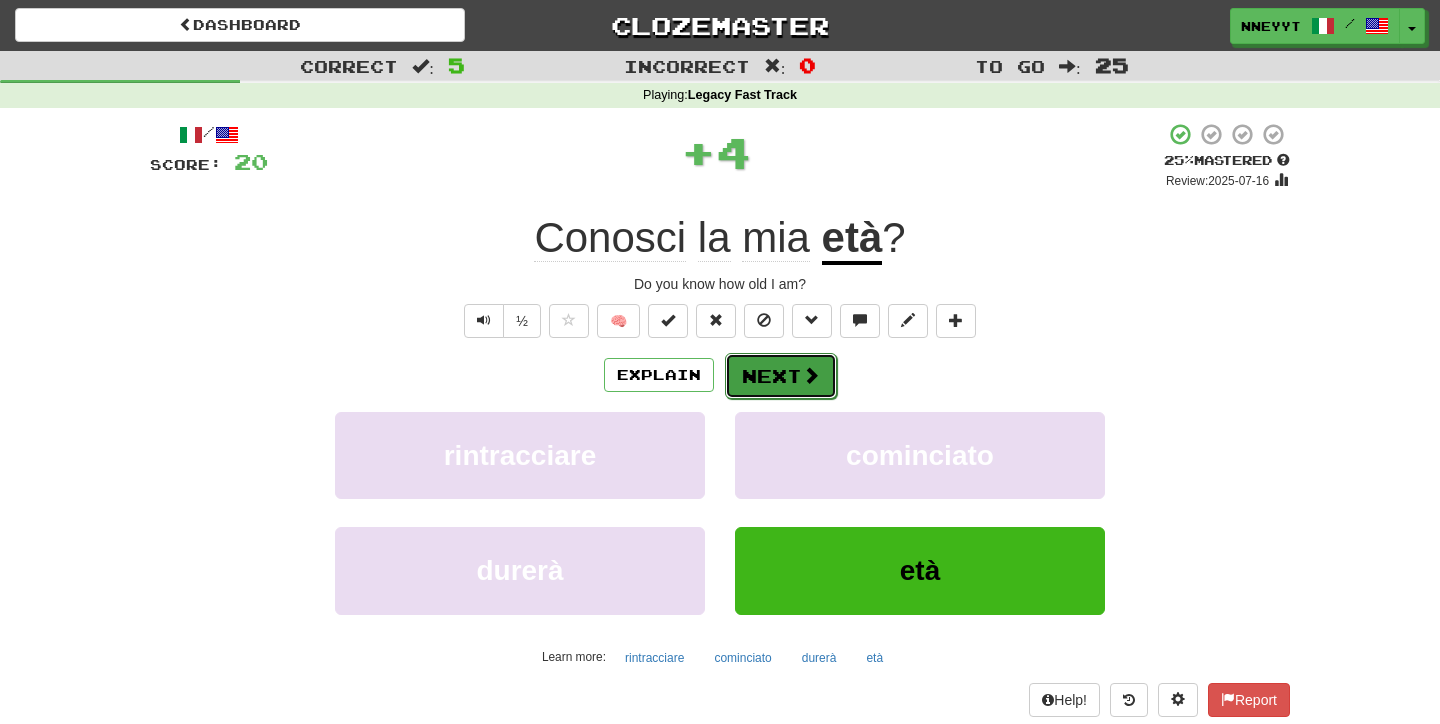 click on "Next" at bounding box center (781, 376) 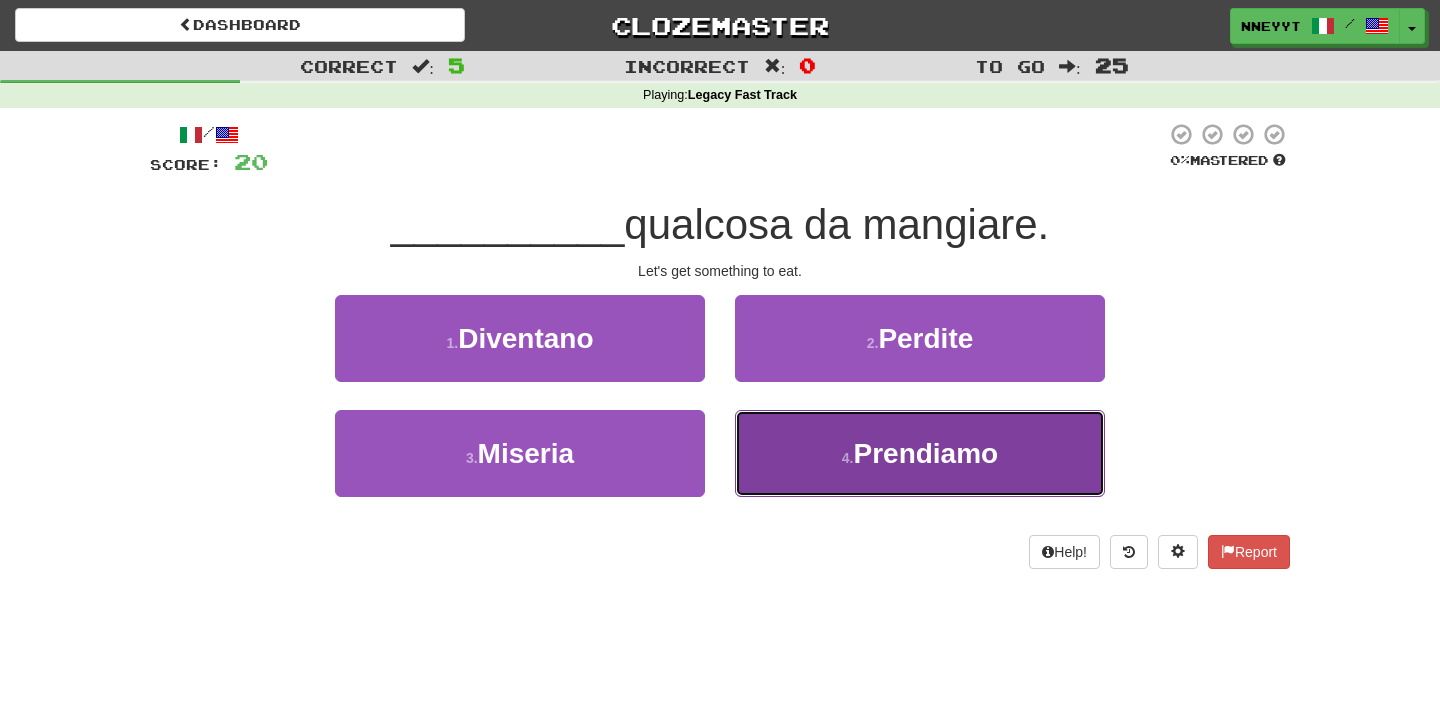 click on "4 .  Prendiamo" at bounding box center (920, 453) 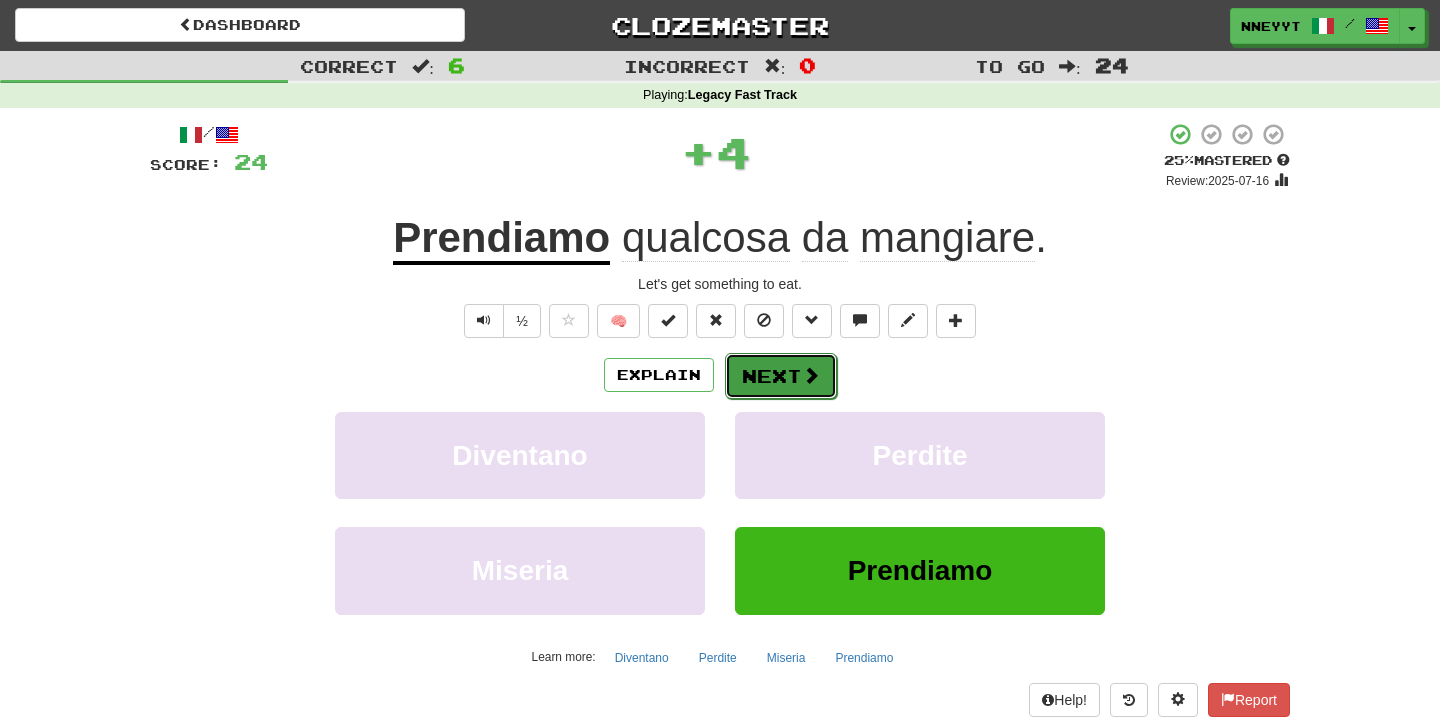 click on "Next" at bounding box center [781, 376] 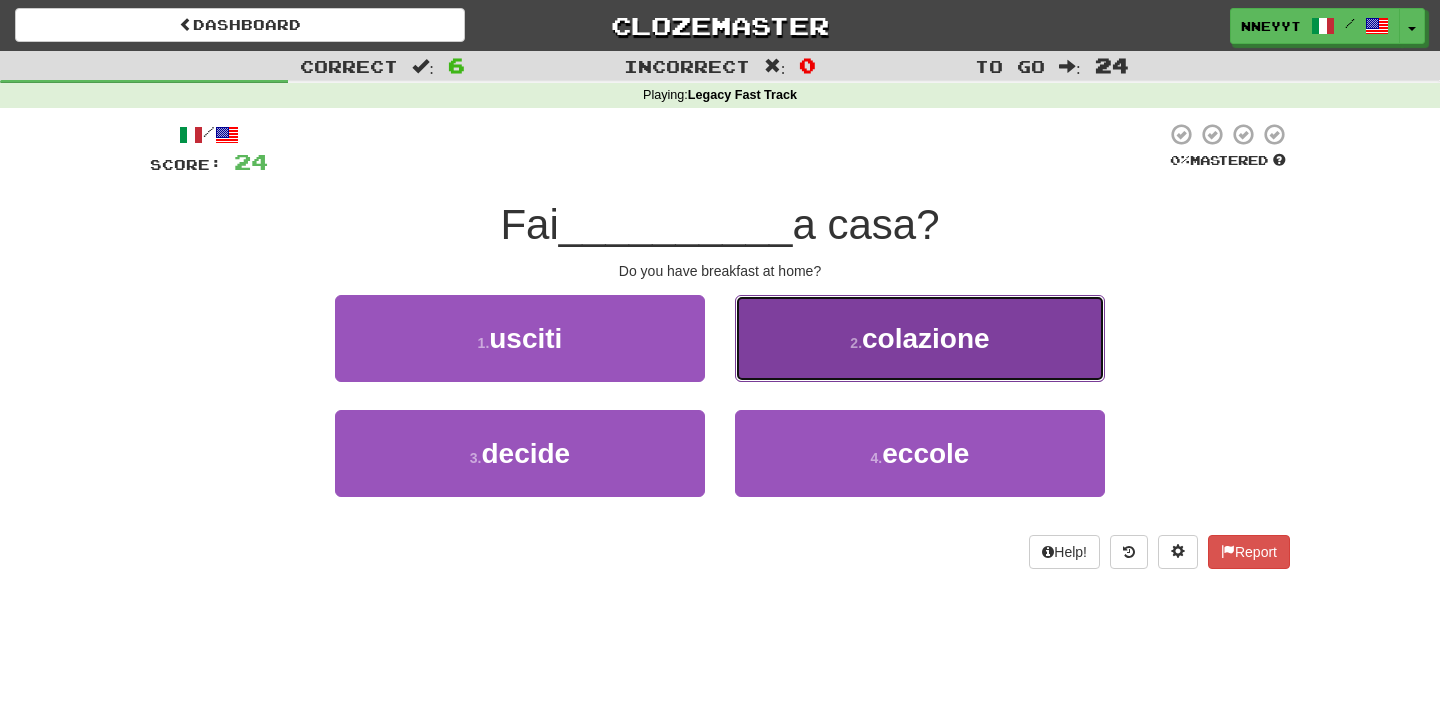 click on "2 .  colazione" at bounding box center [920, 338] 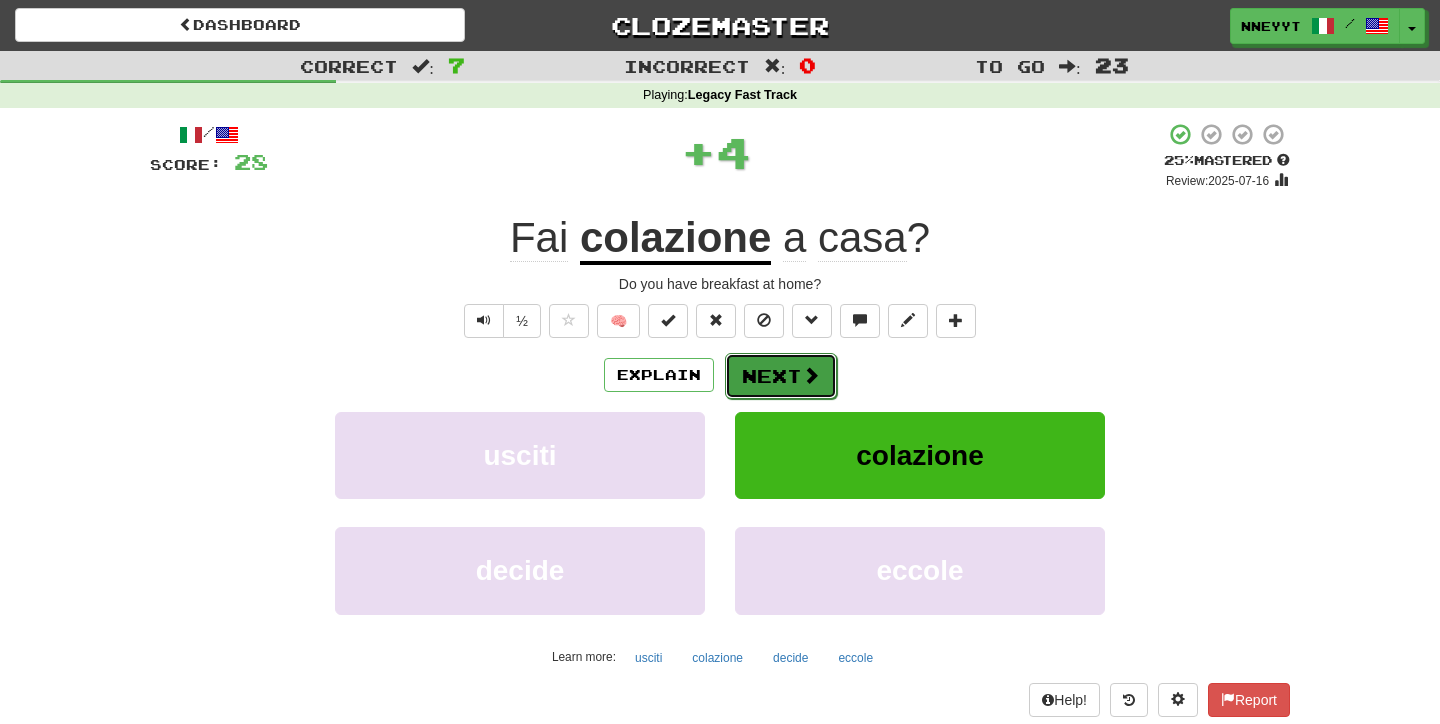 click on "Next" at bounding box center (781, 376) 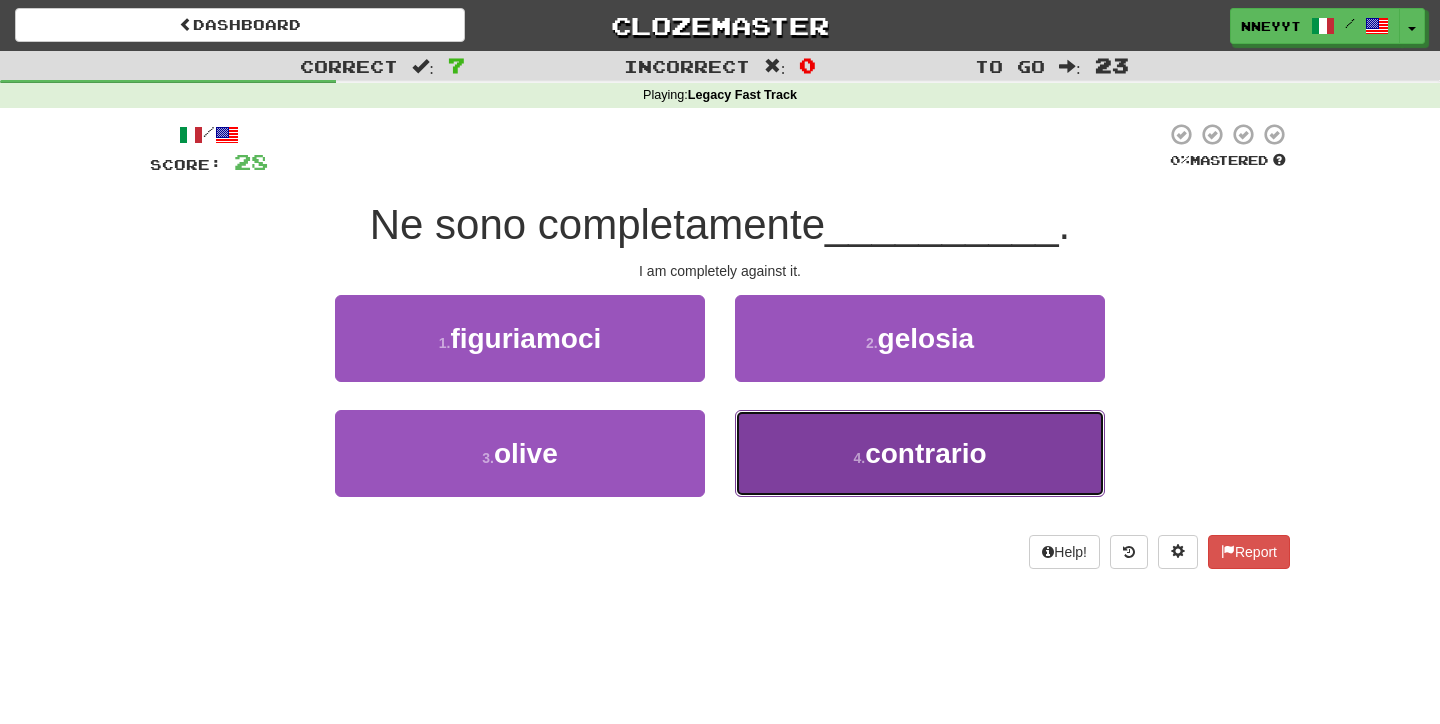 click on "4 .  contrario" at bounding box center (920, 453) 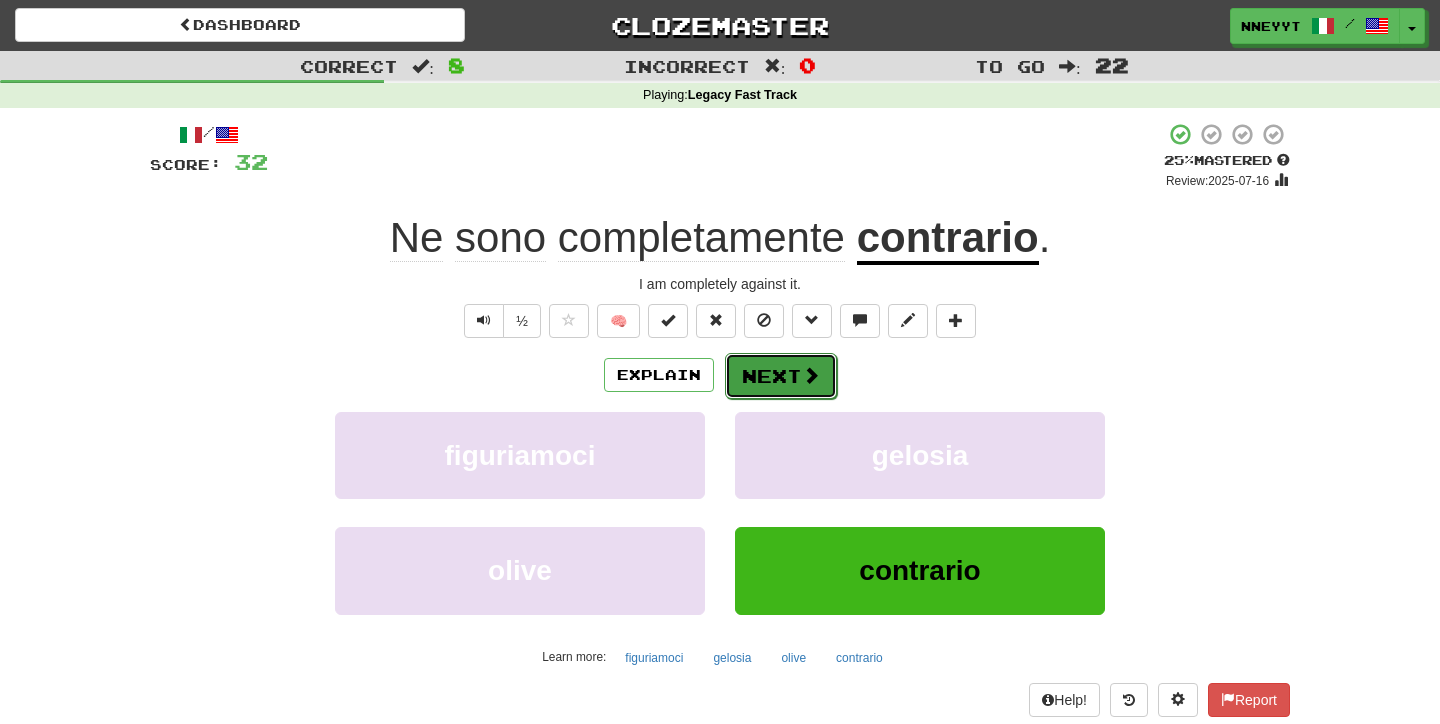 click on "Next" at bounding box center [781, 376] 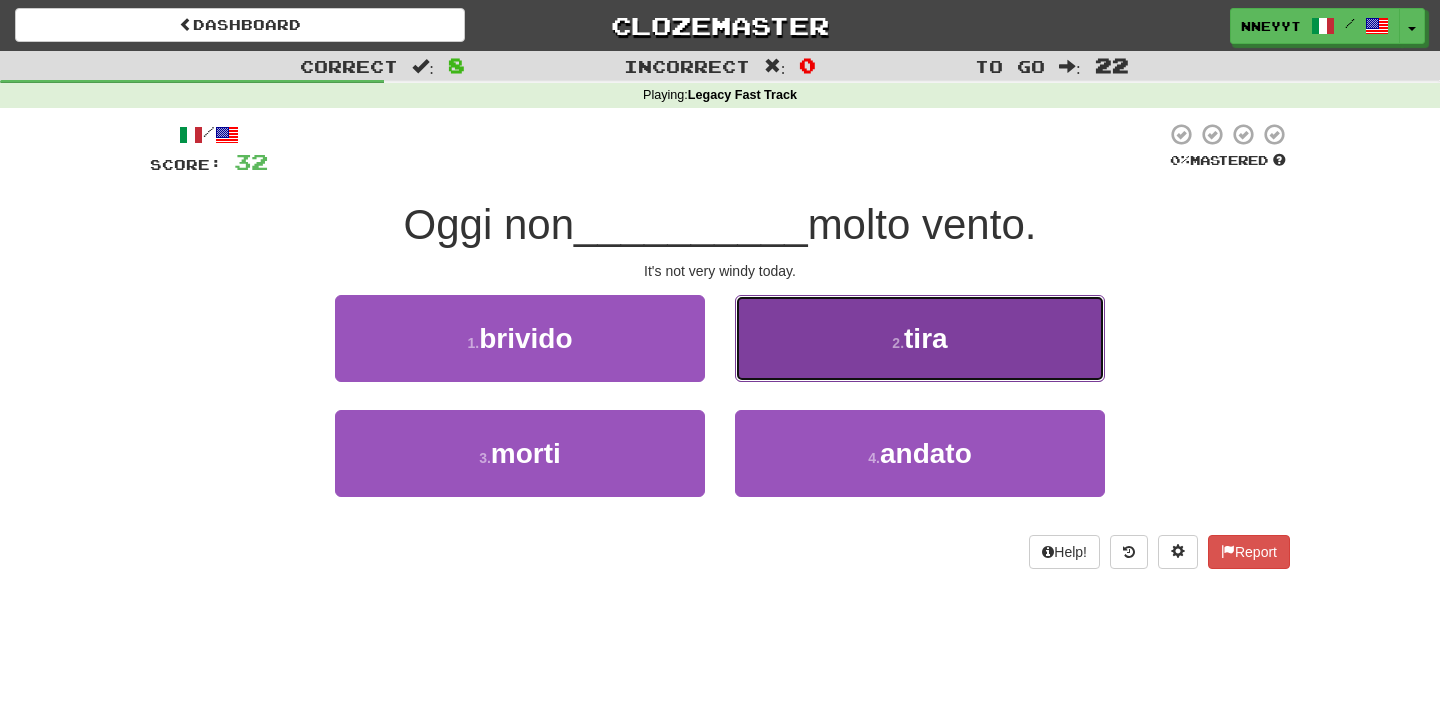 click on "2 .  tira" at bounding box center (920, 338) 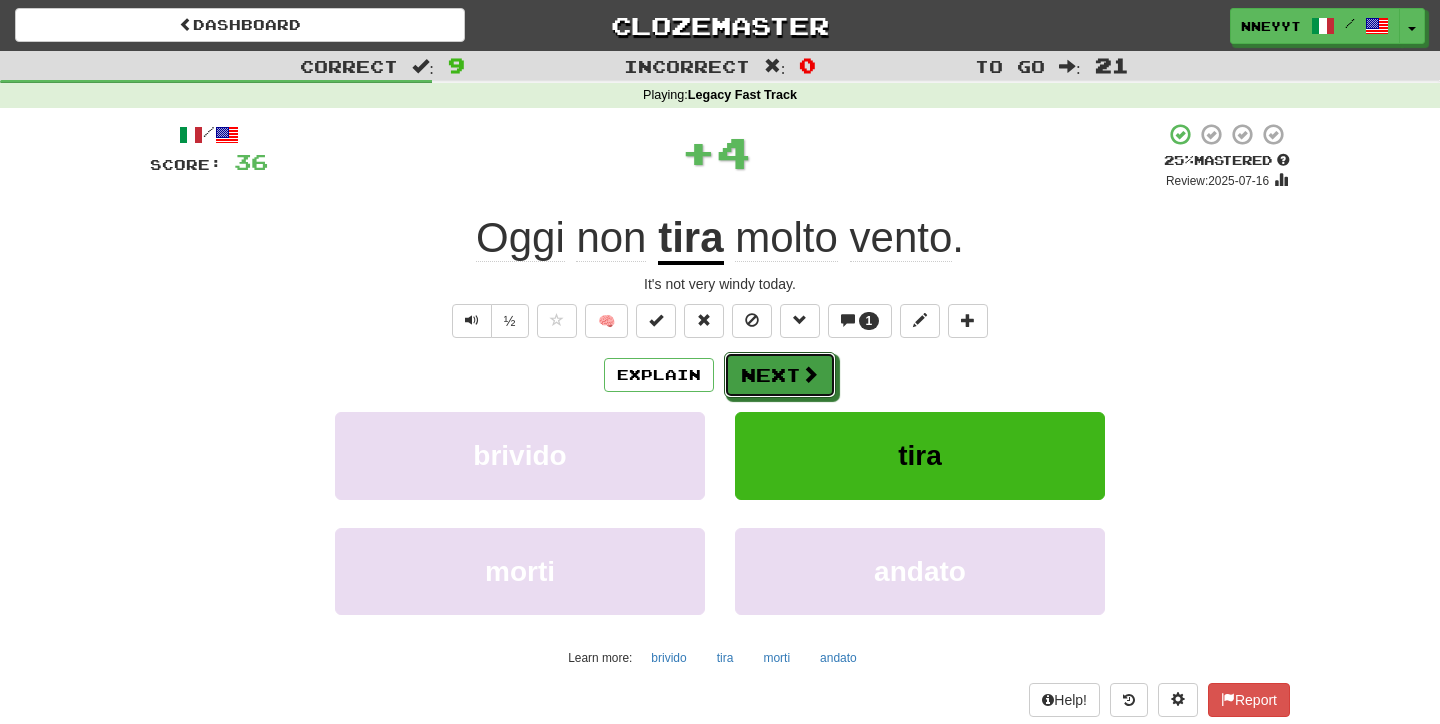 click on "Next" at bounding box center (780, 375) 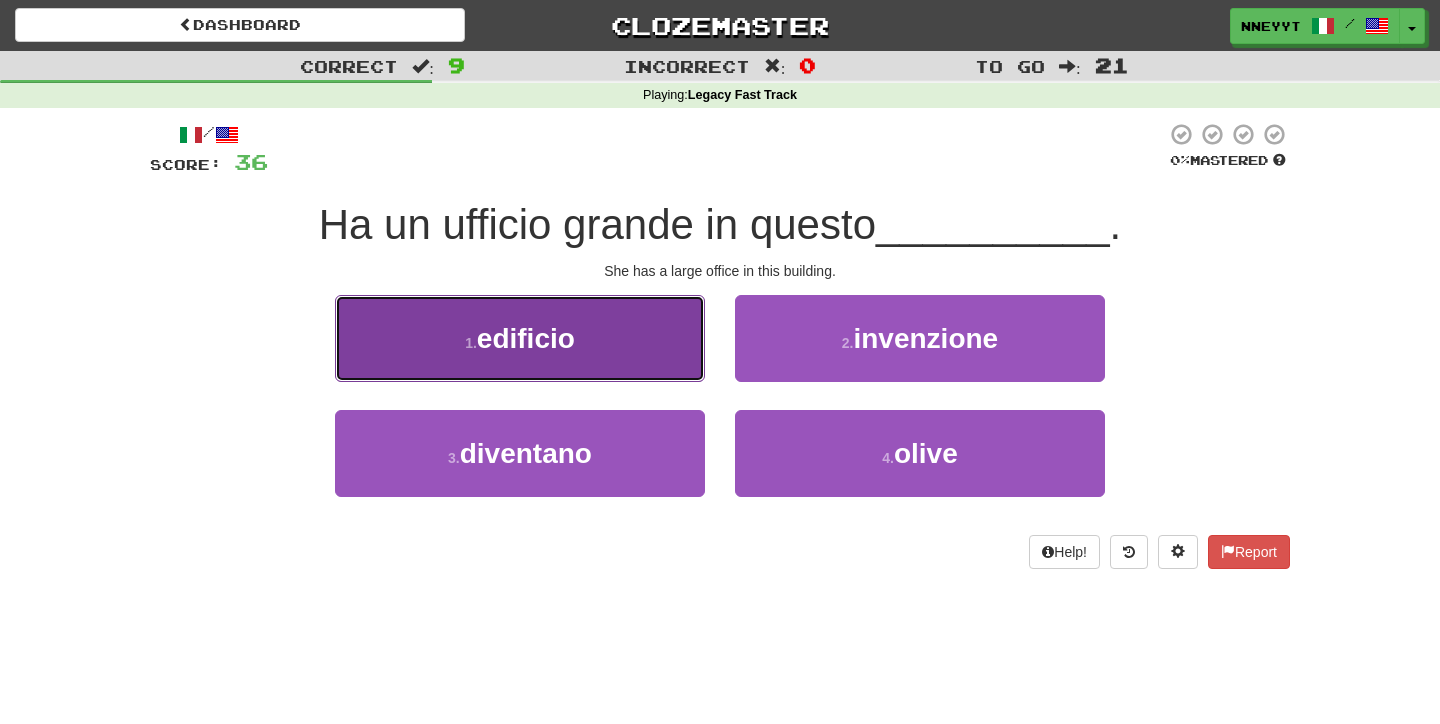 click on "1 .  edificio" at bounding box center (520, 338) 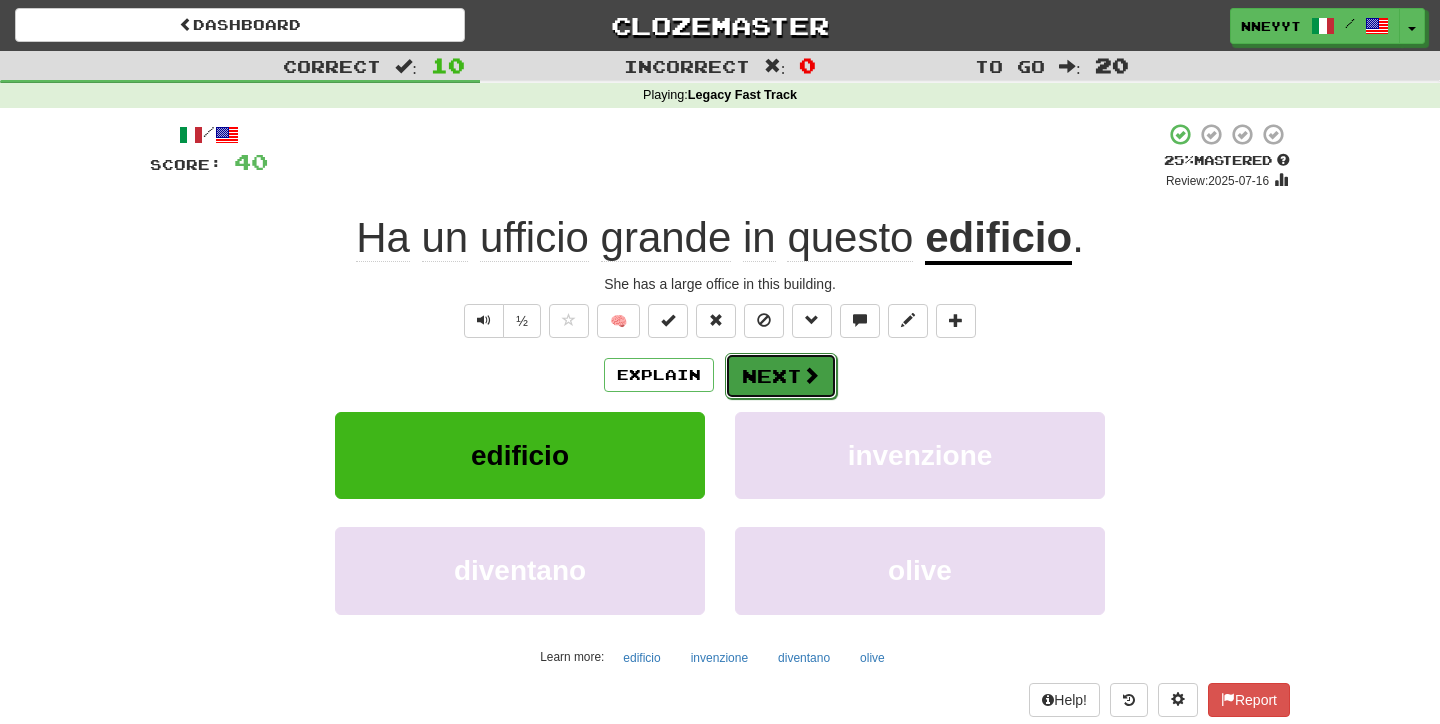 click on "Next" at bounding box center (781, 376) 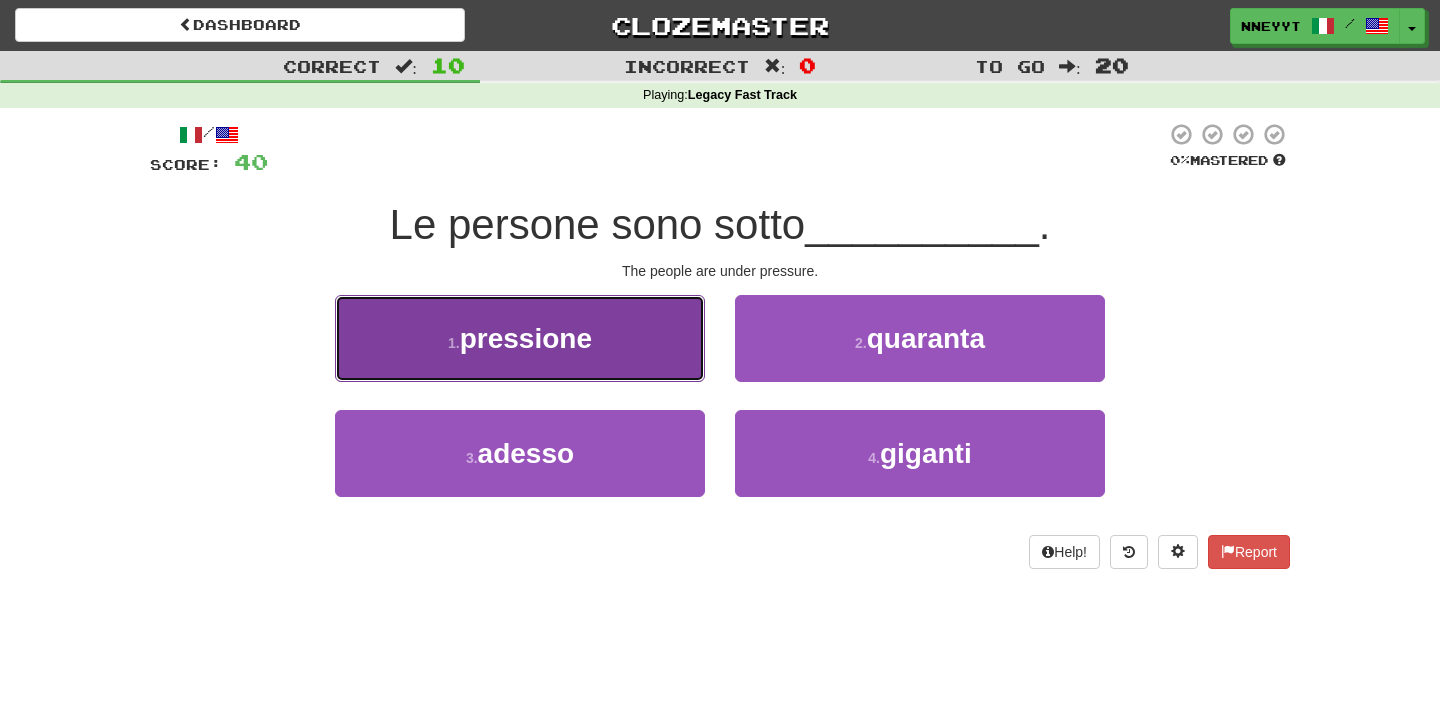 click on "1 .  pressione" at bounding box center [520, 338] 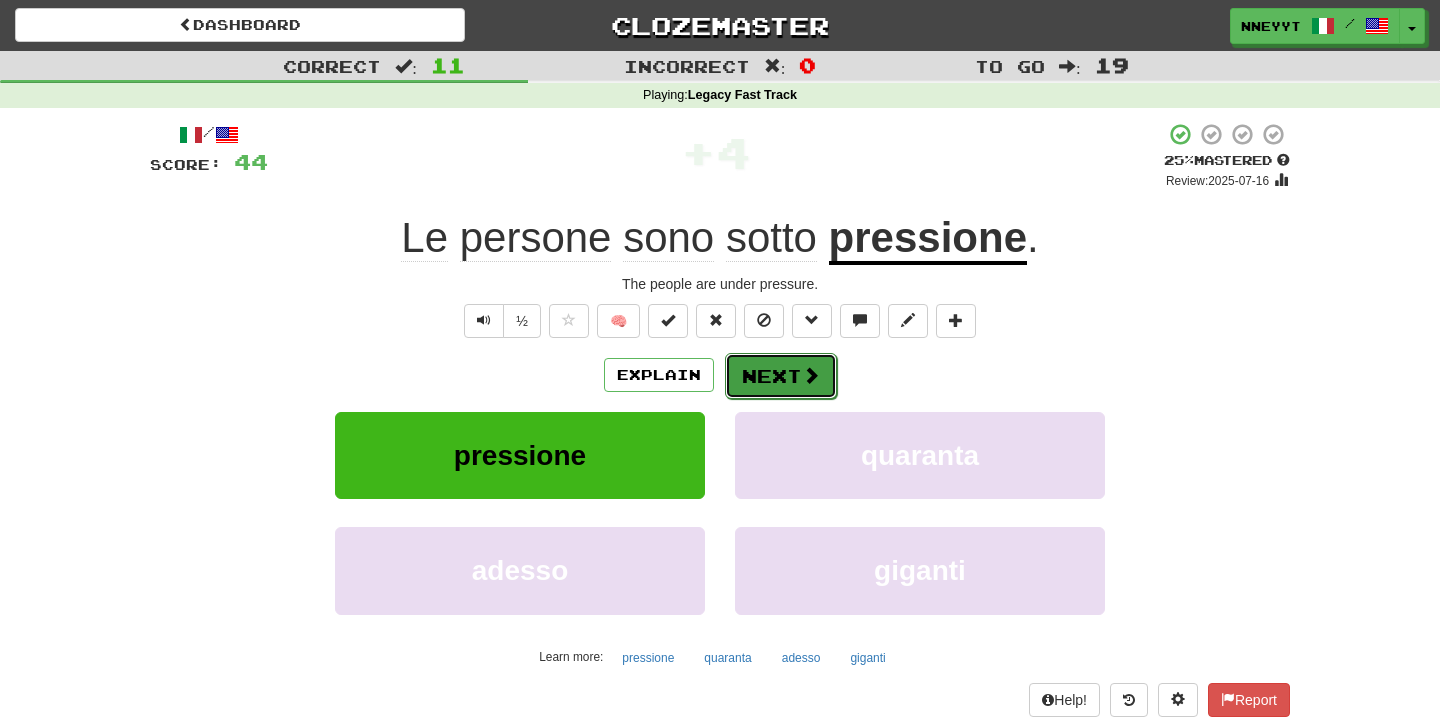 click on "Next" at bounding box center (781, 376) 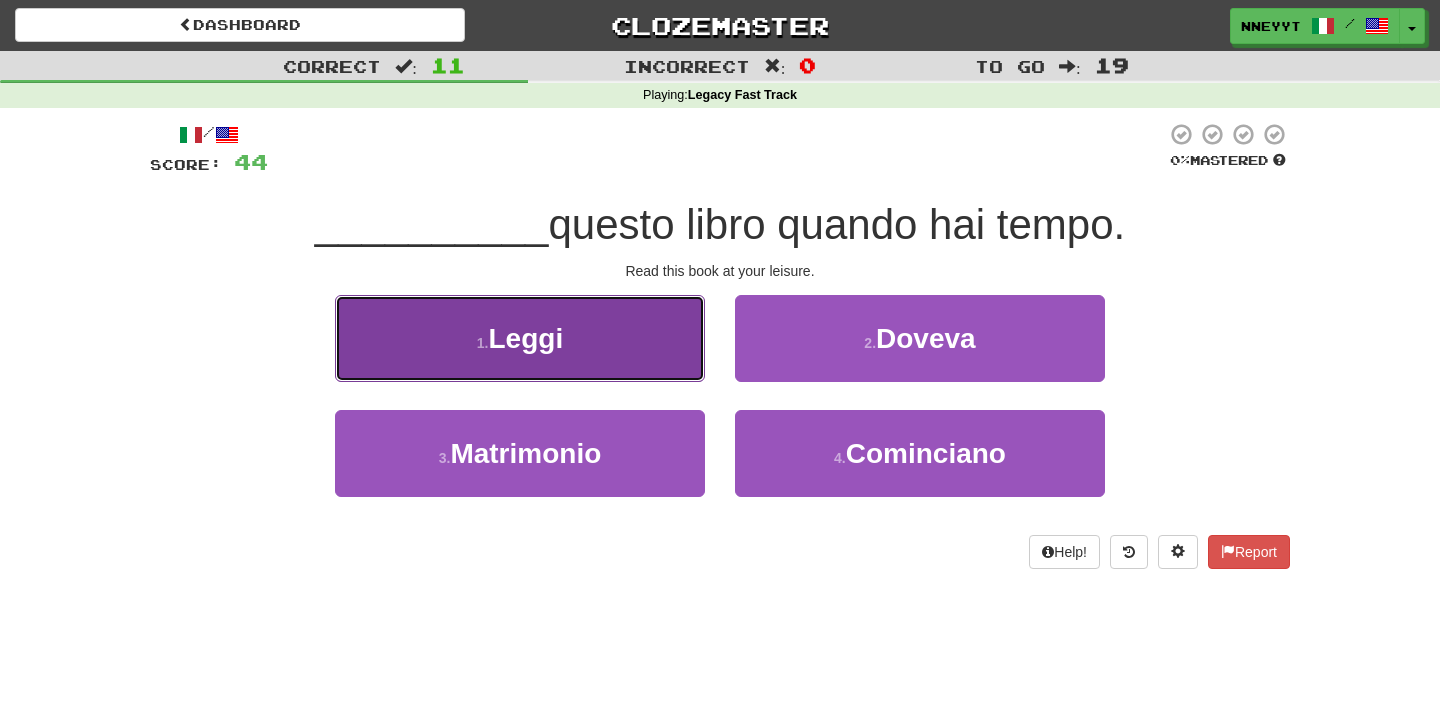 click on "1 .  Leggi" at bounding box center [520, 338] 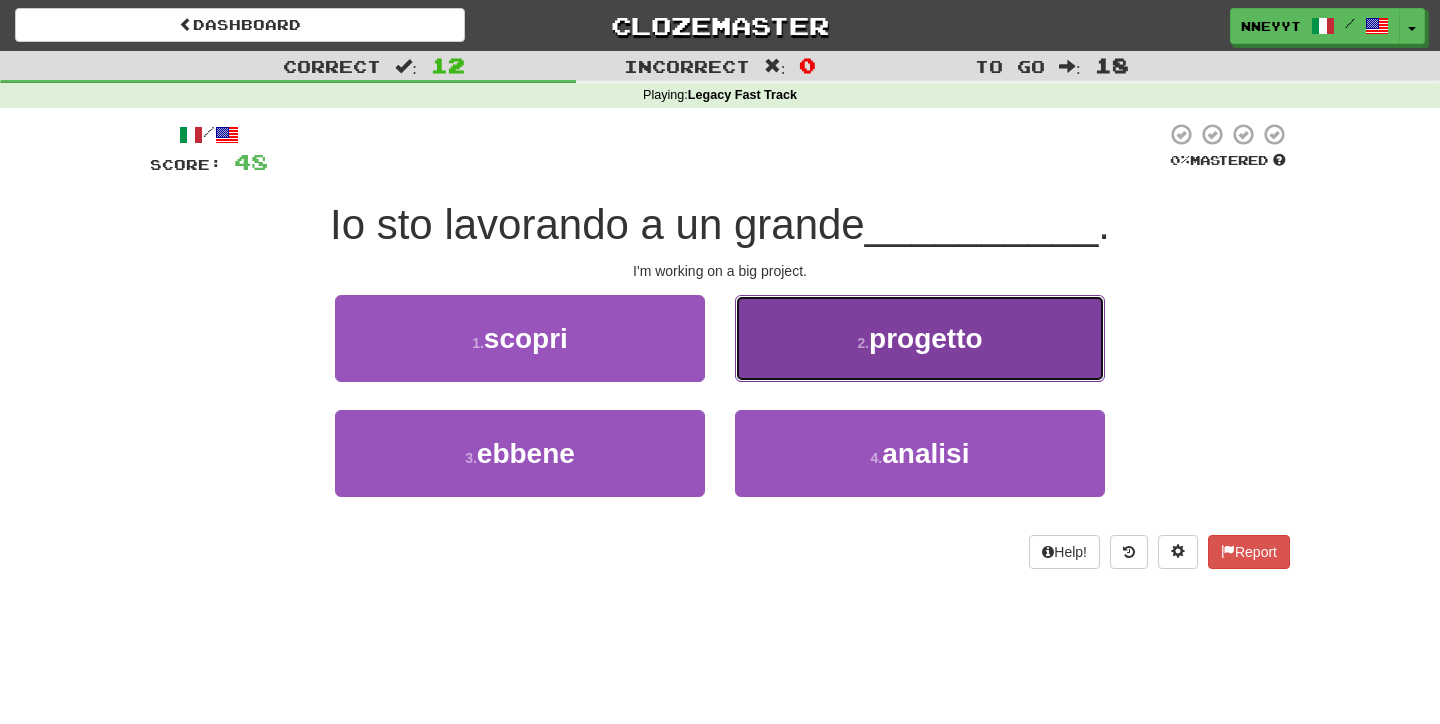 click on "2 .  progetto" at bounding box center (920, 338) 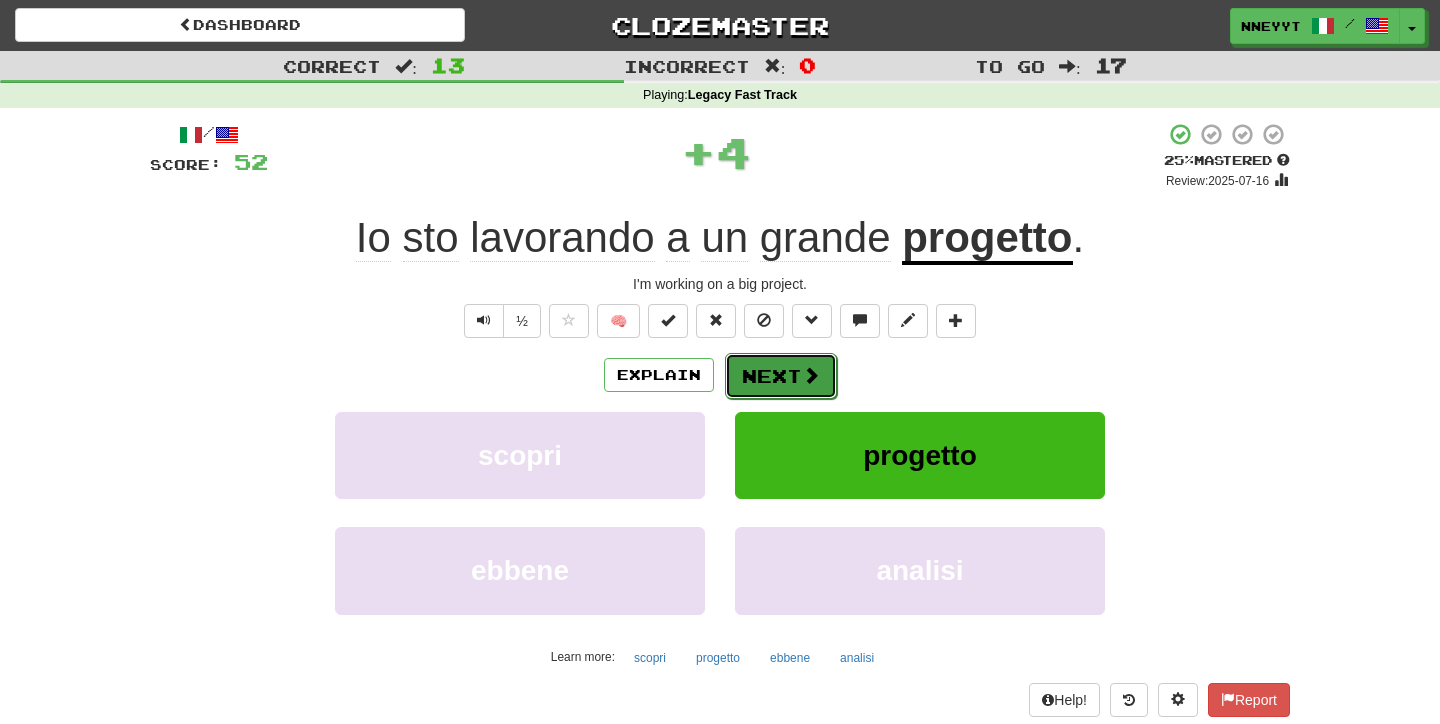 click on "Next" at bounding box center [781, 376] 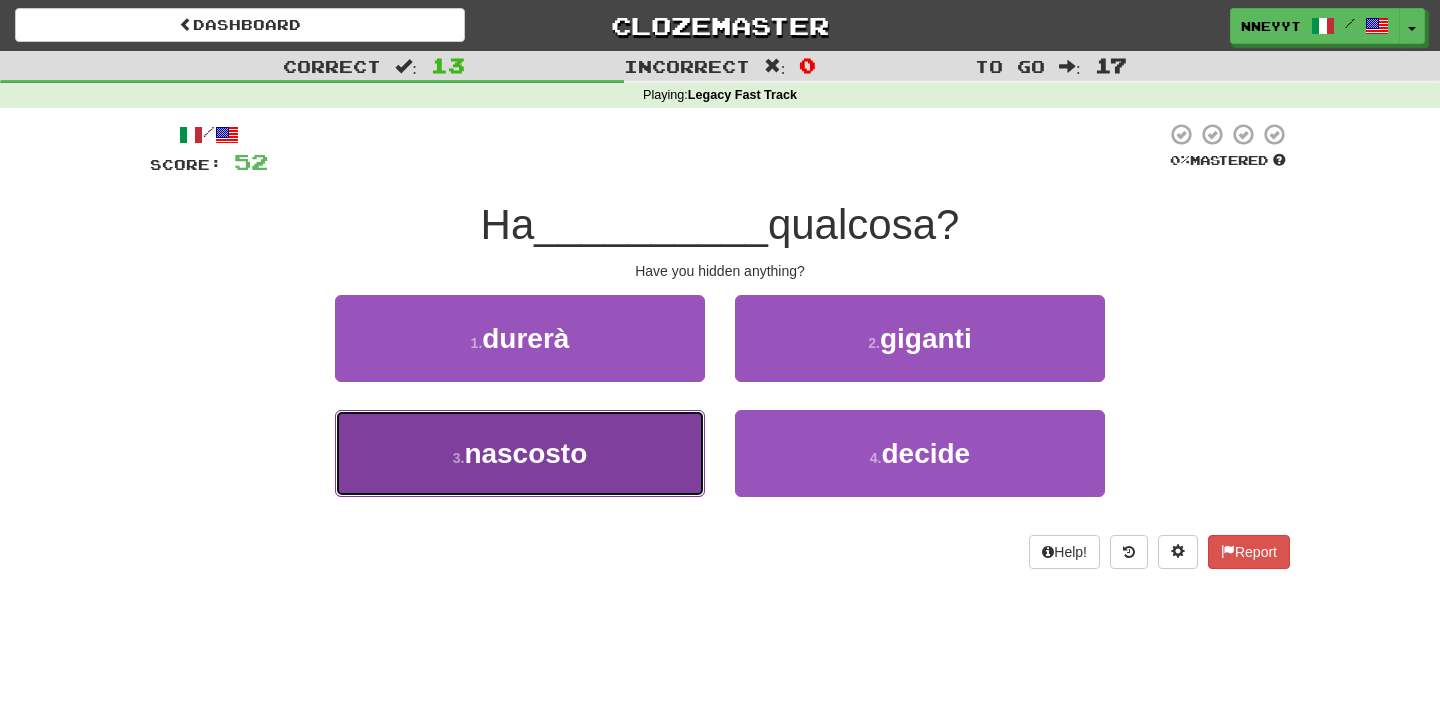 click on "3 .  nascosto" at bounding box center (520, 453) 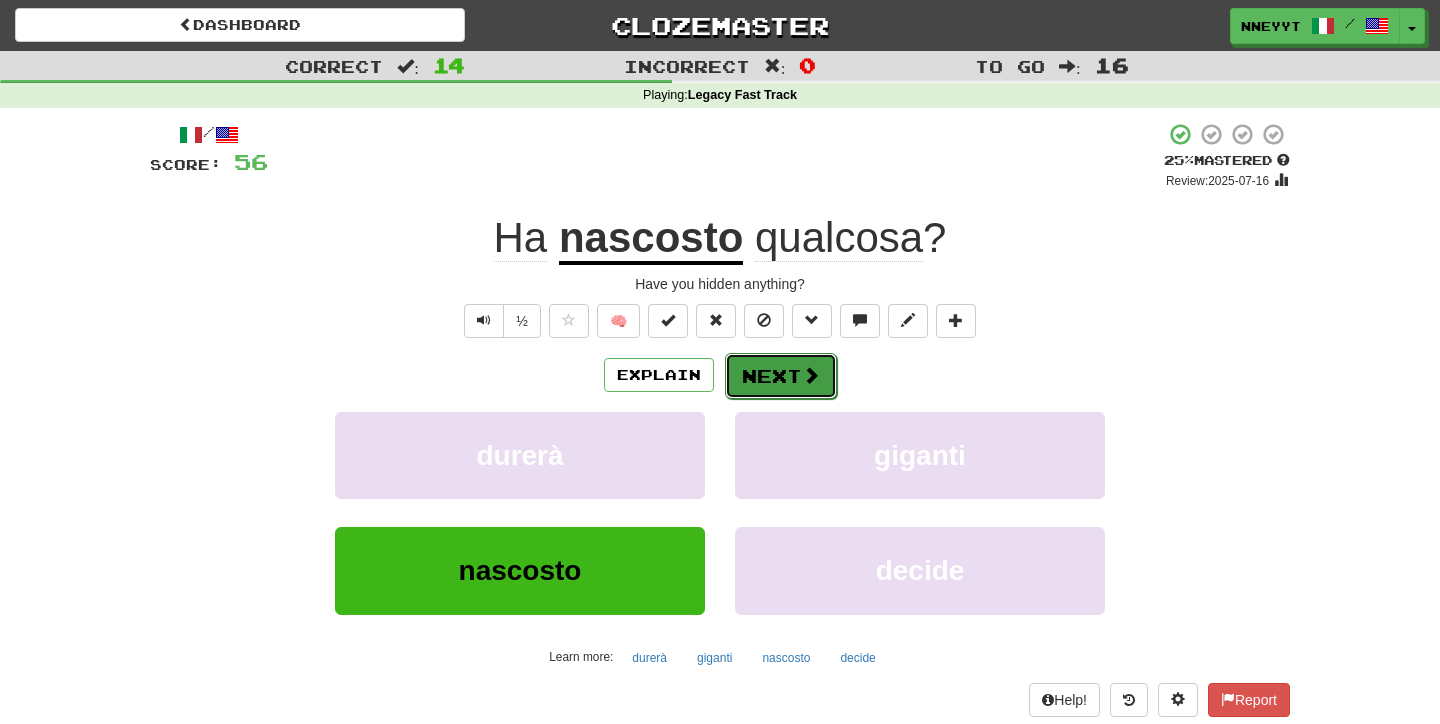 click on "Next" at bounding box center (781, 376) 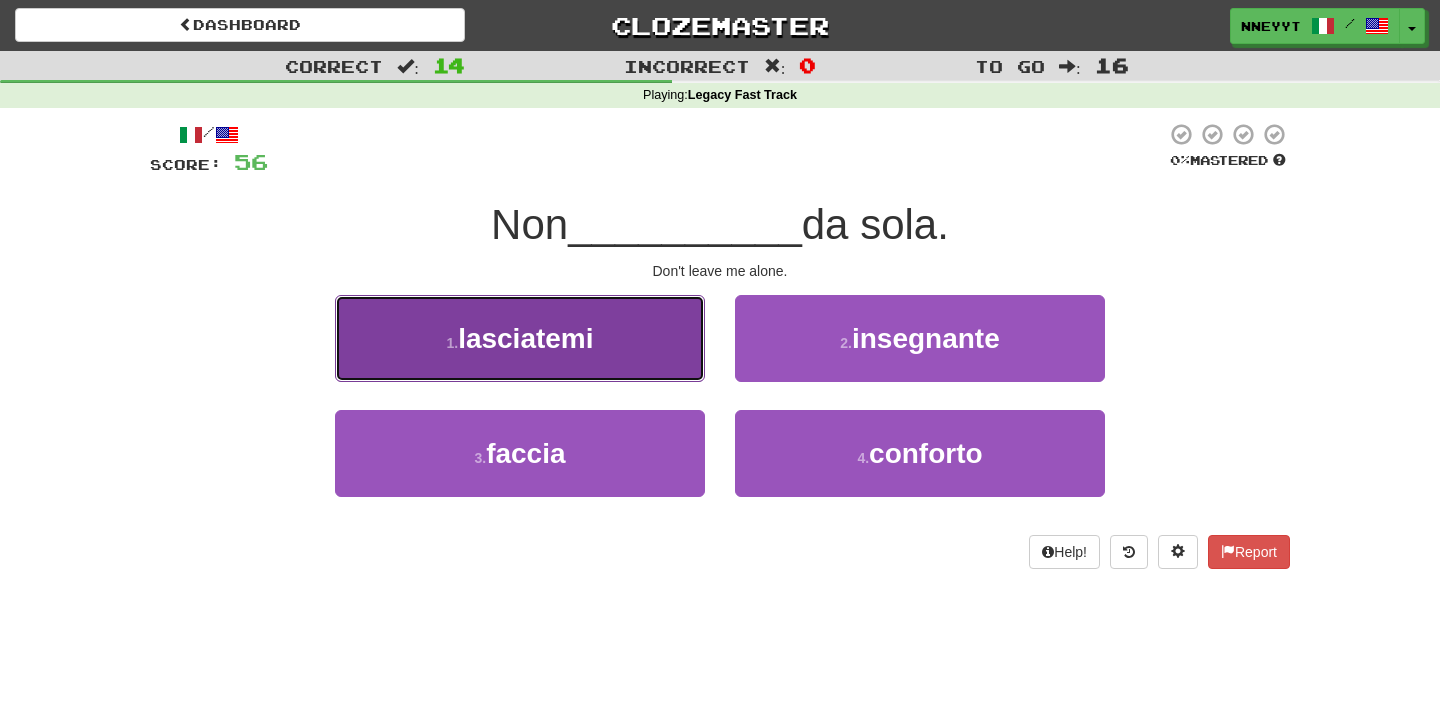 click on "1 .  lasciatemi" at bounding box center (520, 338) 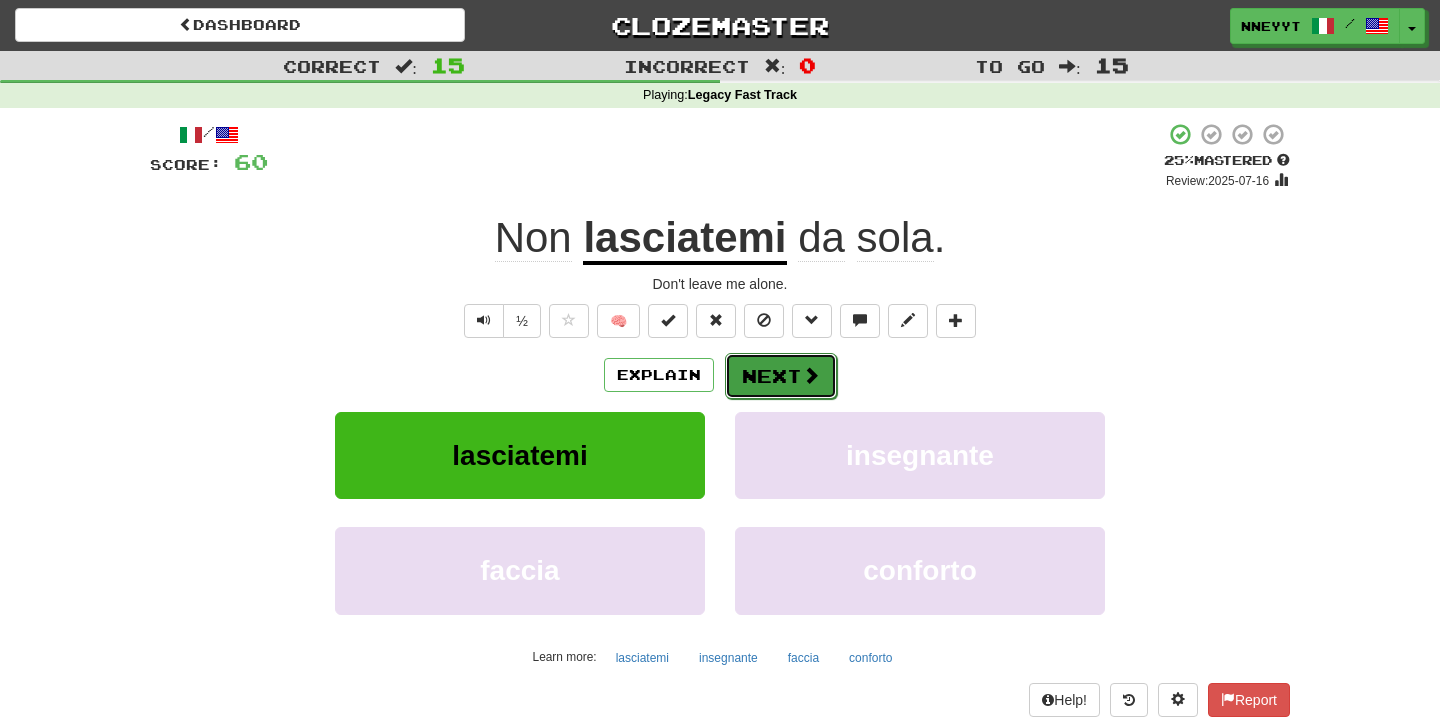 click on "Next" at bounding box center [781, 376] 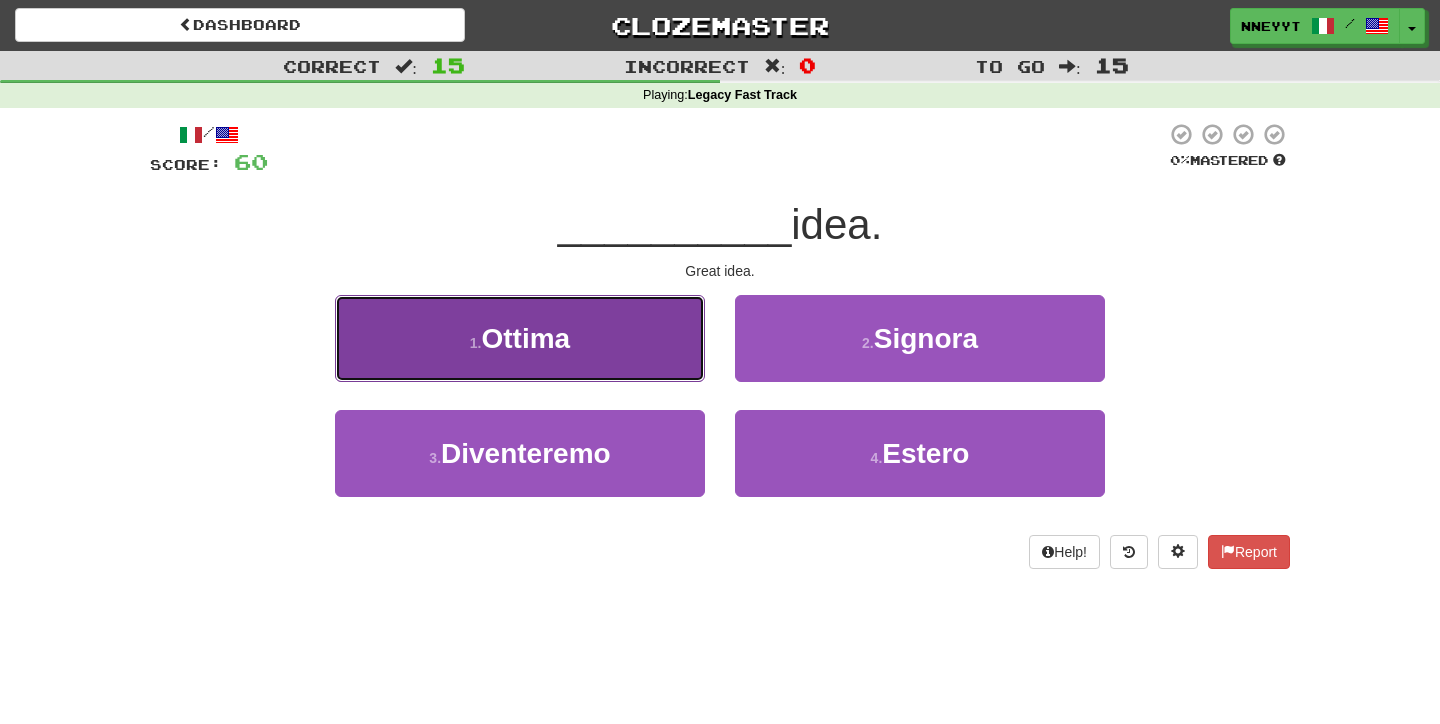 click on "1 .  Ottima" at bounding box center [520, 338] 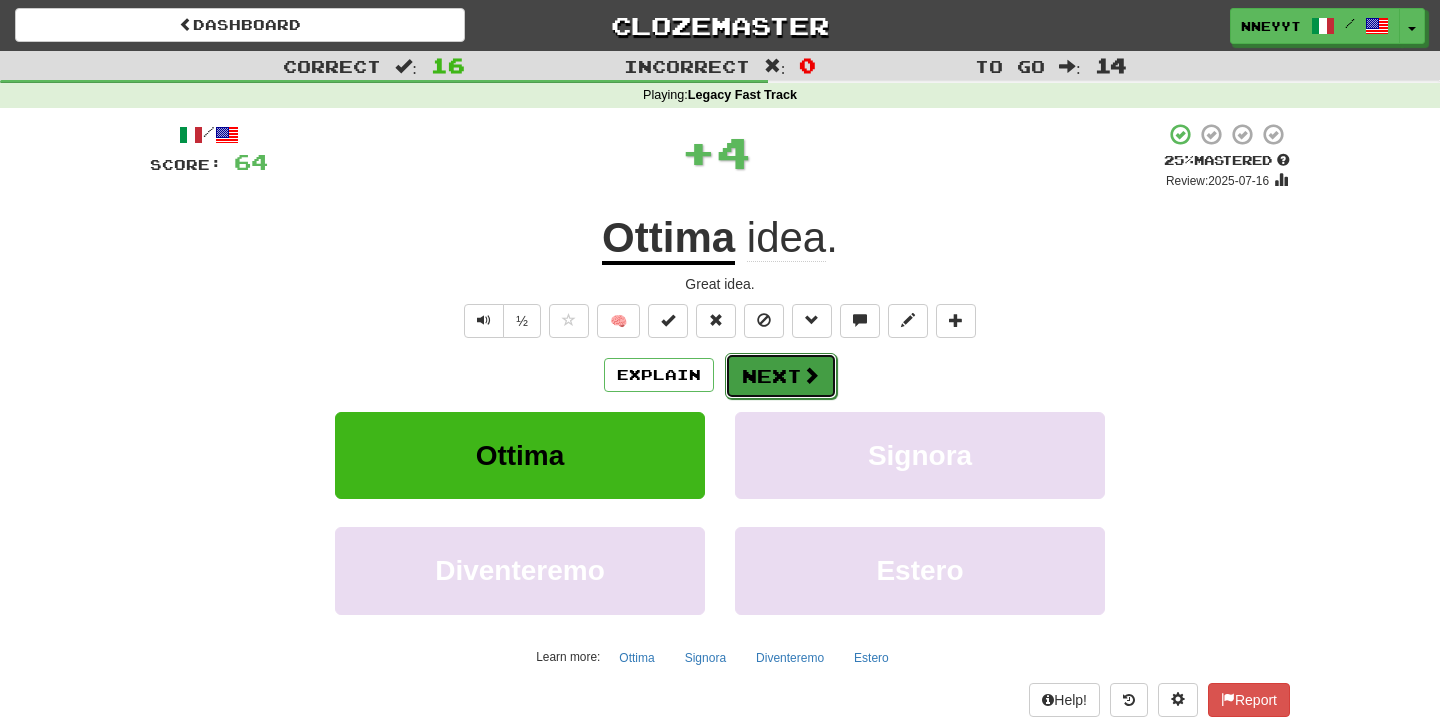 click on "Next" at bounding box center [781, 376] 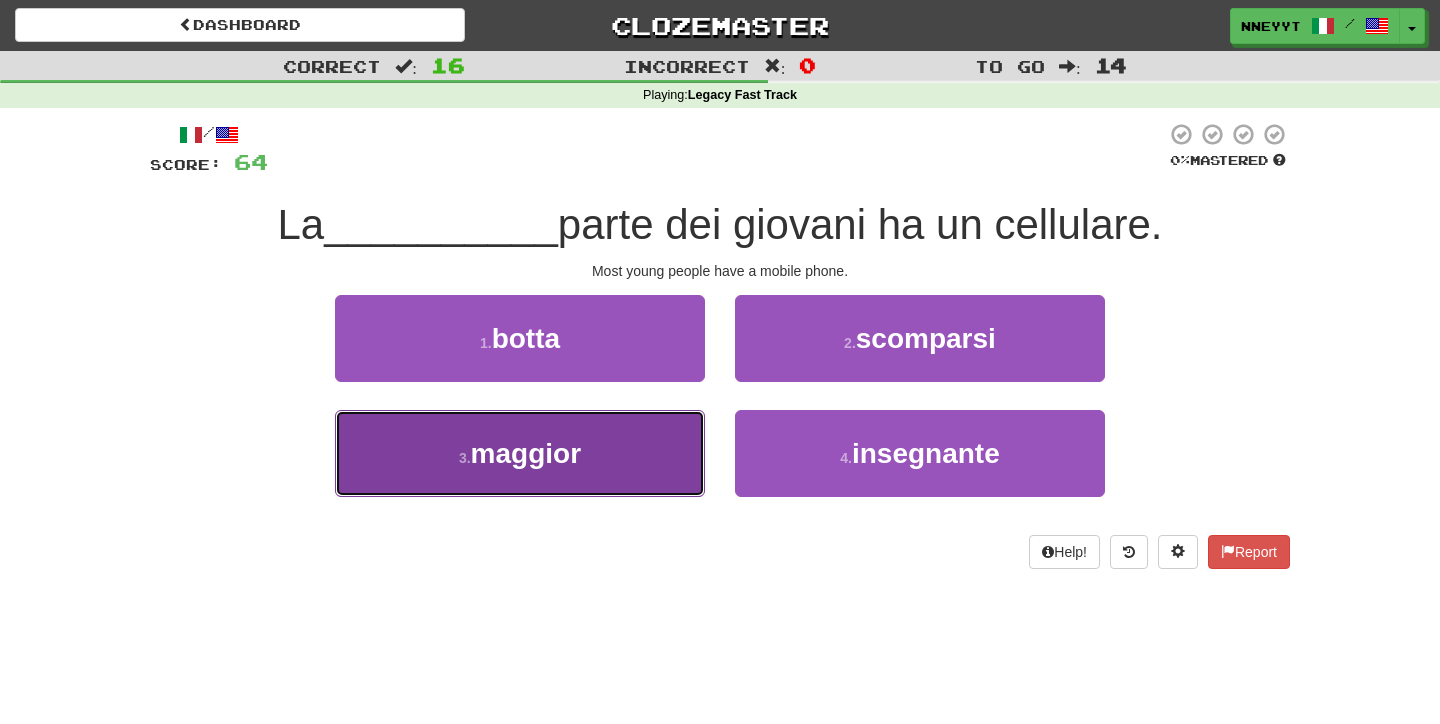 click on "3 .  maggior" at bounding box center [520, 453] 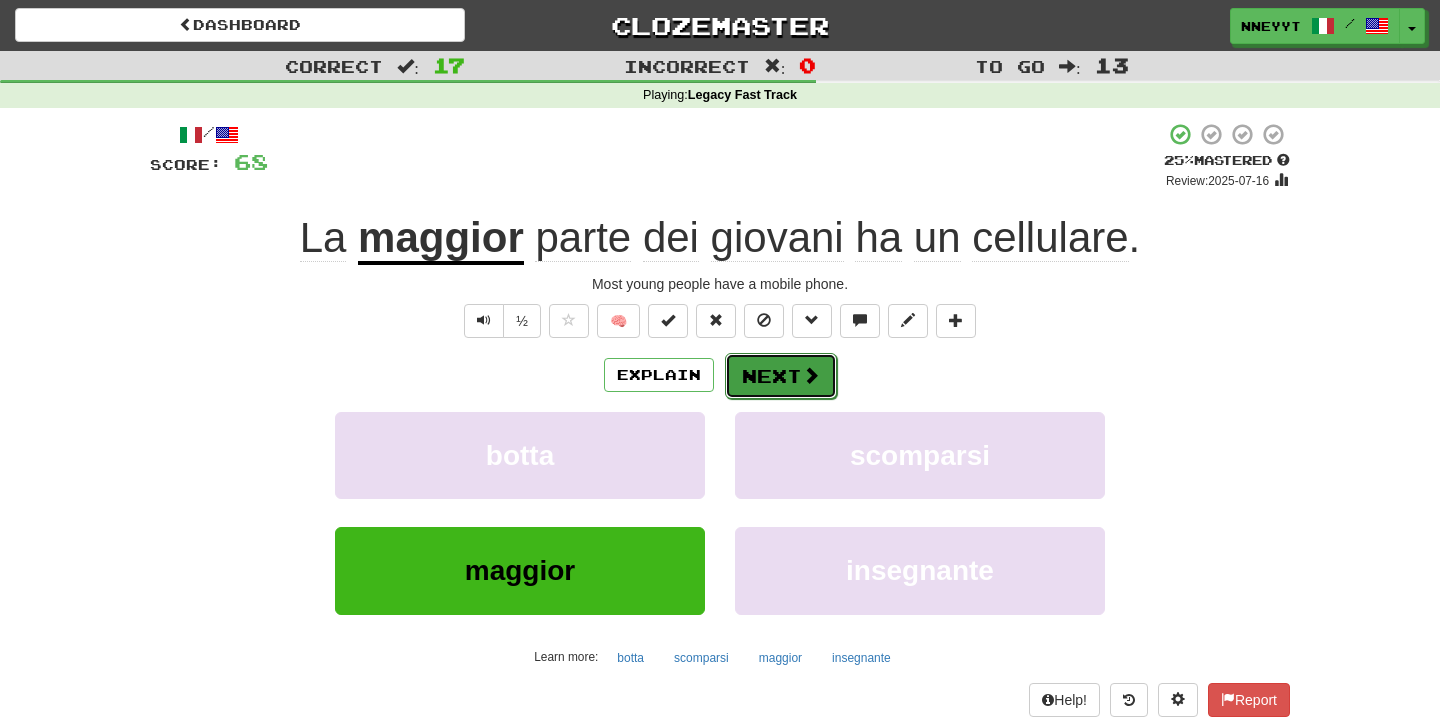 click on "Next" at bounding box center [781, 376] 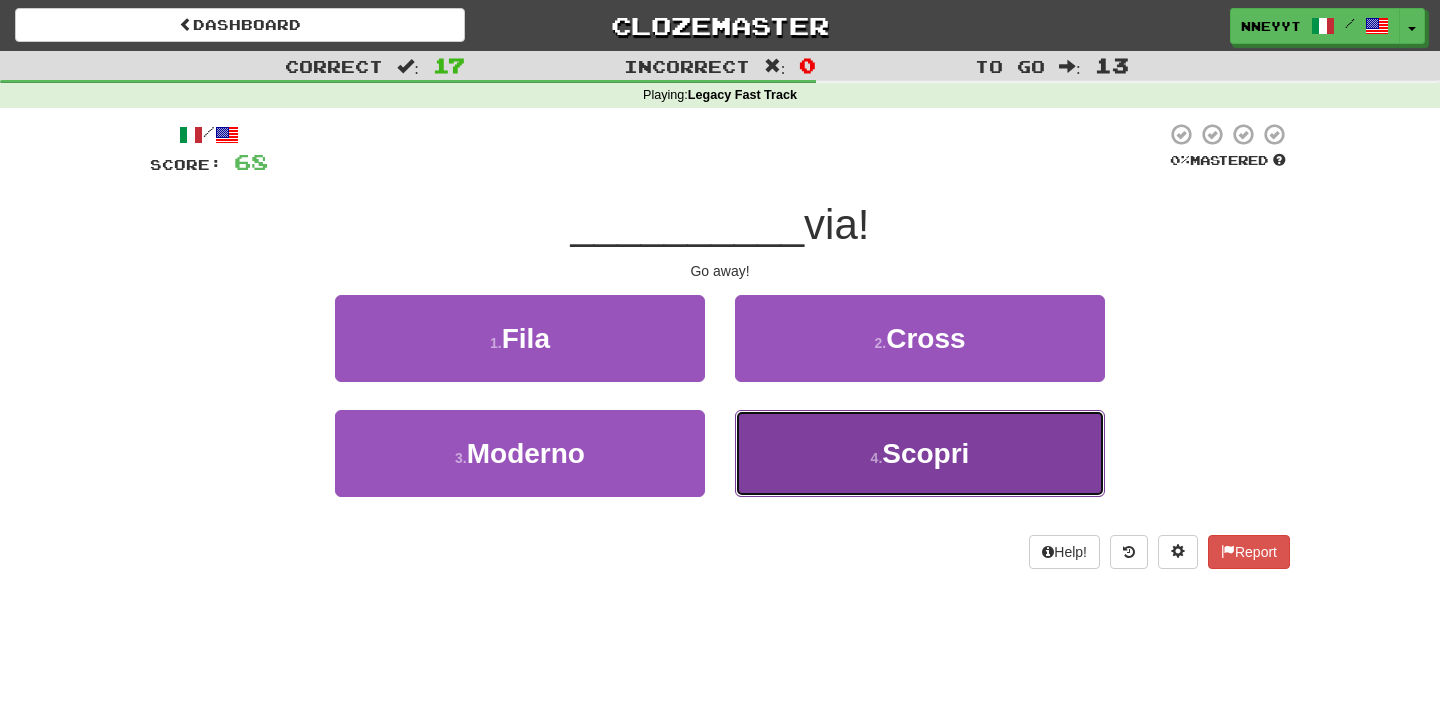 click on "4 .  Scopri" at bounding box center (920, 453) 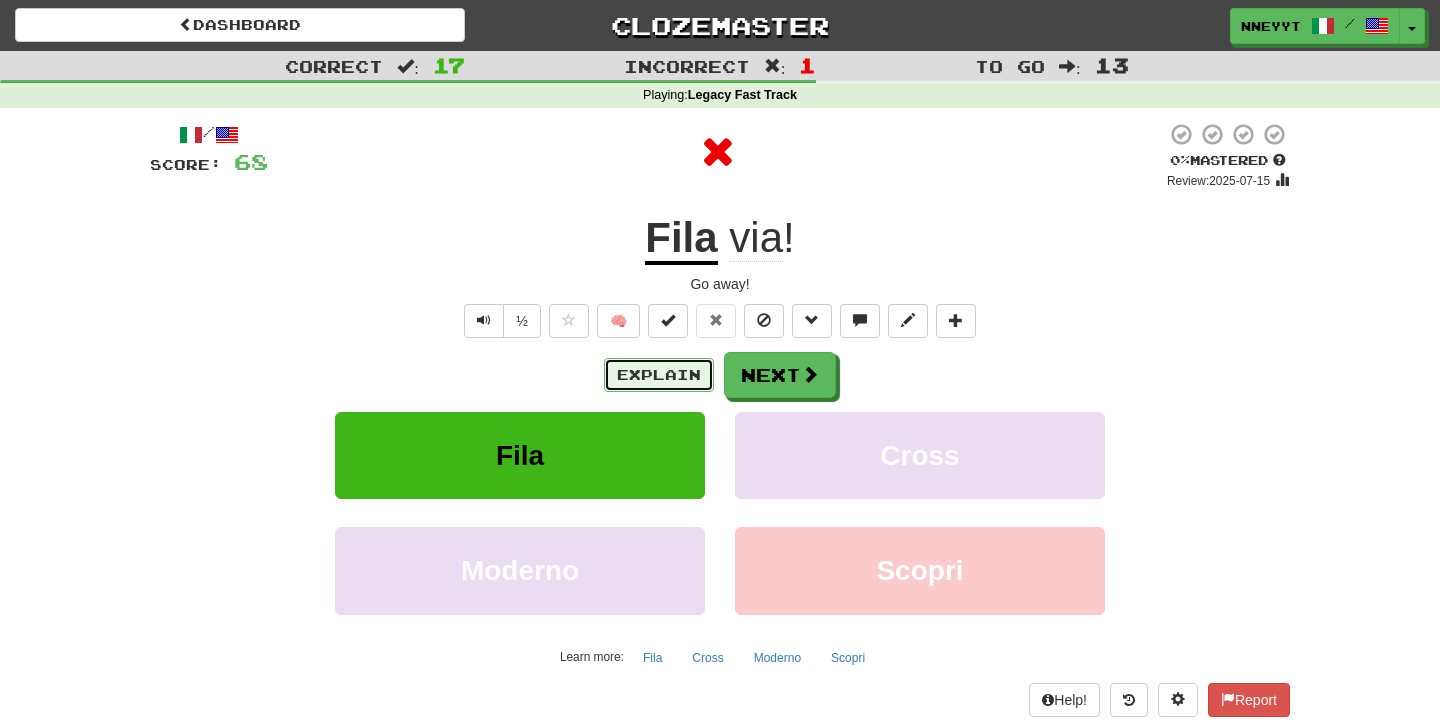 click on "Explain" at bounding box center [659, 375] 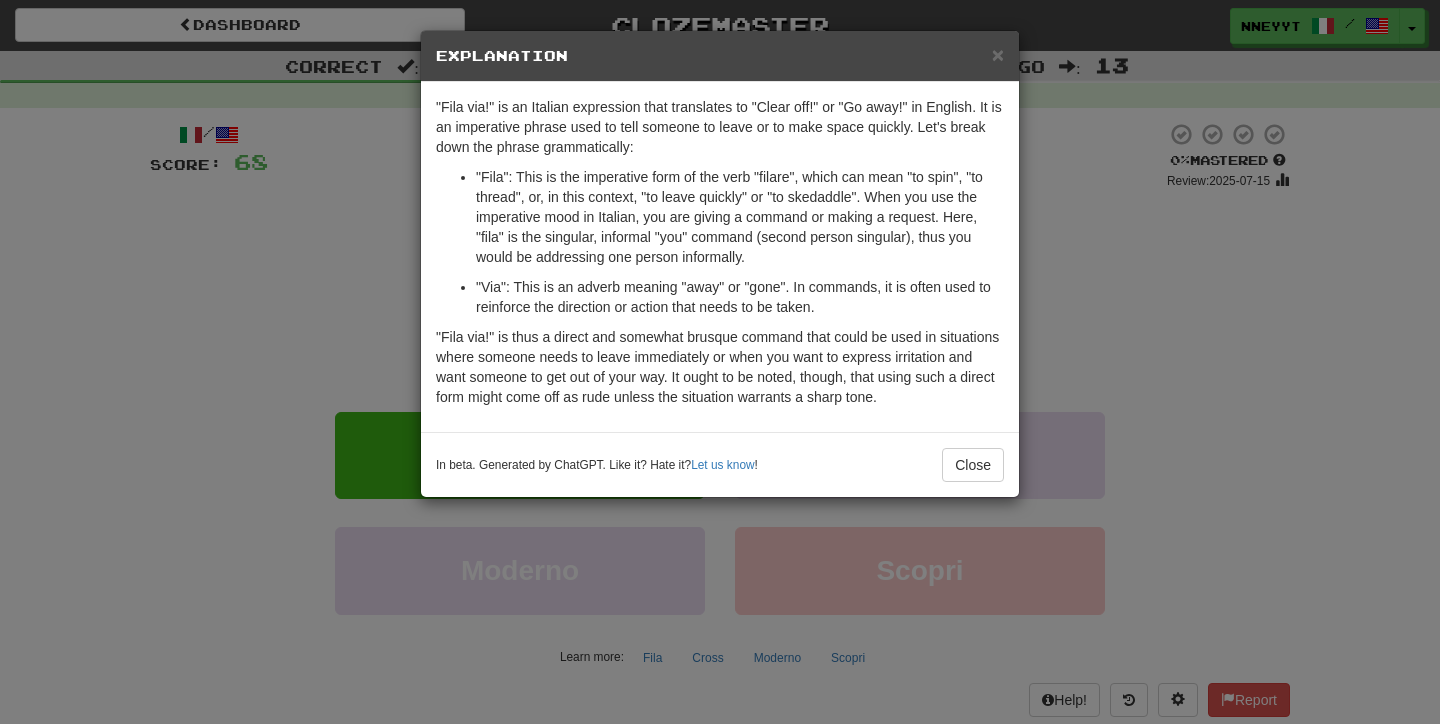 click on "× Explanation" at bounding box center (720, 56) 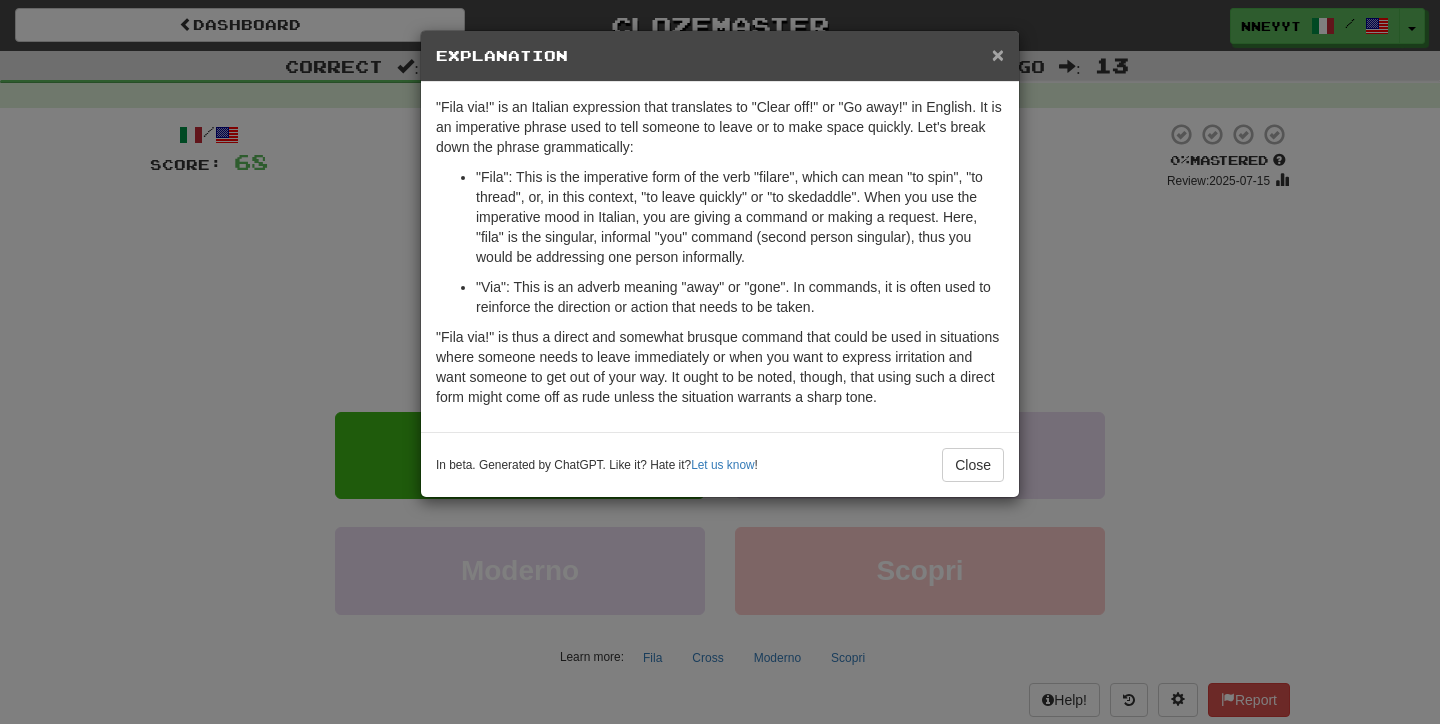 click on "×" at bounding box center (998, 54) 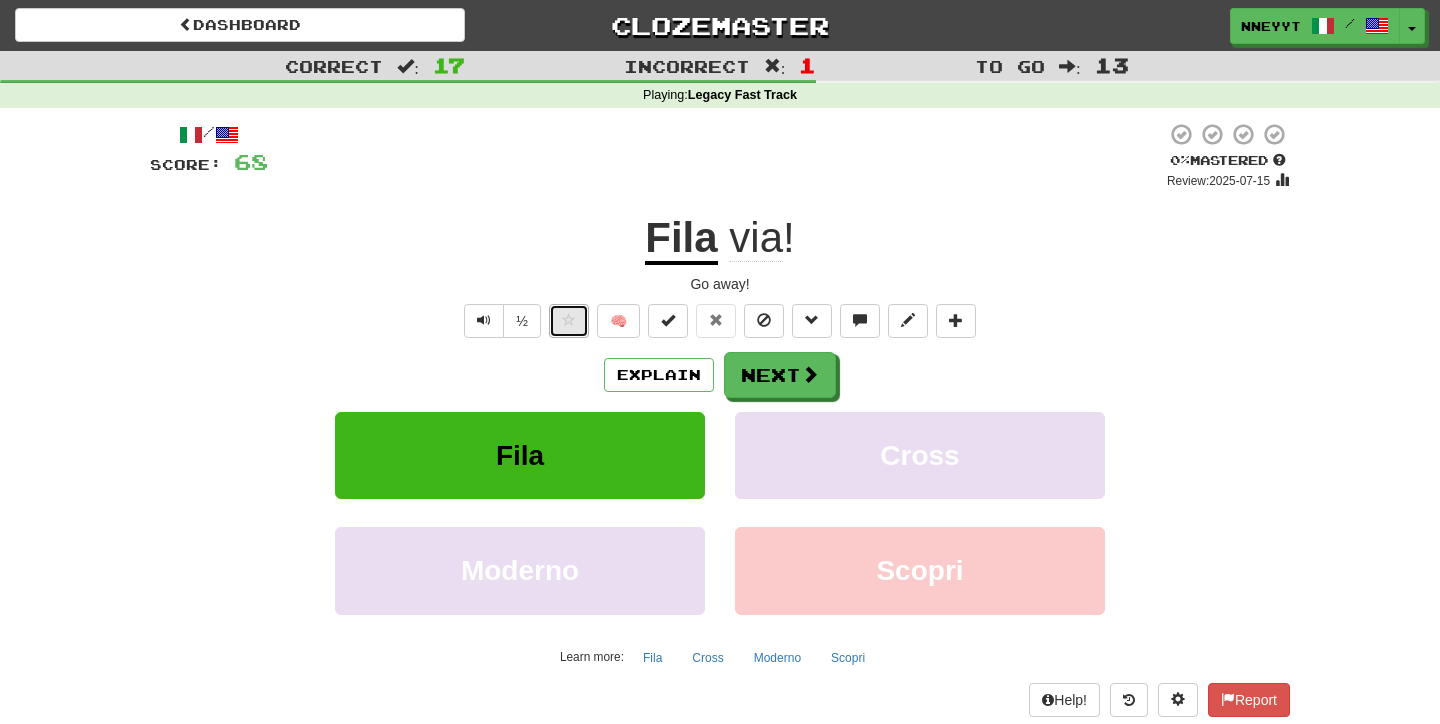 click at bounding box center [569, 321] 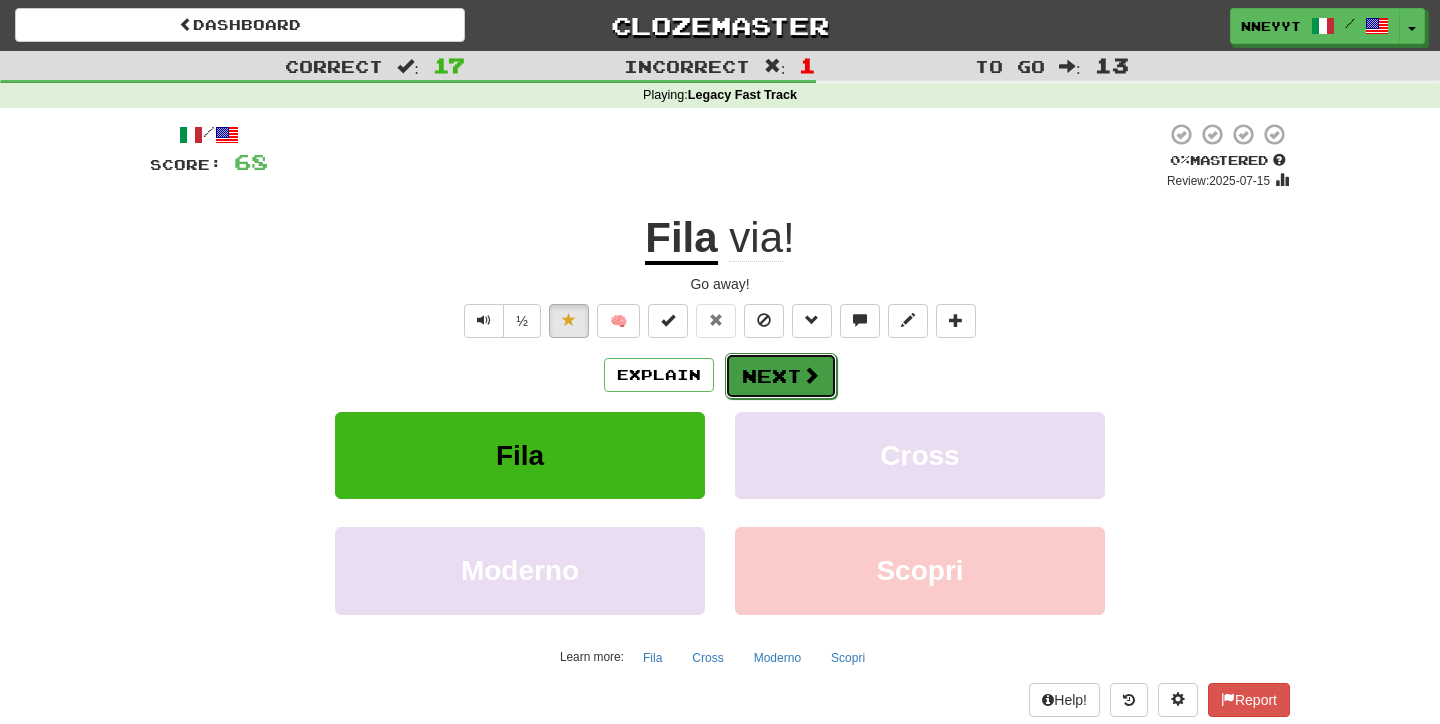 click on "Next" at bounding box center [781, 376] 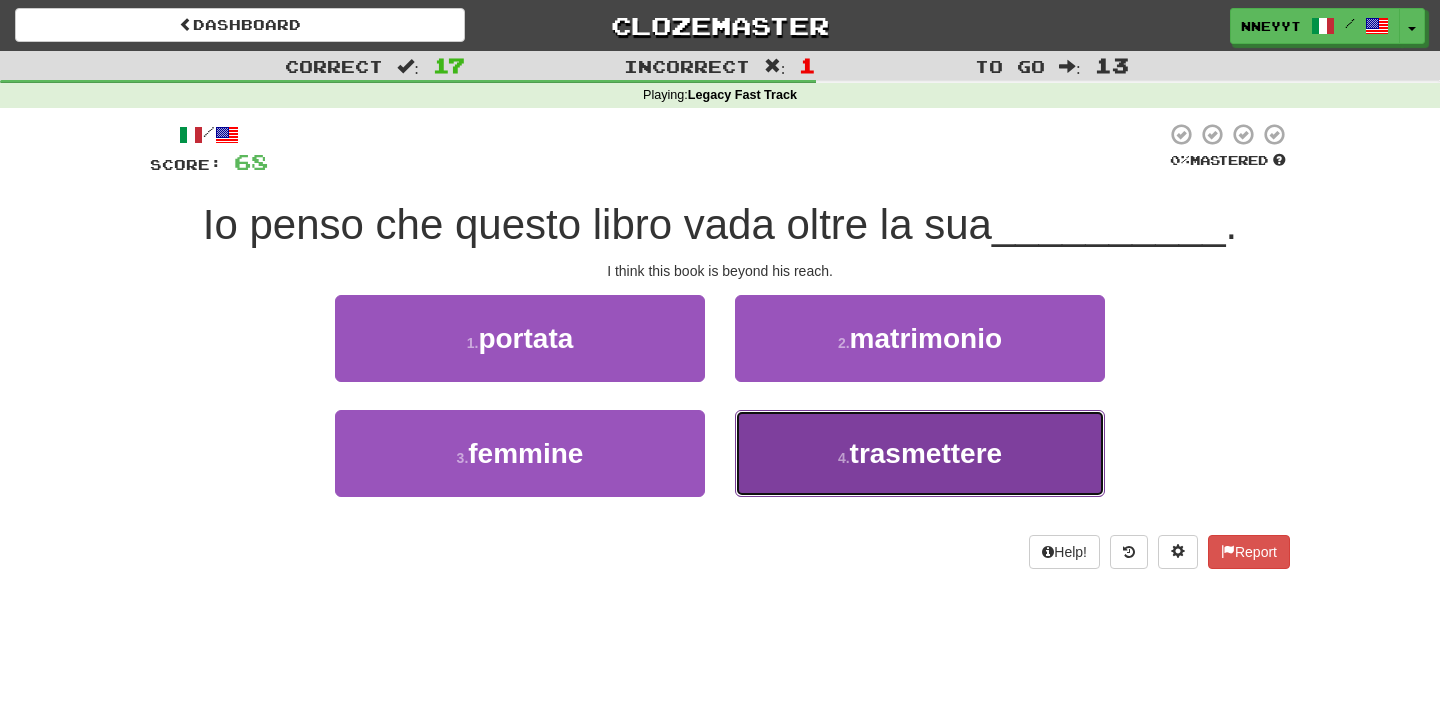 click on "4 .  trasmettere" at bounding box center (920, 453) 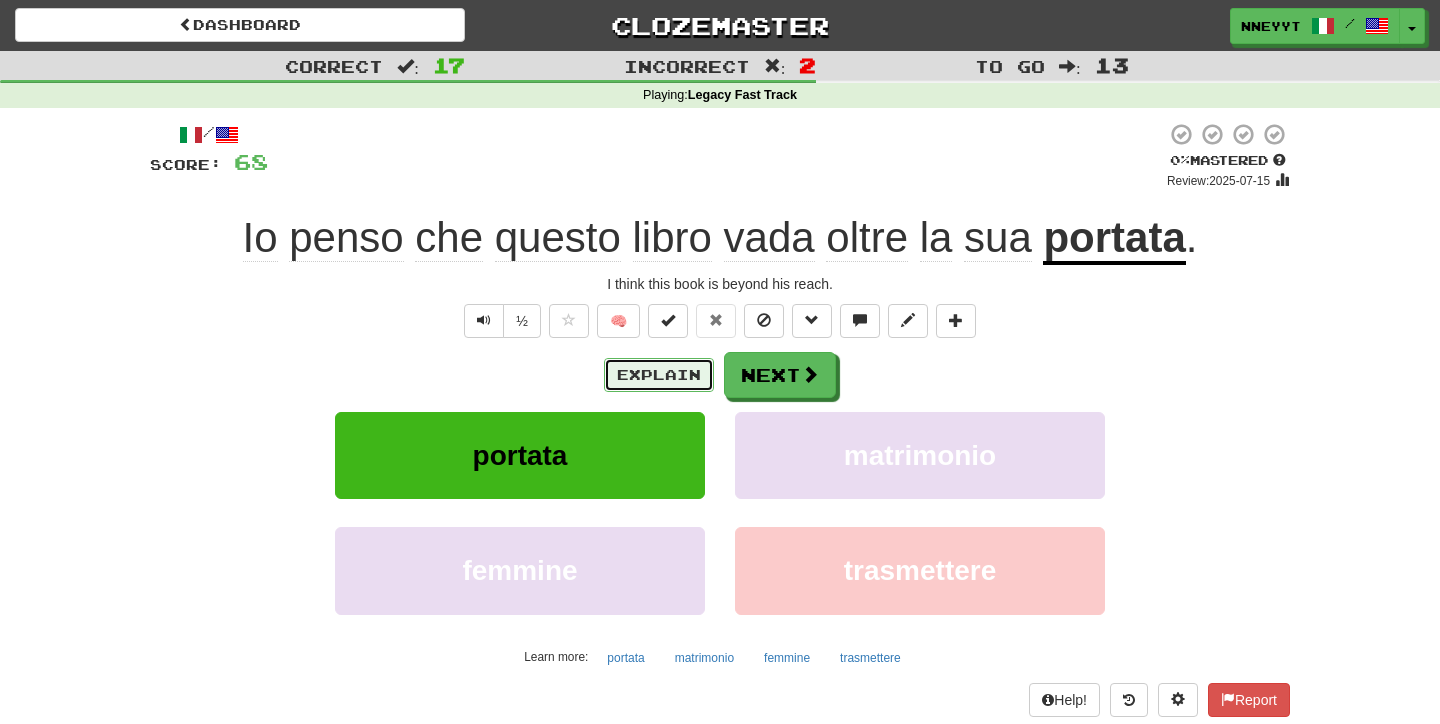 click on "Explain" at bounding box center [659, 375] 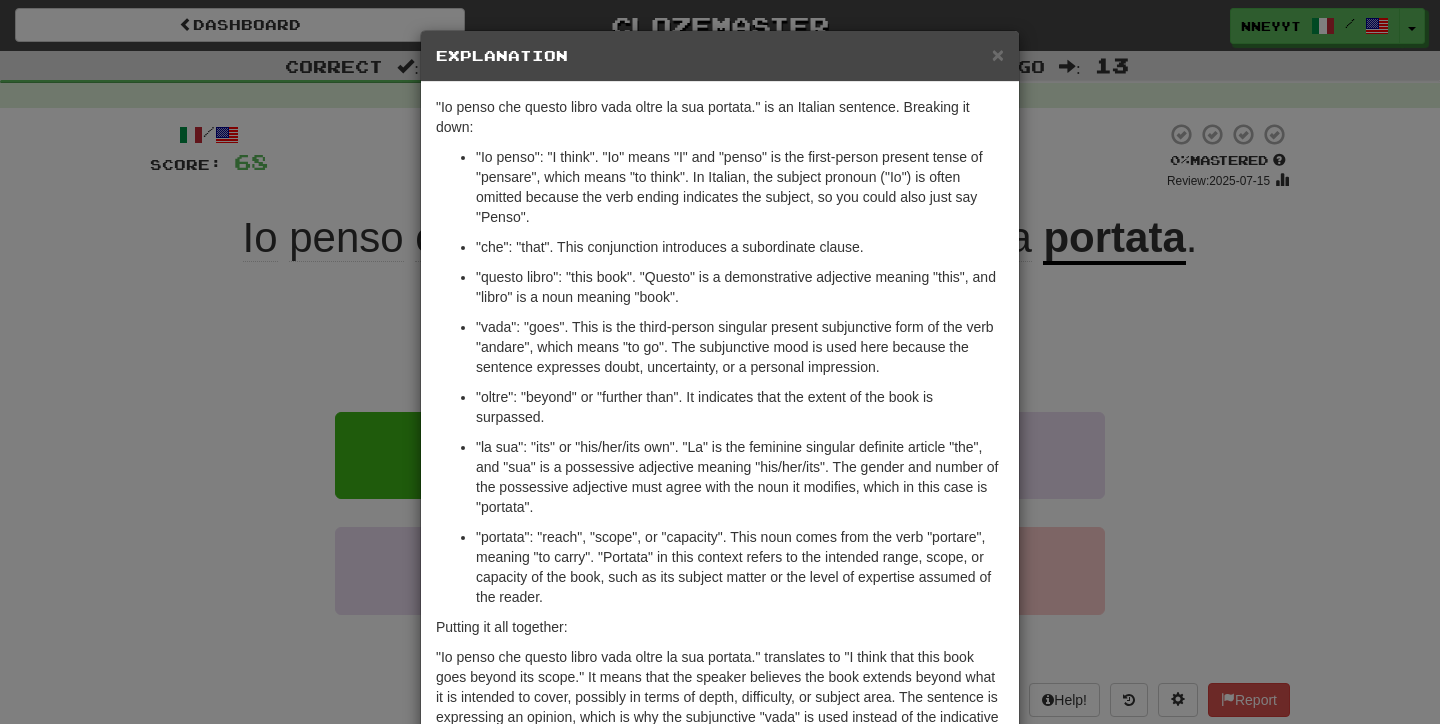 click on "× Explanation "Io penso che questo libro vada oltre la sua portata." is an Italian sentence. Breaking it down:
"Io penso": "I think". "Io" means "I" and "penso" is the first-person present tense of "pensare", which means "to think". In Italian, the subject pronoun ("Io") is often omitted because the verb ending indicates the subject, so you could also just say "Penso".
"che": "that". This conjunction introduces a subordinate clause.
"questo libro": "this book". "Questo" is a demonstrative adjective meaning "this", and "libro" is a noun meaning "book".
"vada": "goes". This is the third-person singular present subjunctive form of the verb "andare", which means "to go". The subjunctive mood is used here because the sentence expresses doubt, uncertainty, or a personal impression.
"oltre": "beyond" or "further than". It indicates that the extent of the book is surpassed.
Putting it all together:
In beta. Generated by ChatGPT. Like it? Hate it?  Let us know ! Close" at bounding box center [720, 362] 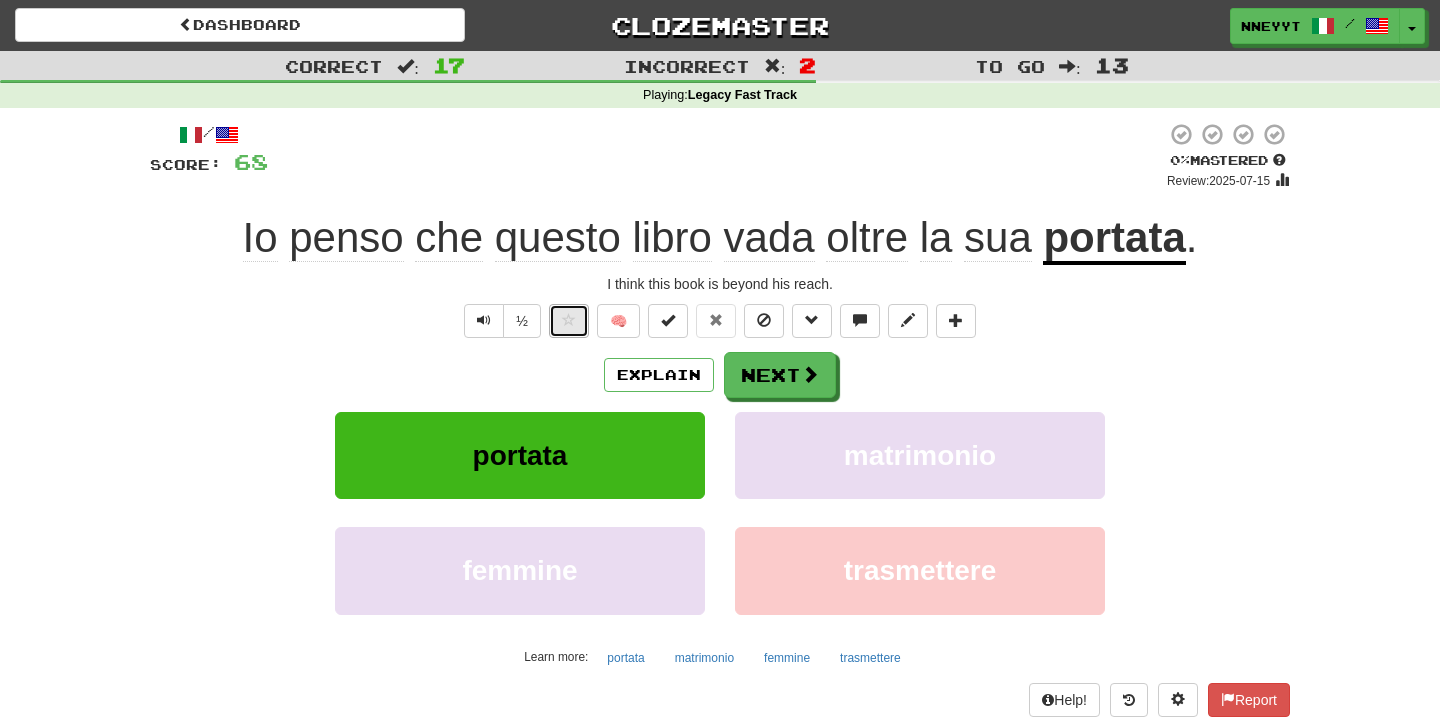 click at bounding box center (569, 320) 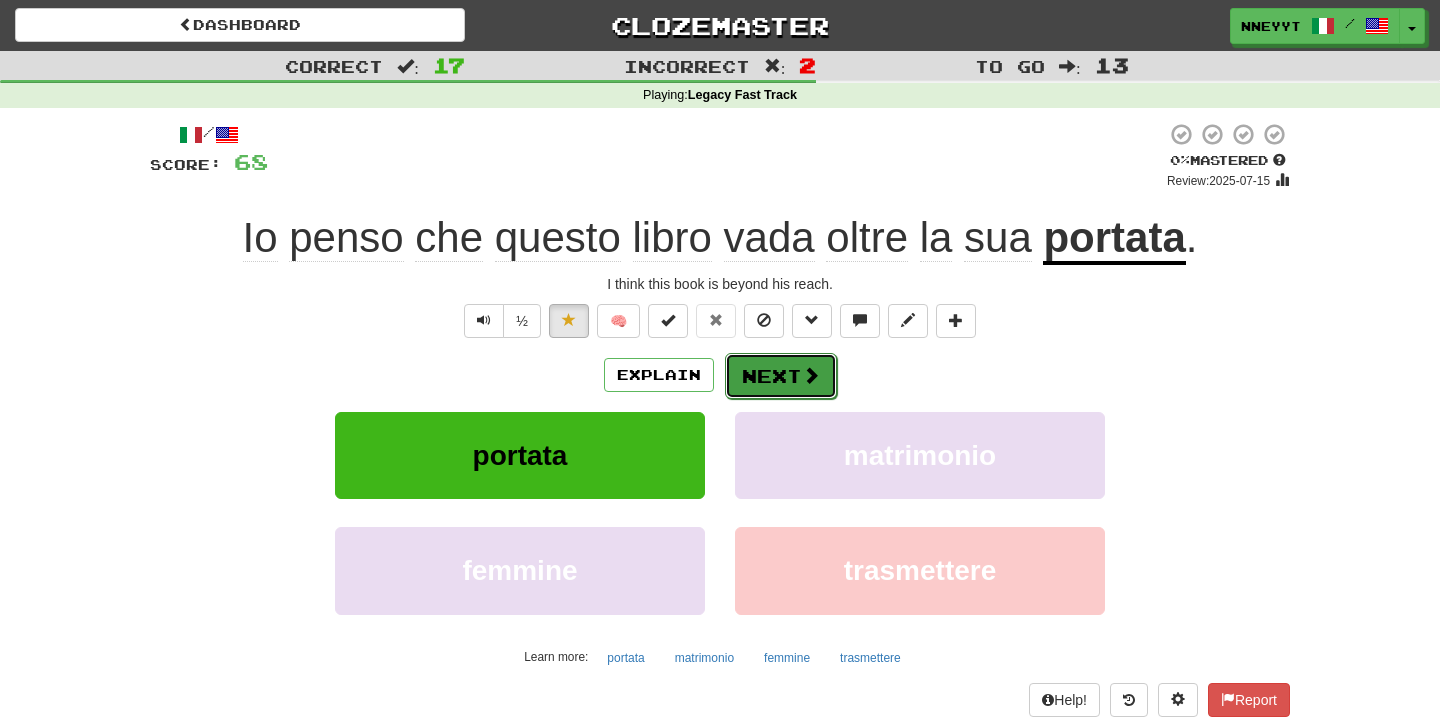click on "Next" at bounding box center (781, 376) 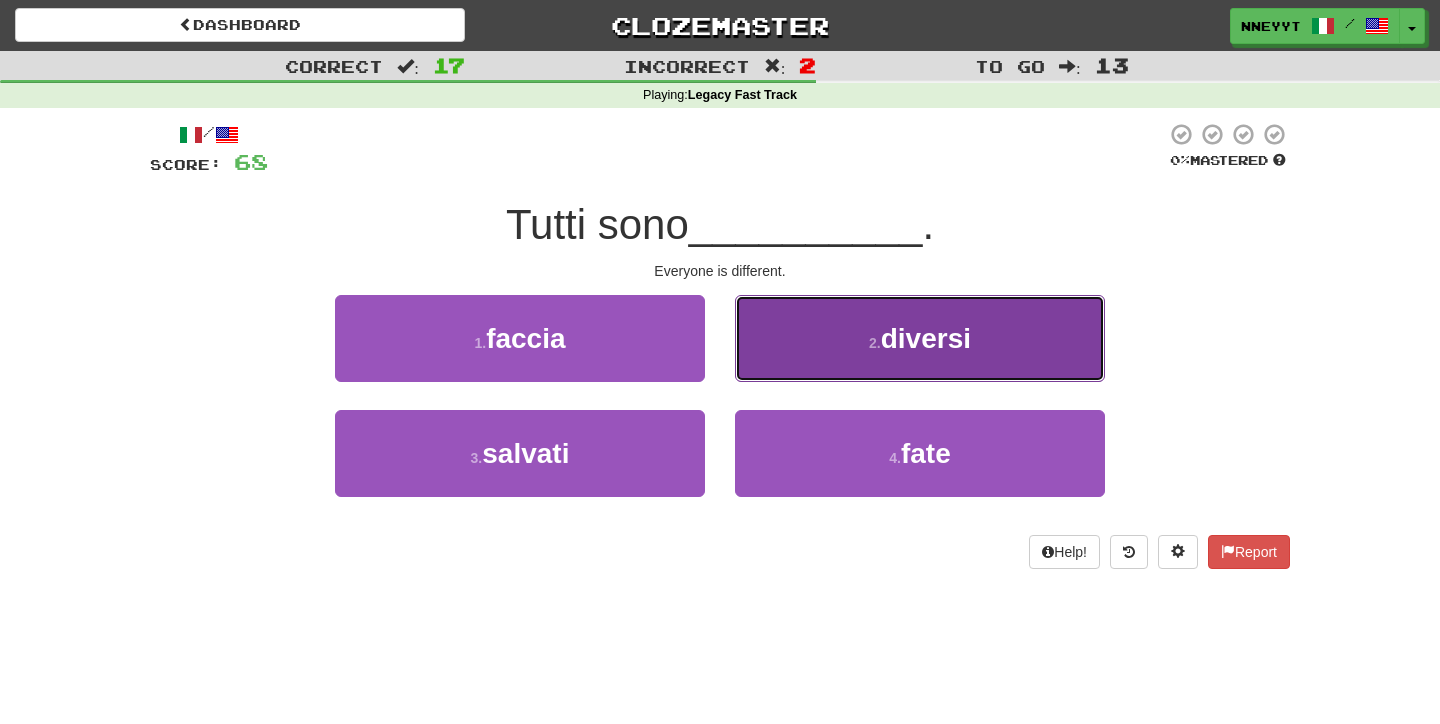 click on "2 .  diversi" at bounding box center [920, 338] 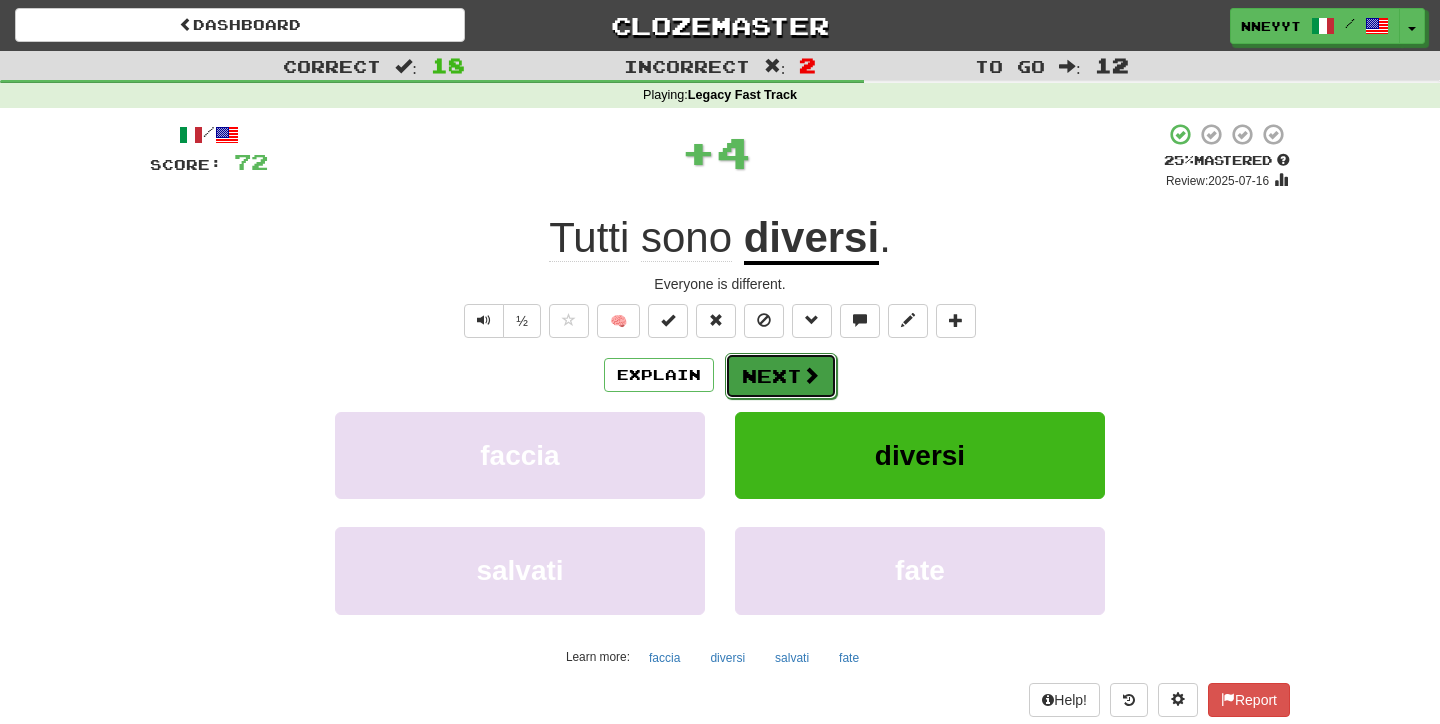 click on "Next" at bounding box center [781, 376] 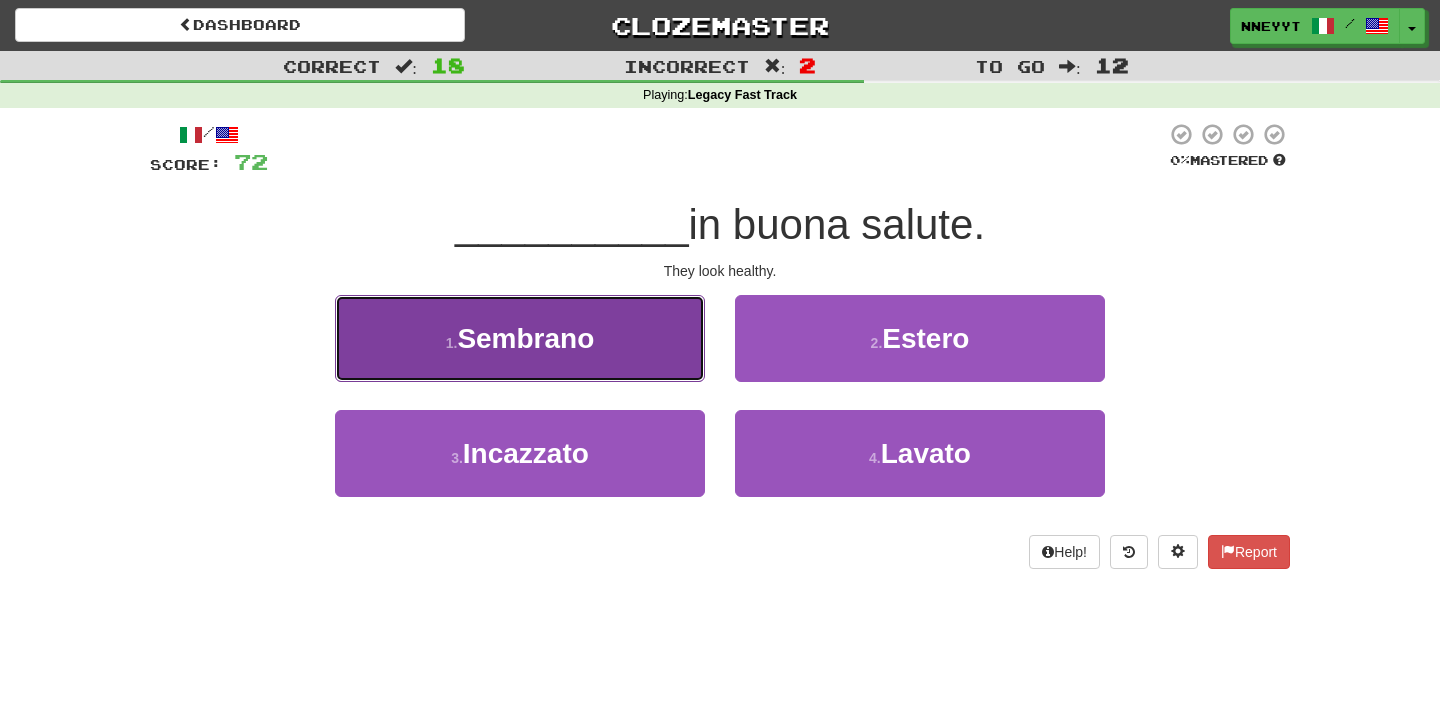 click on "1 .  Sembrano" at bounding box center (520, 338) 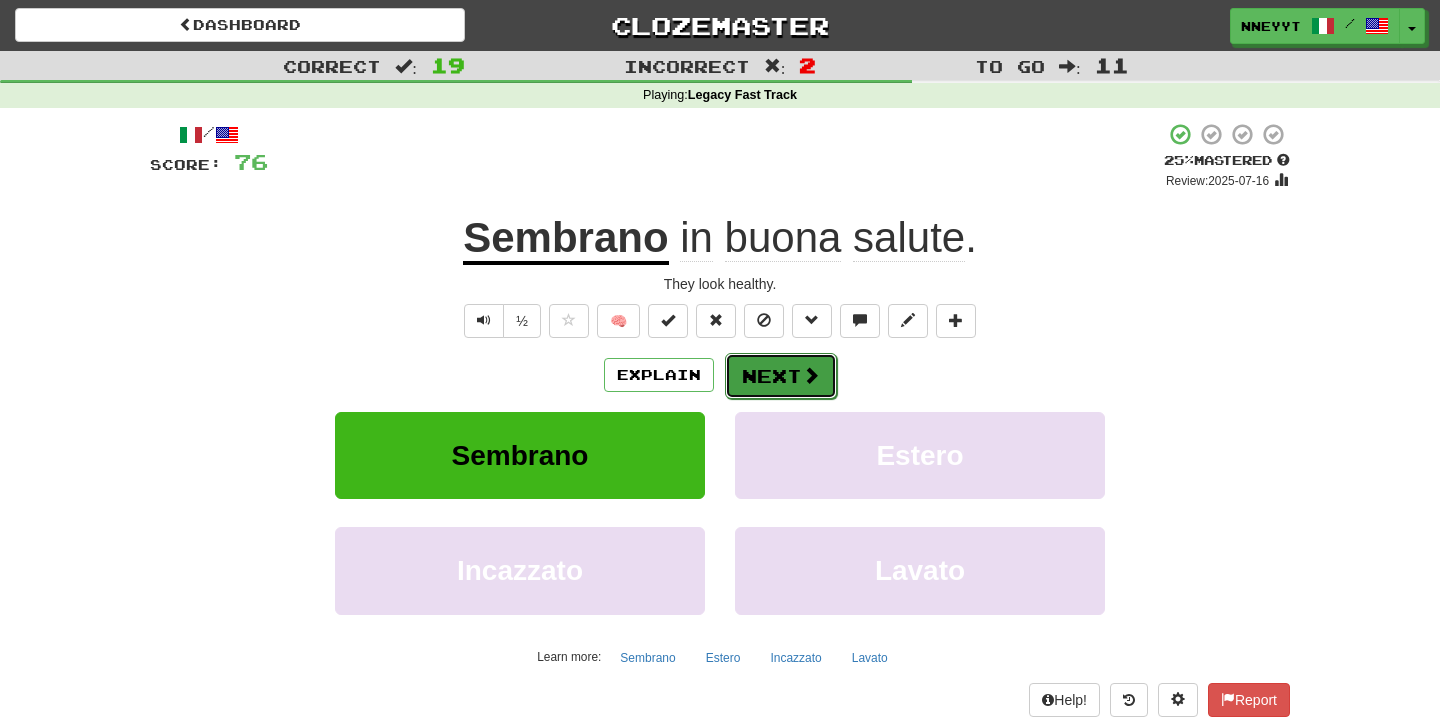 click on "Next" at bounding box center [781, 376] 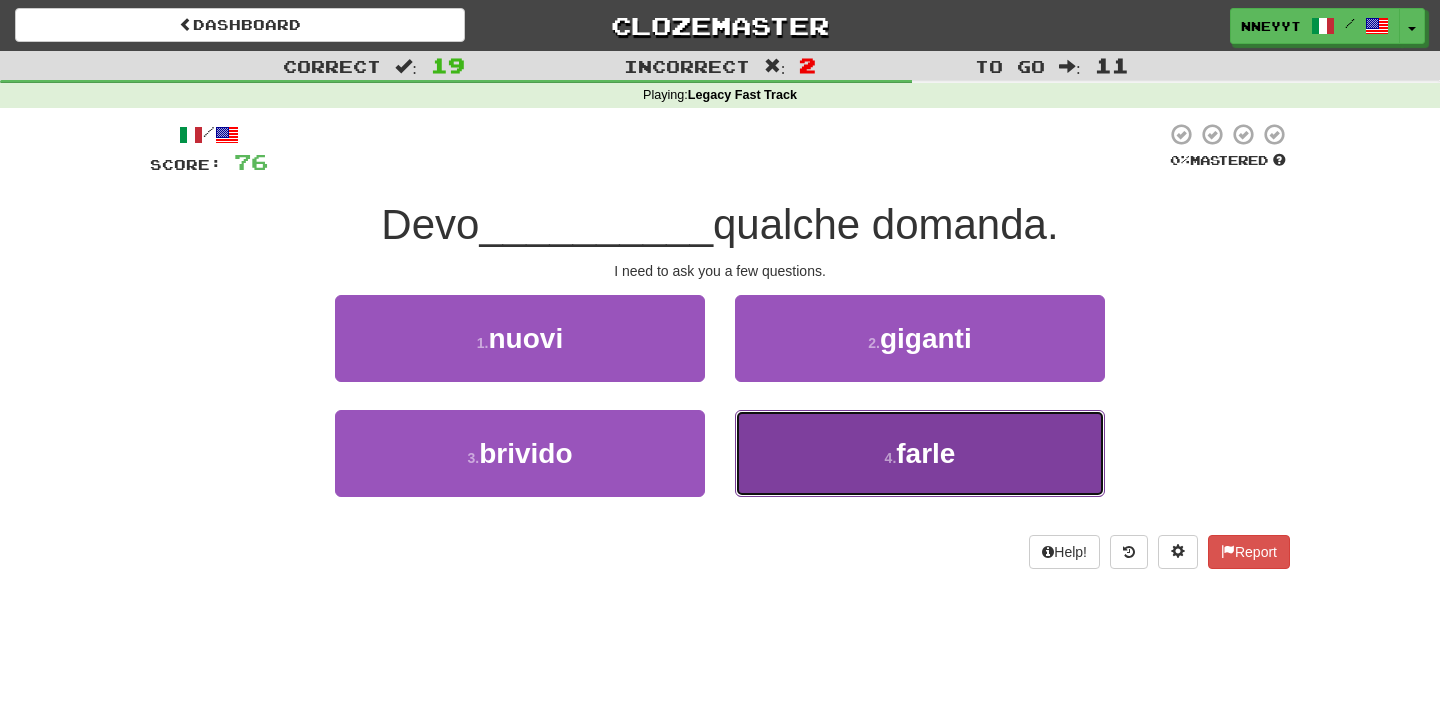 click on "4 .  farle" at bounding box center (920, 453) 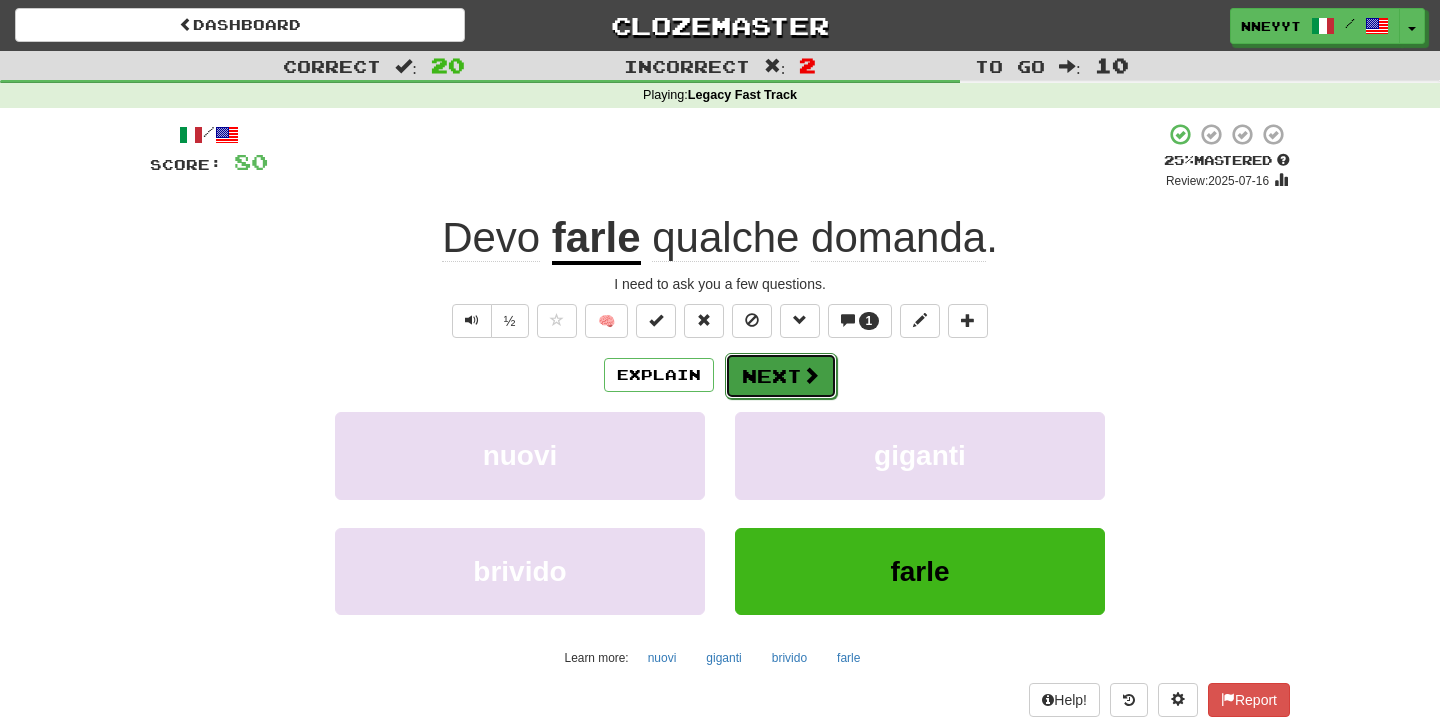 click on "Next" at bounding box center (781, 376) 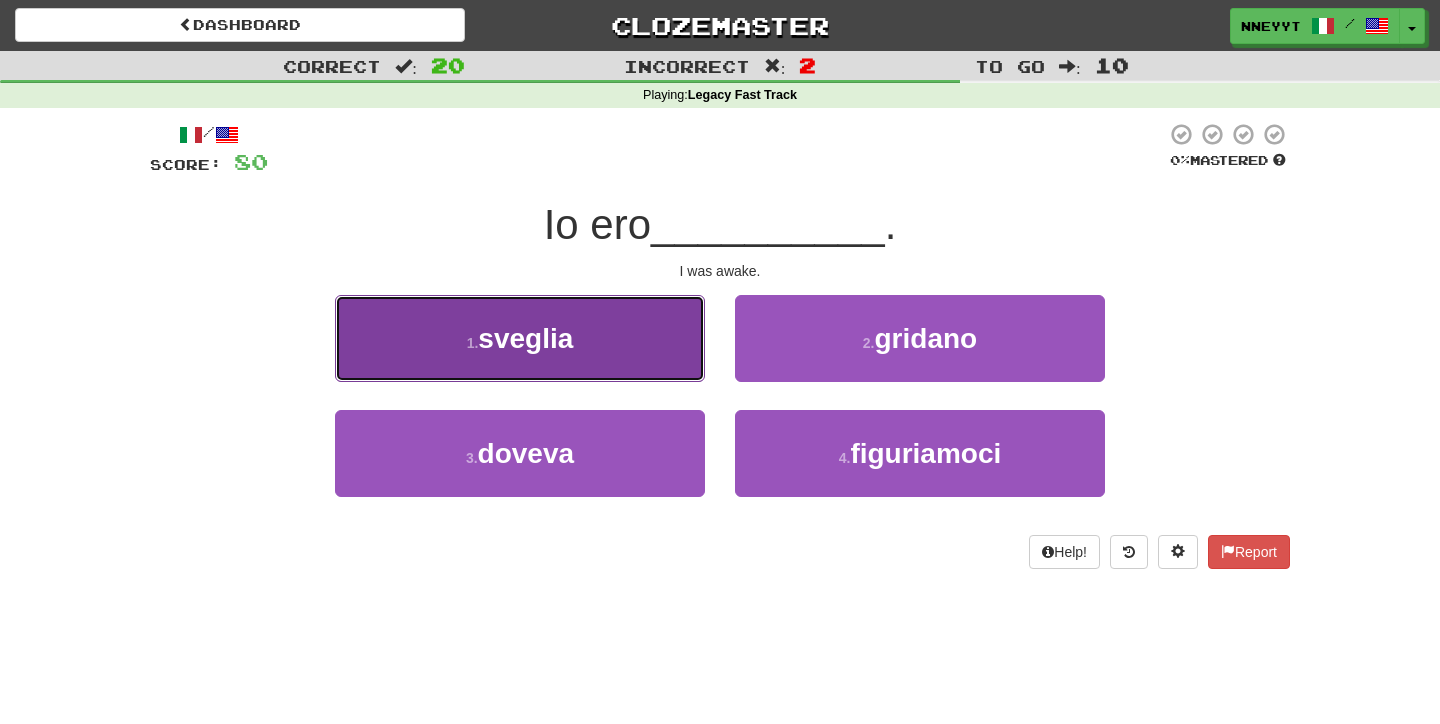 click on "1 .  sveglia" at bounding box center (520, 338) 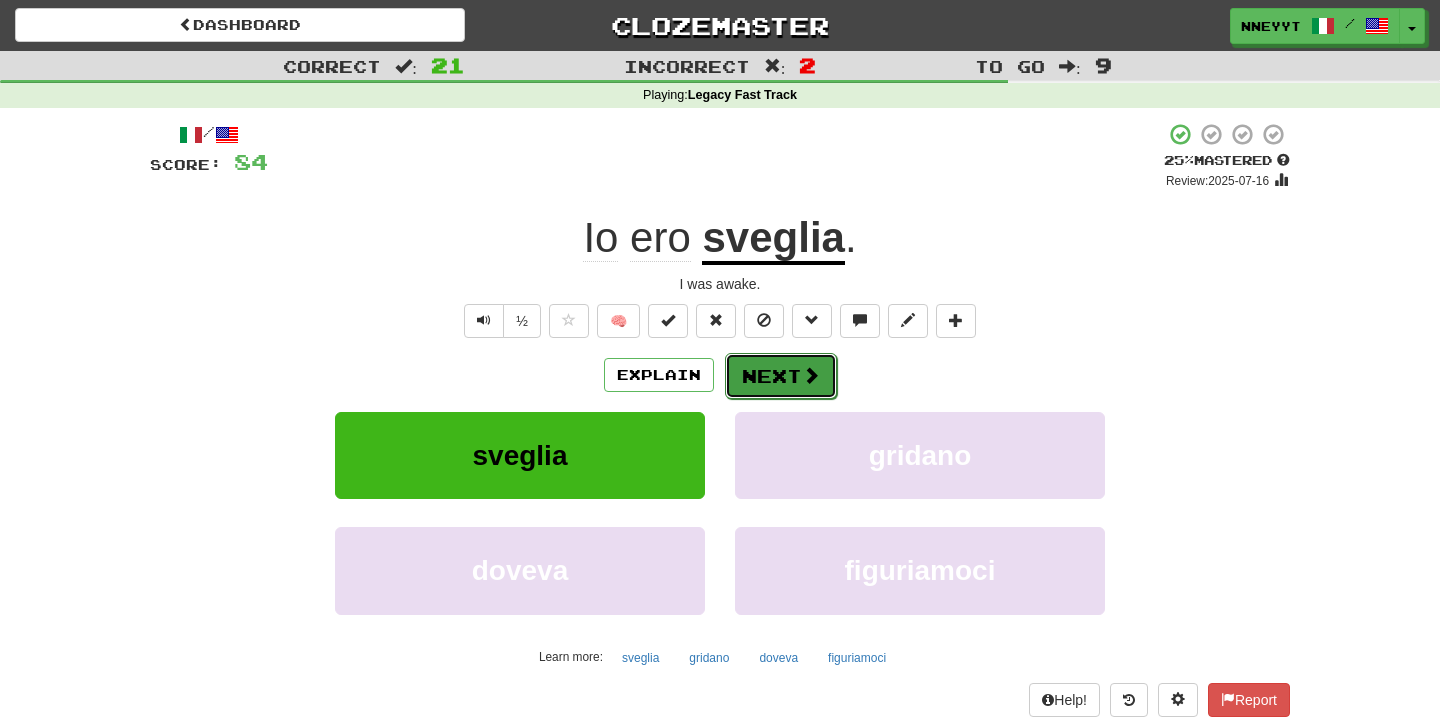 click on "Next" at bounding box center (781, 376) 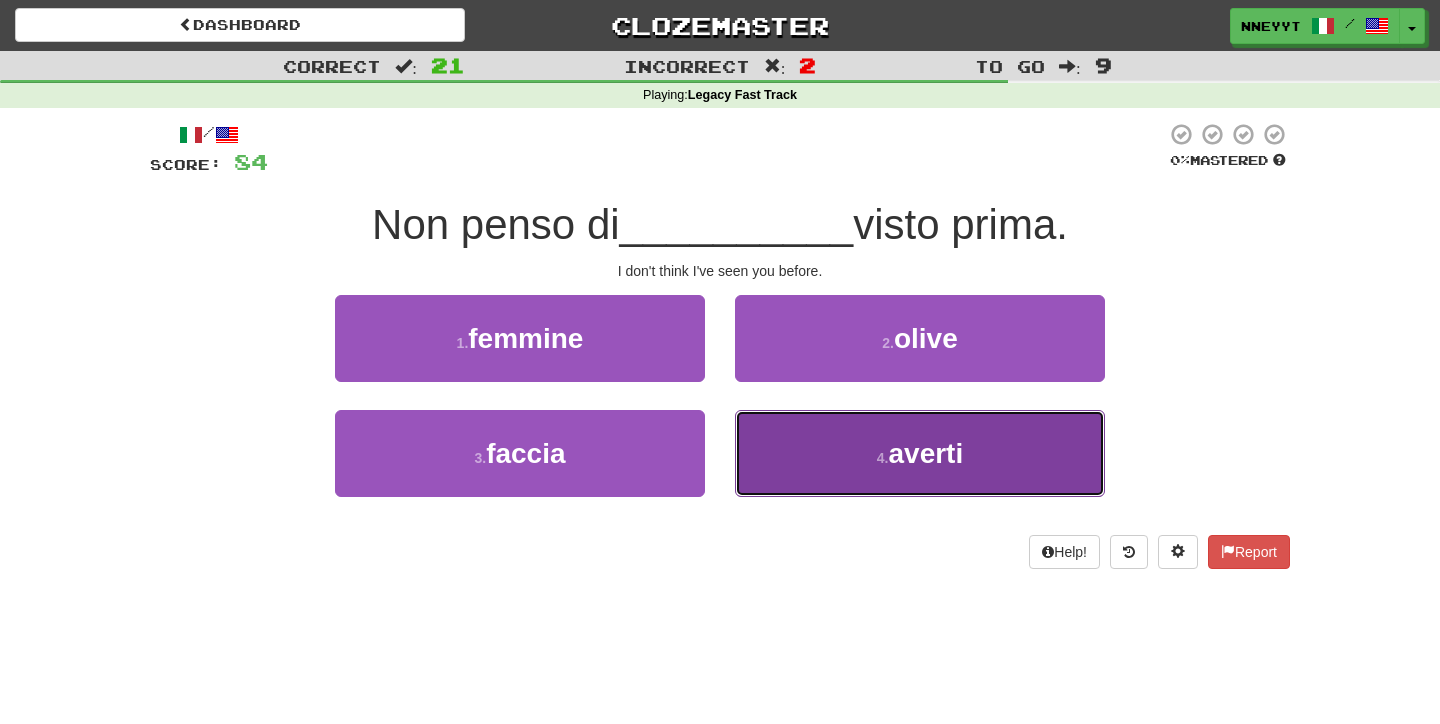 click on "4 .  averti" at bounding box center (920, 453) 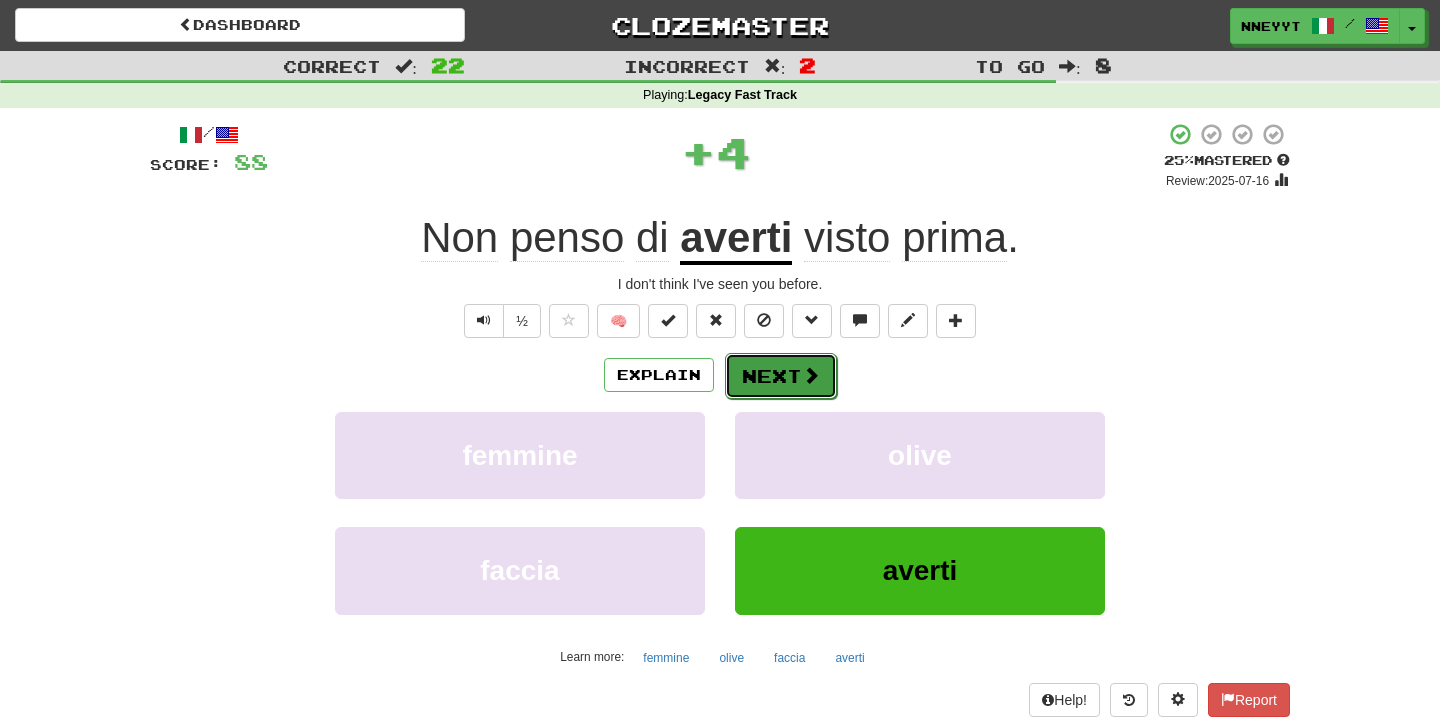 click on "Next" at bounding box center (781, 376) 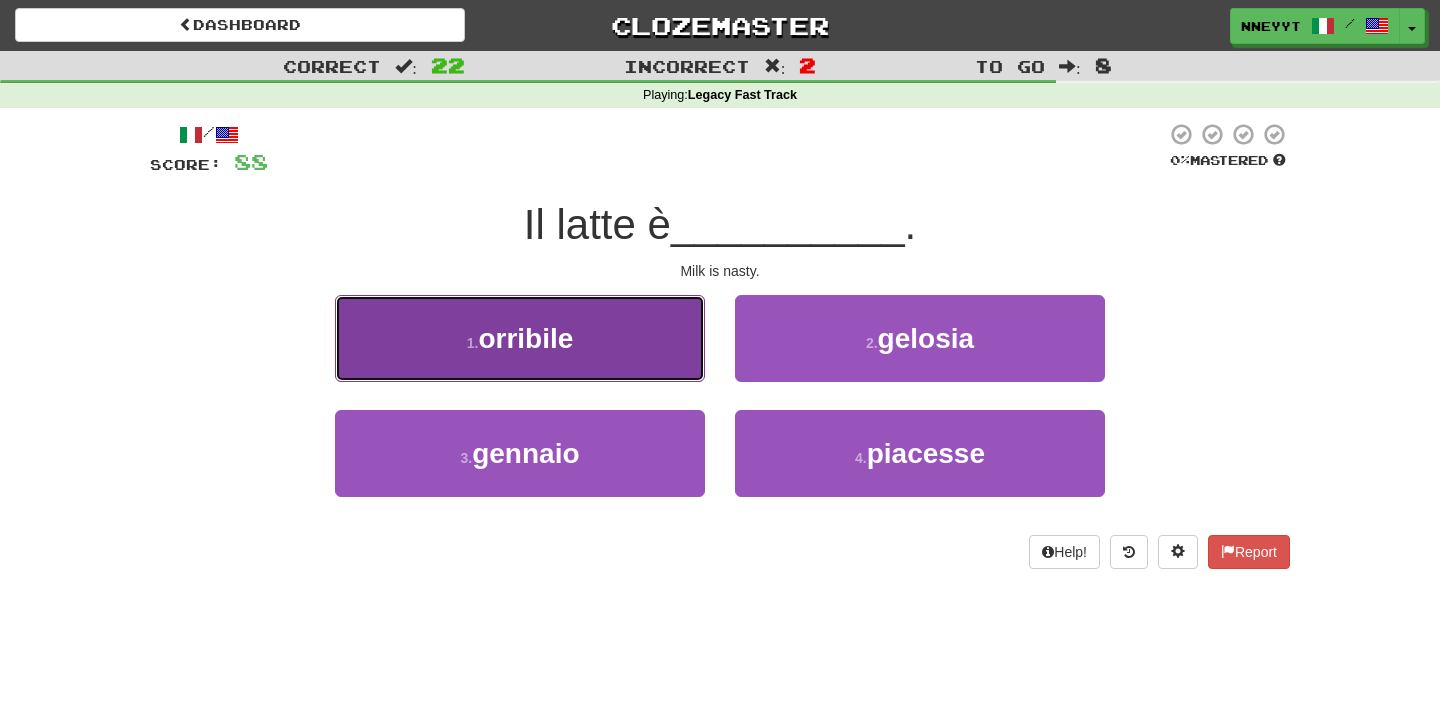 click on "1 .  orribile" at bounding box center [520, 338] 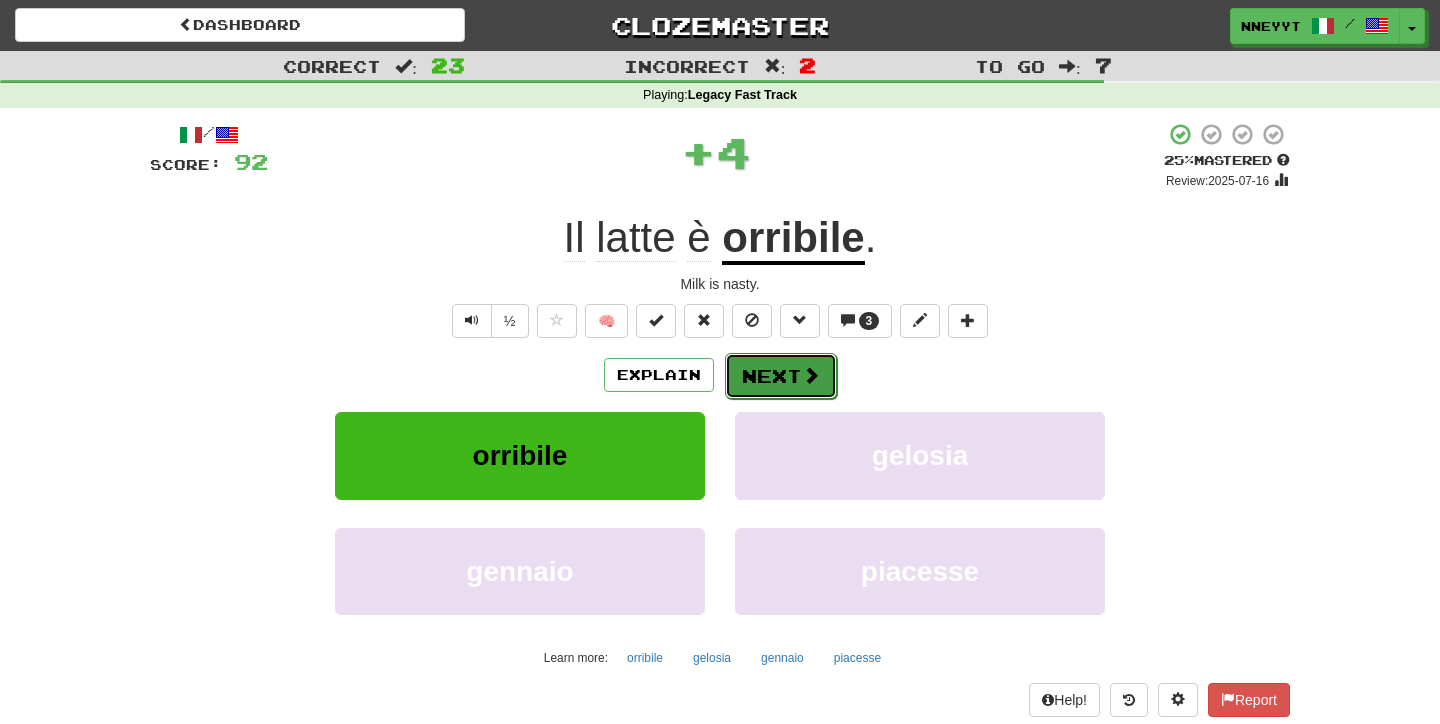 click on "Next" at bounding box center [781, 376] 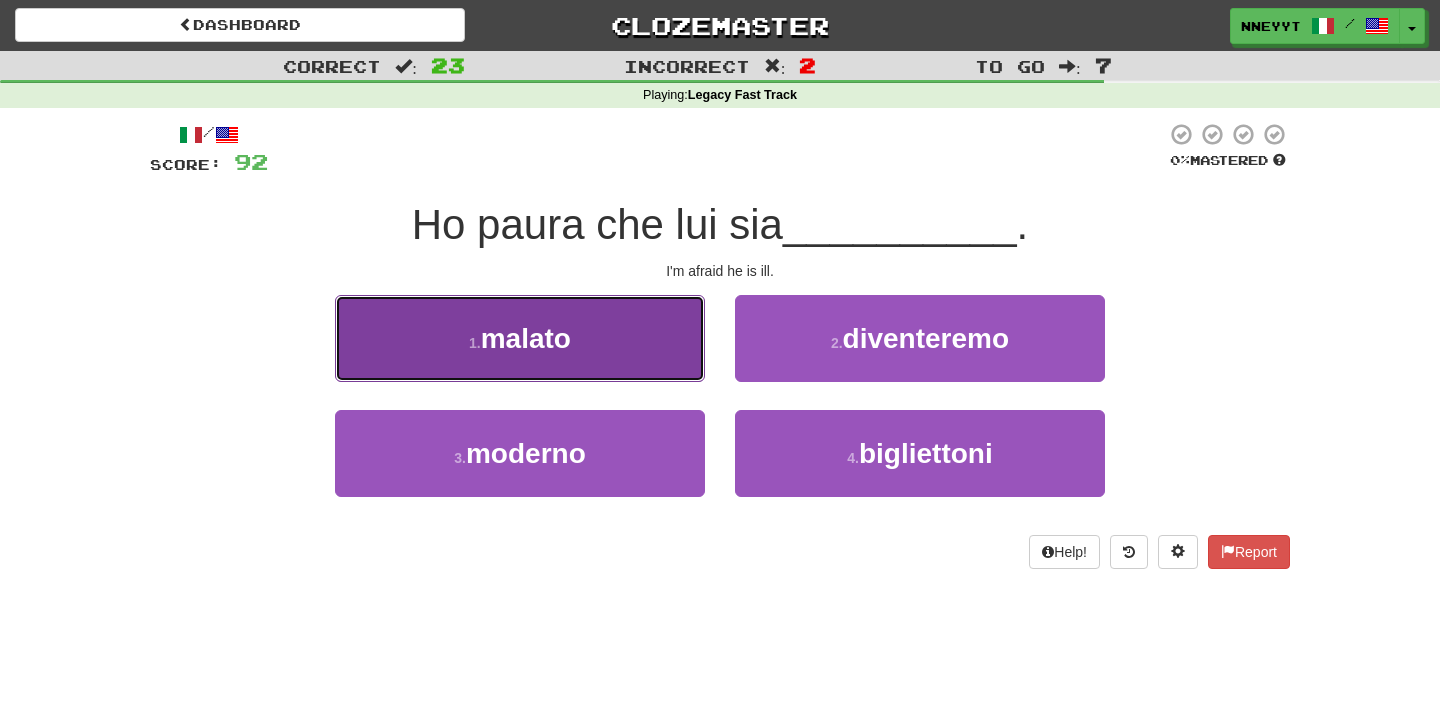 click on "1 .  malato" at bounding box center (520, 338) 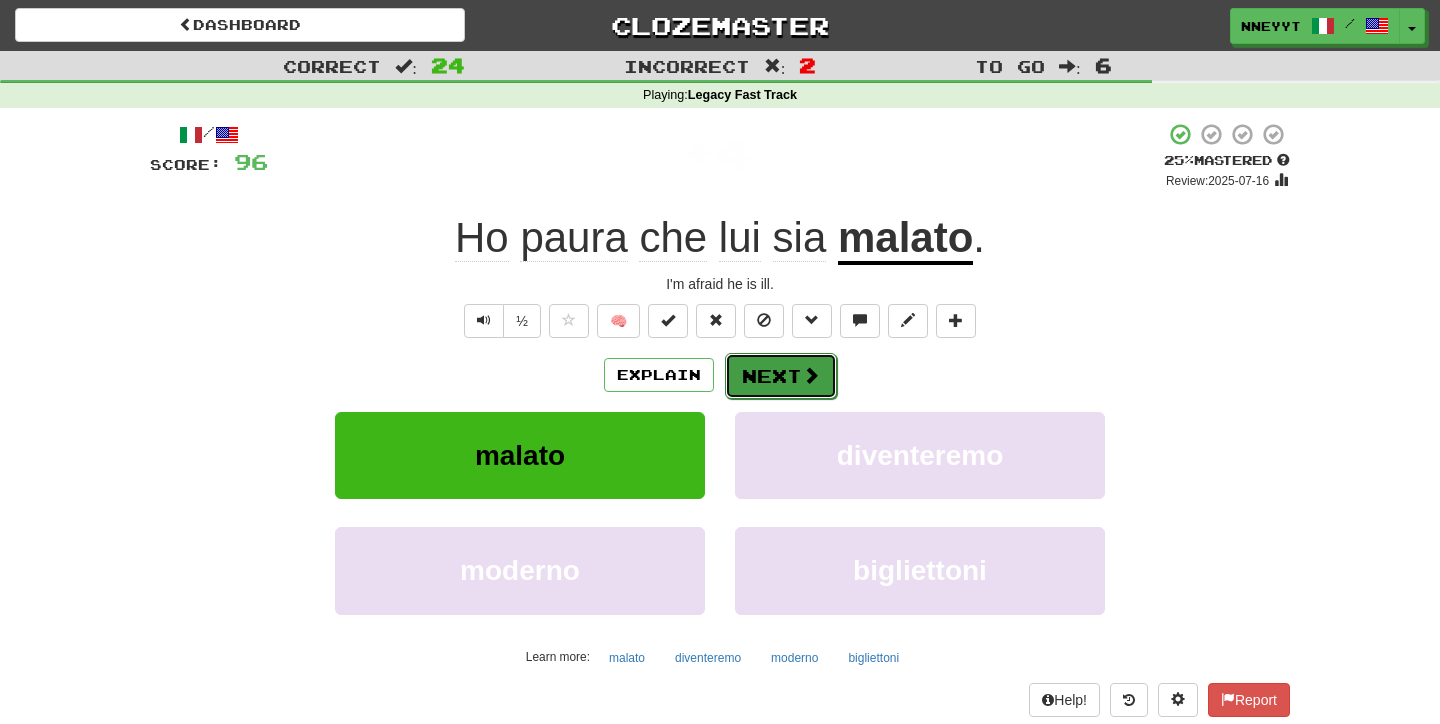 click on "Next" at bounding box center (781, 376) 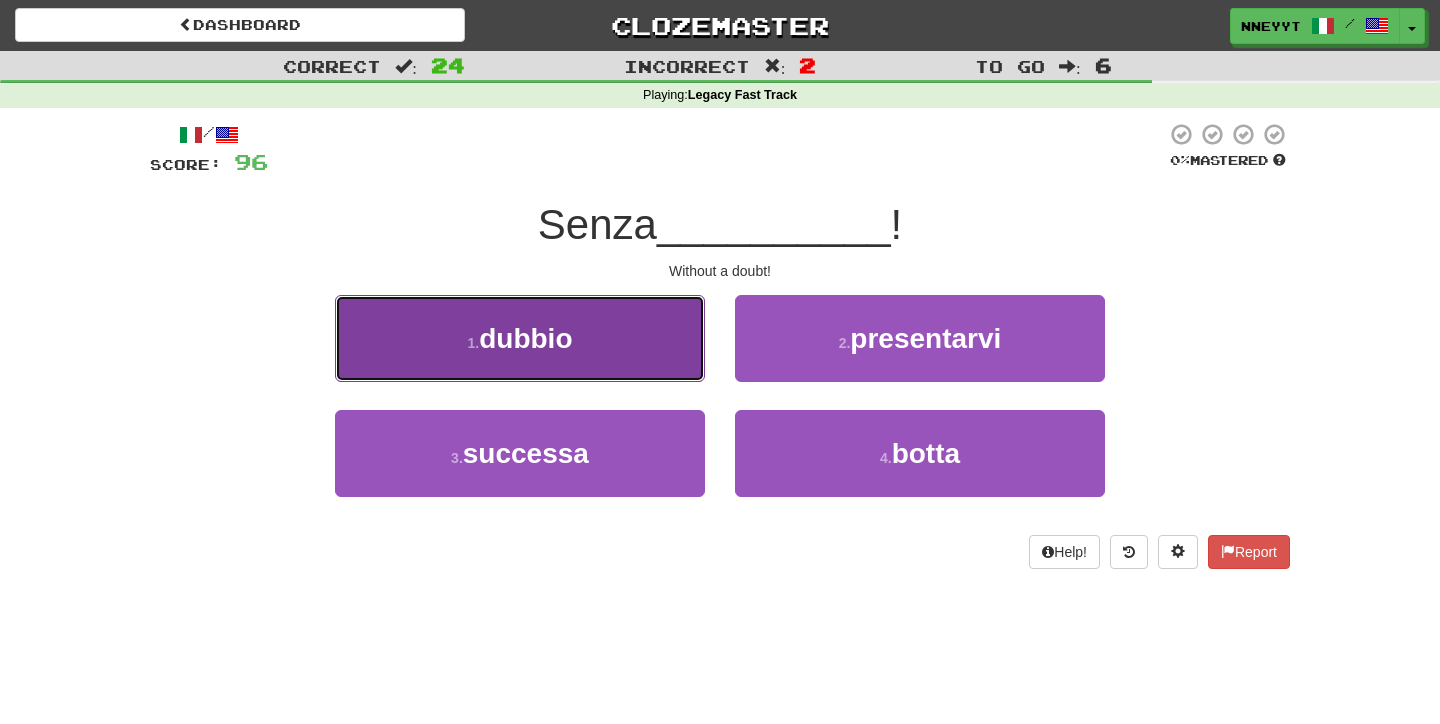 click on "1 .  dubbio" at bounding box center [520, 338] 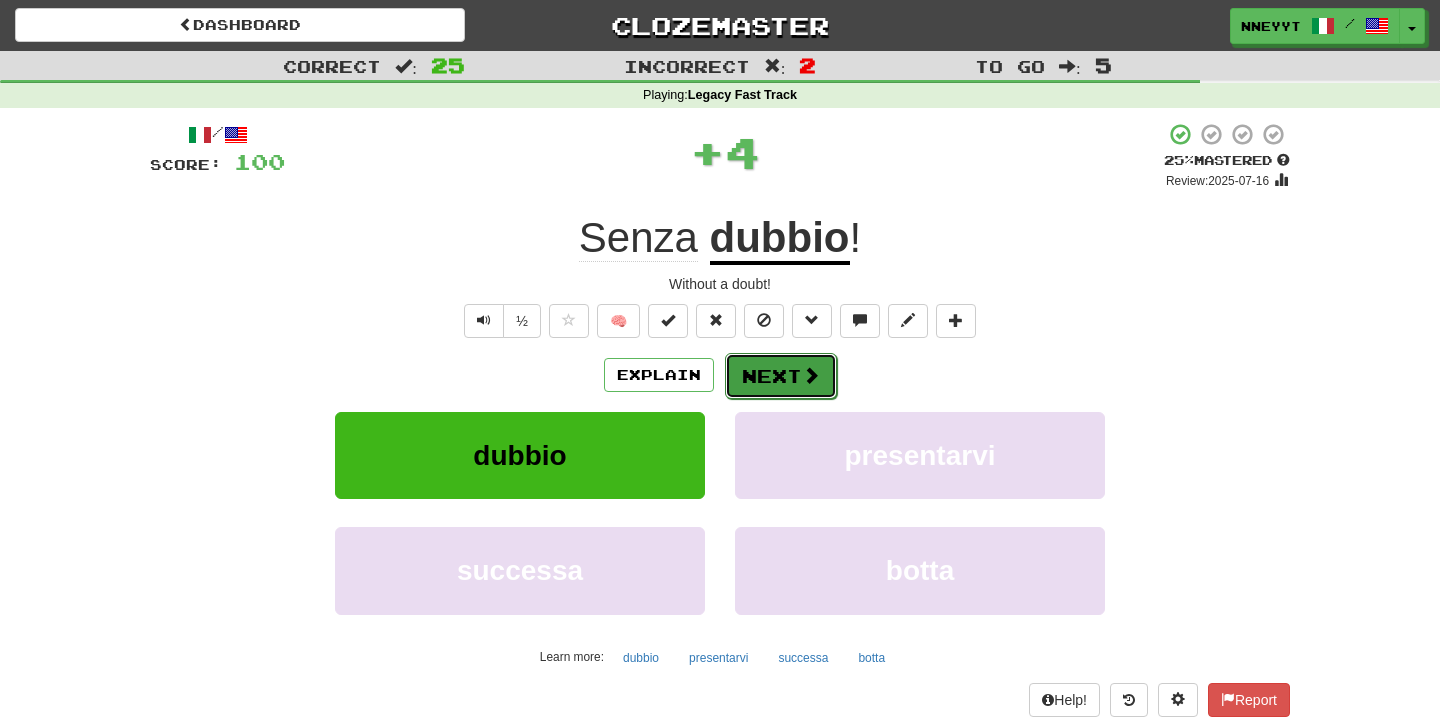 click on "Next" at bounding box center (781, 376) 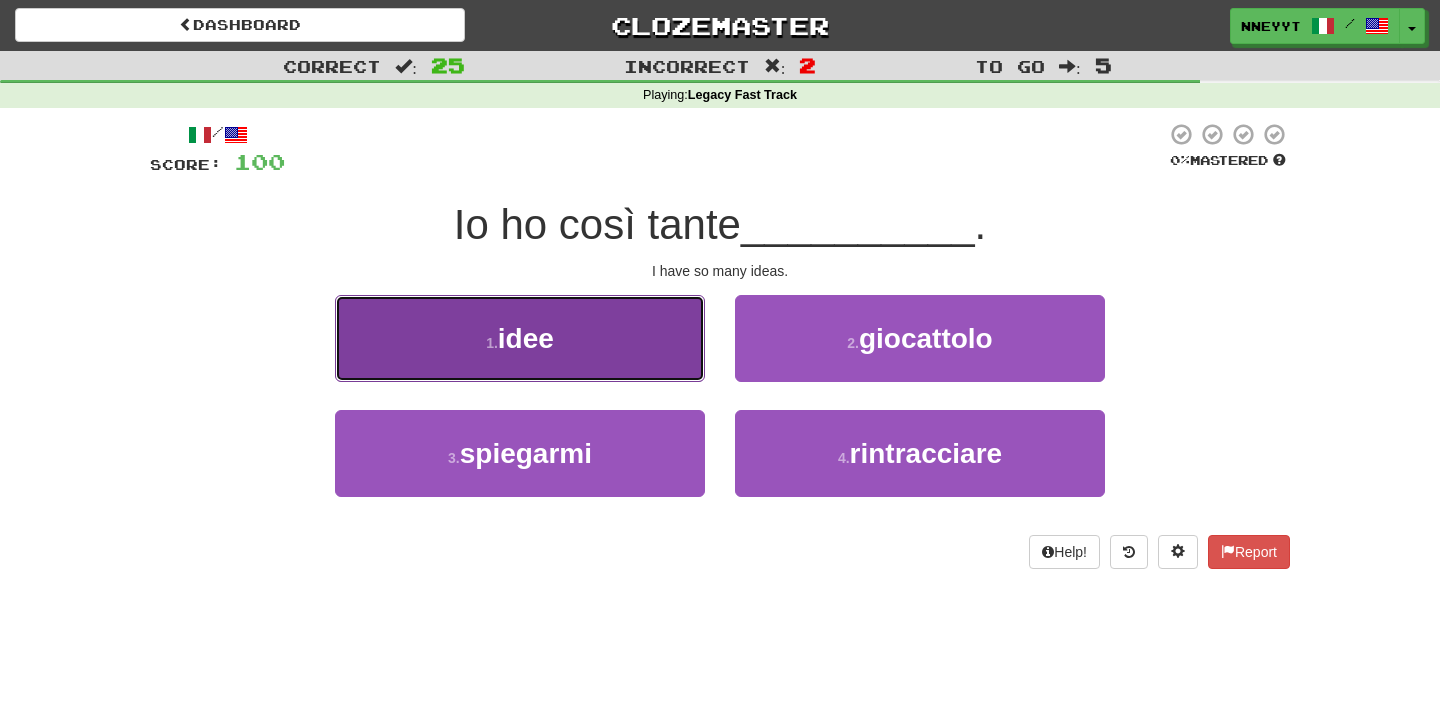 click on "1 .  idee" at bounding box center [520, 338] 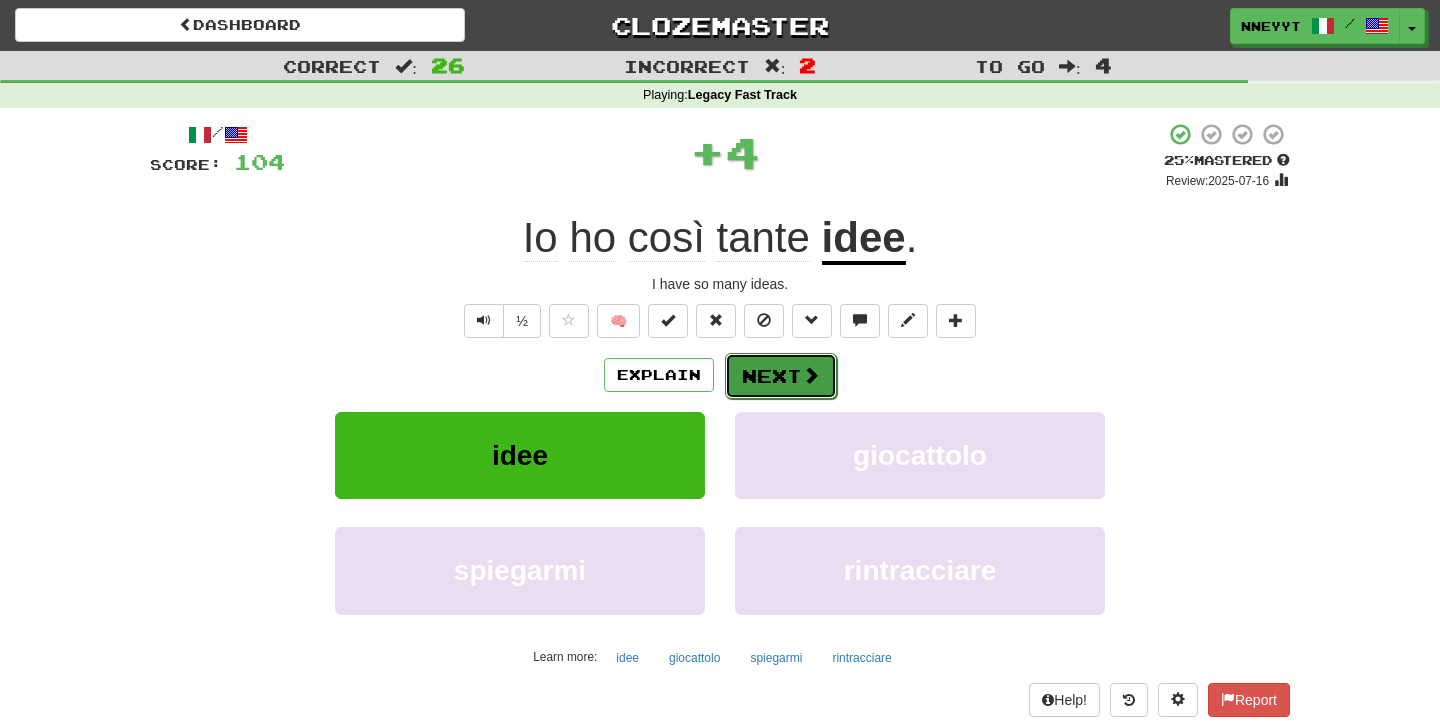 click on "Next" at bounding box center [781, 376] 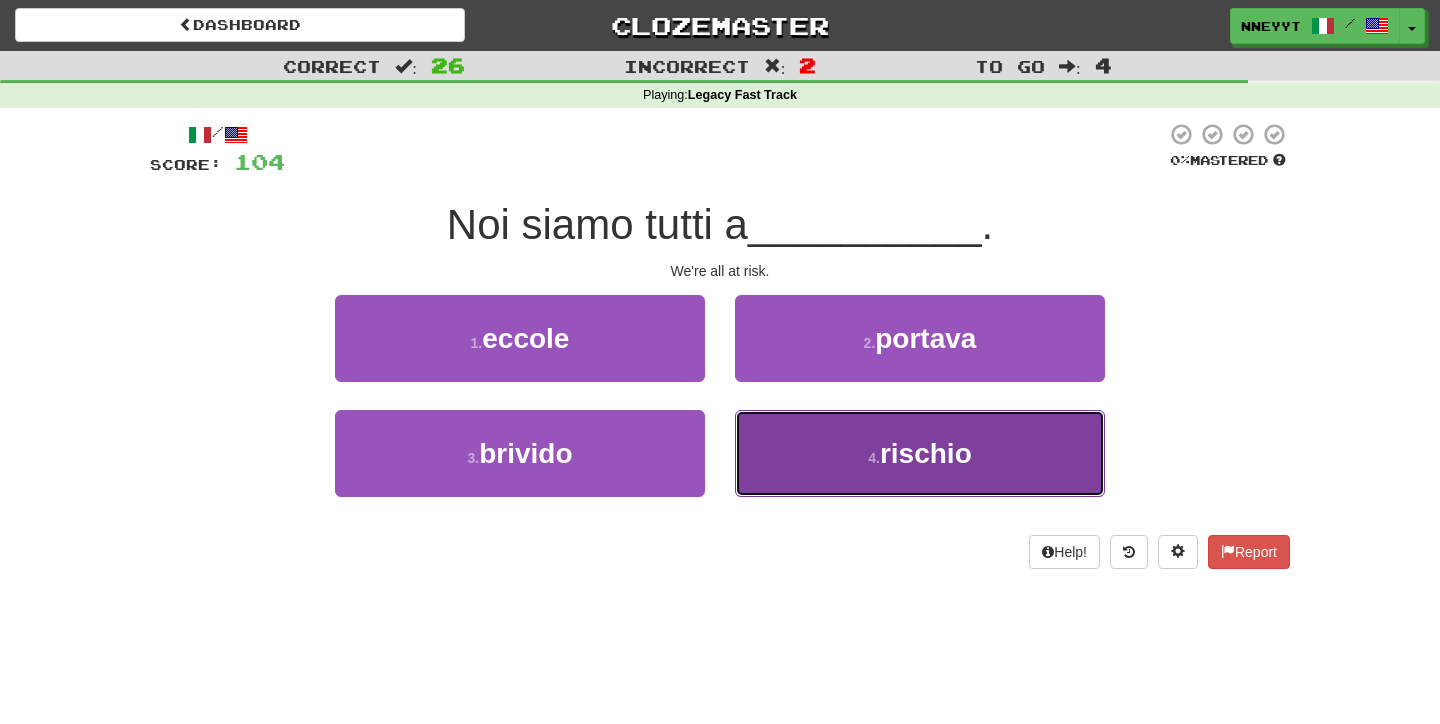 click on "4 .  rischio" at bounding box center [920, 453] 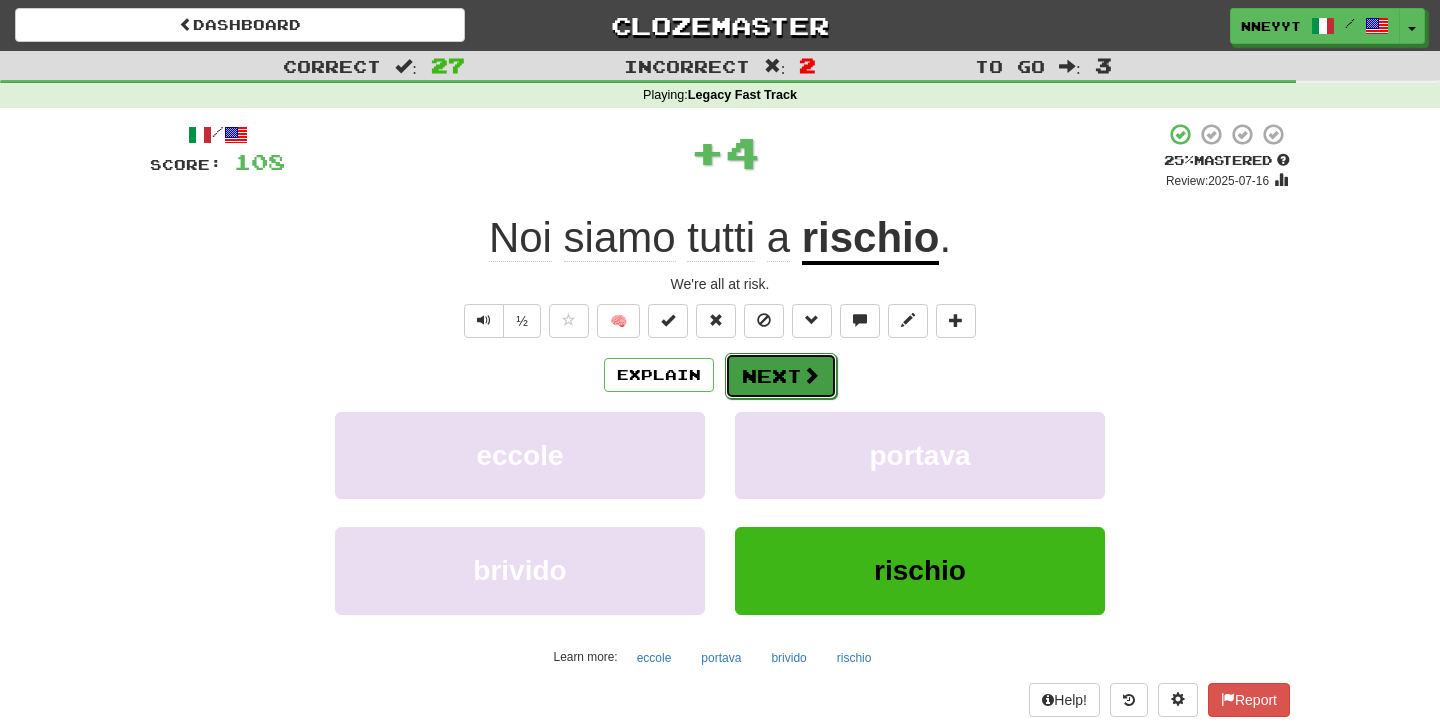 click on "Next" at bounding box center (781, 376) 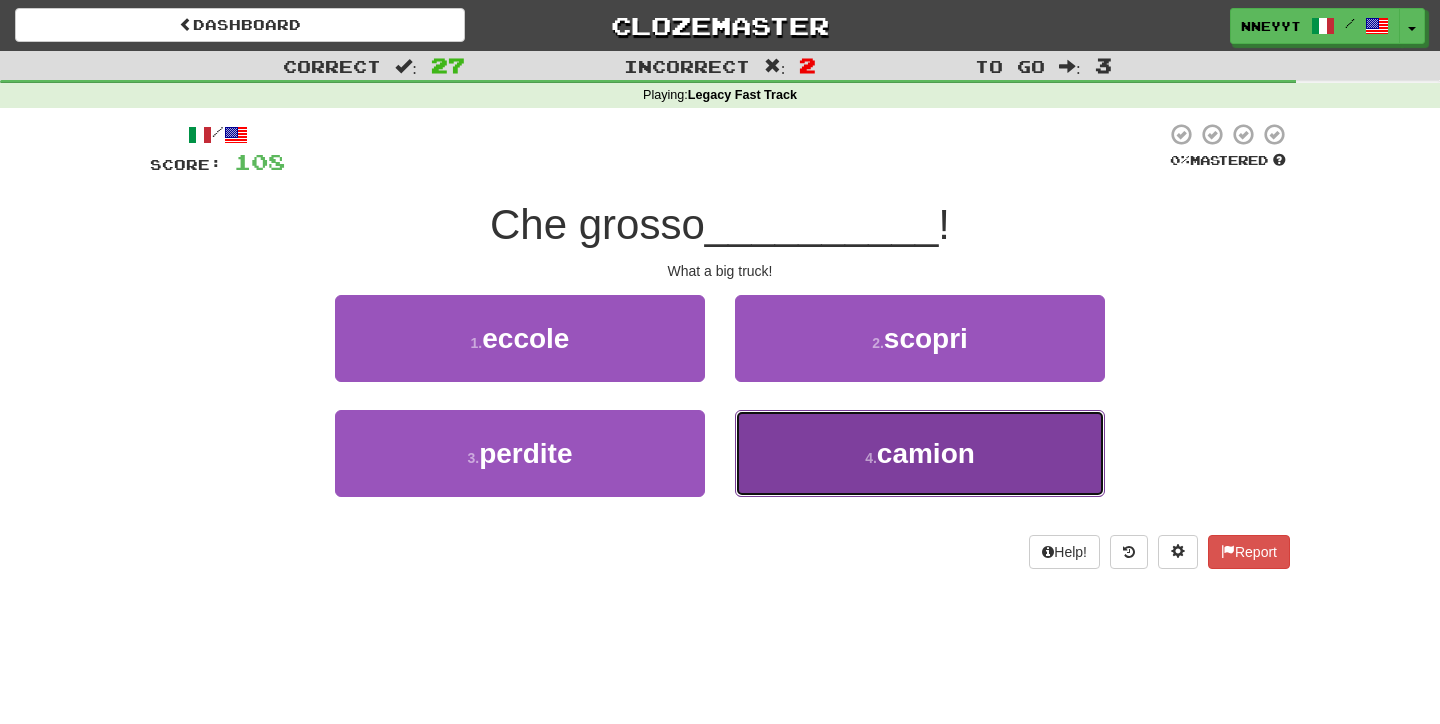 click on "4 .  camion" at bounding box center (920, 453) 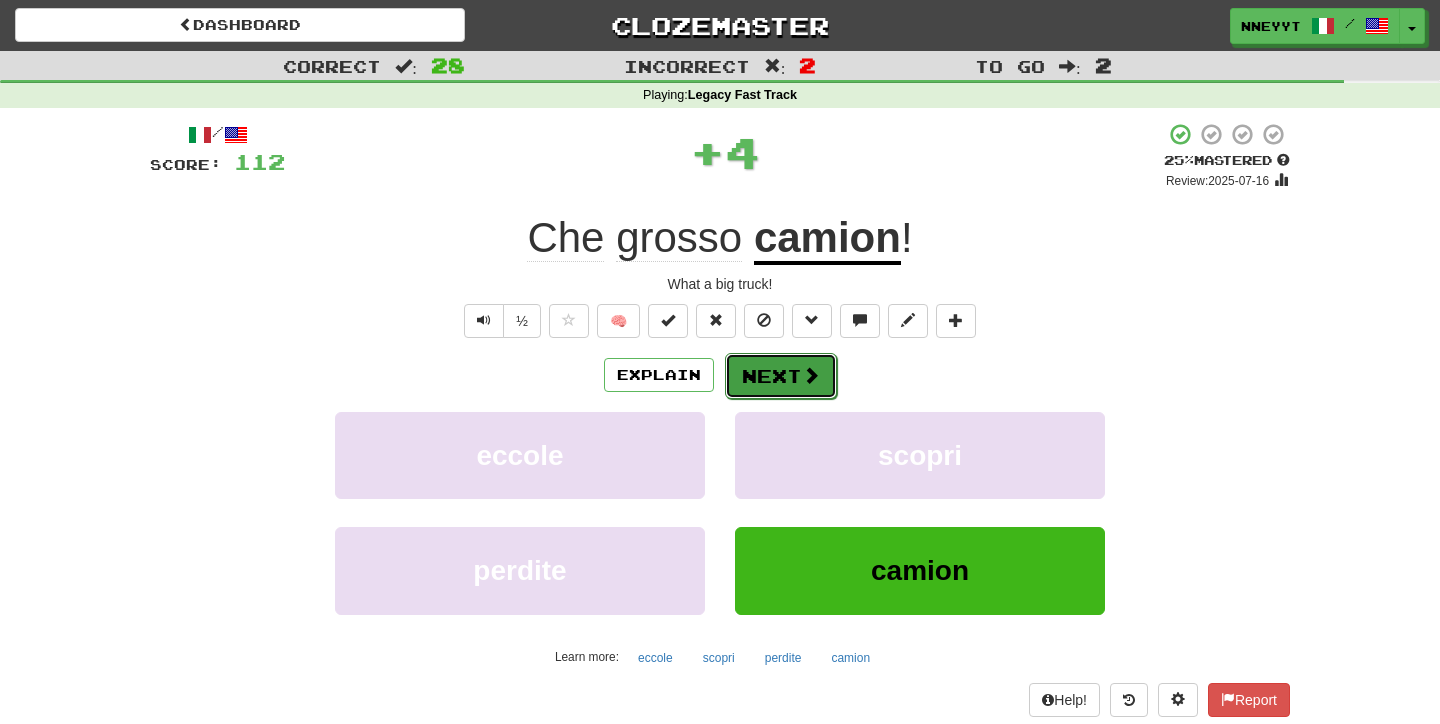 click on "Next" at bounding box center (781, 376) 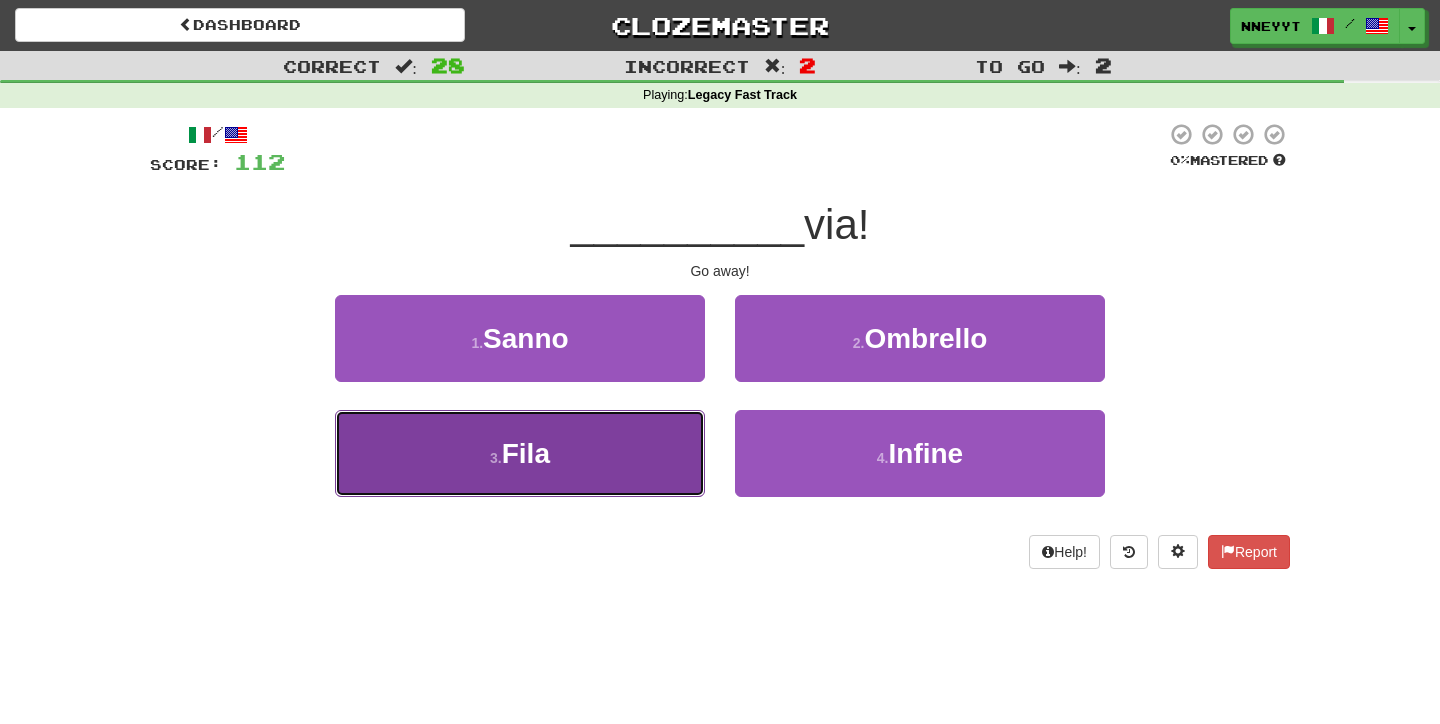 click on "3 .  Fila" at bounding box center [520, 453] 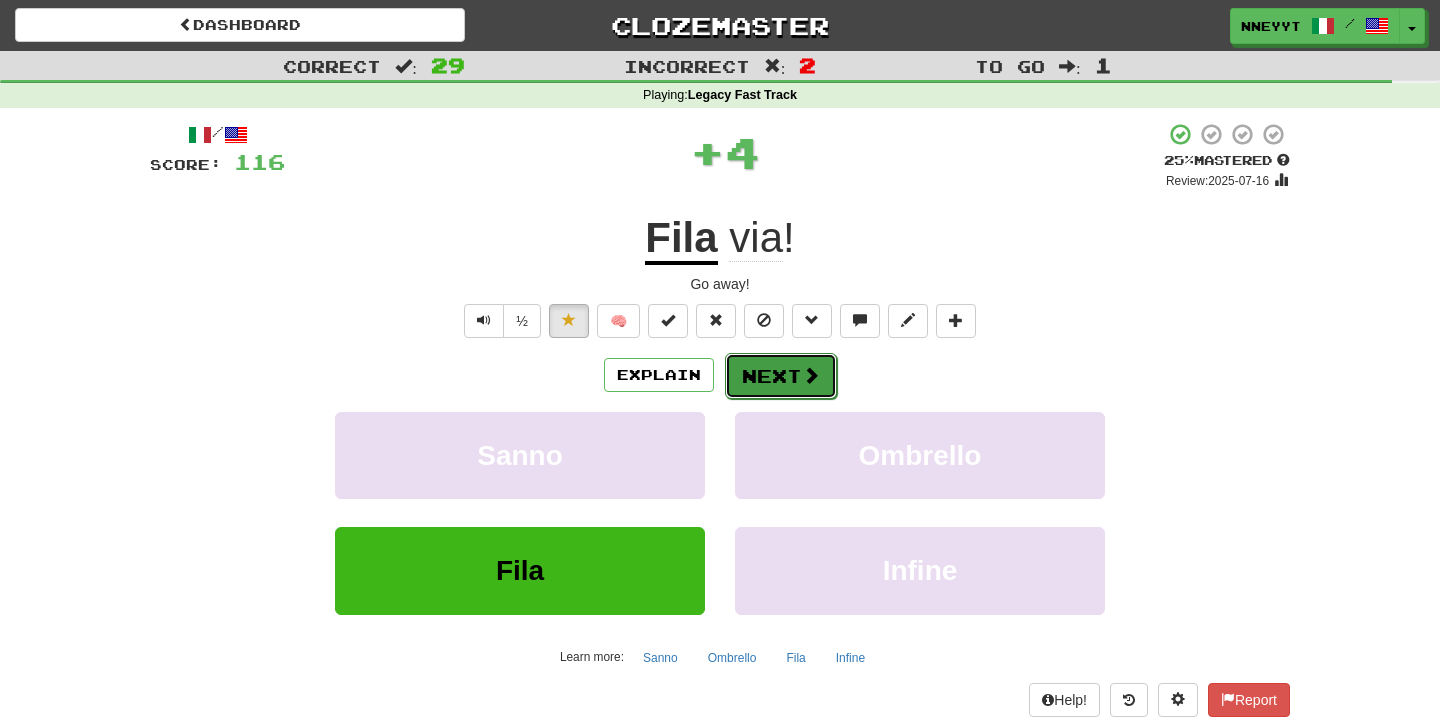 click on "Next" at bounding box center (781, 376) 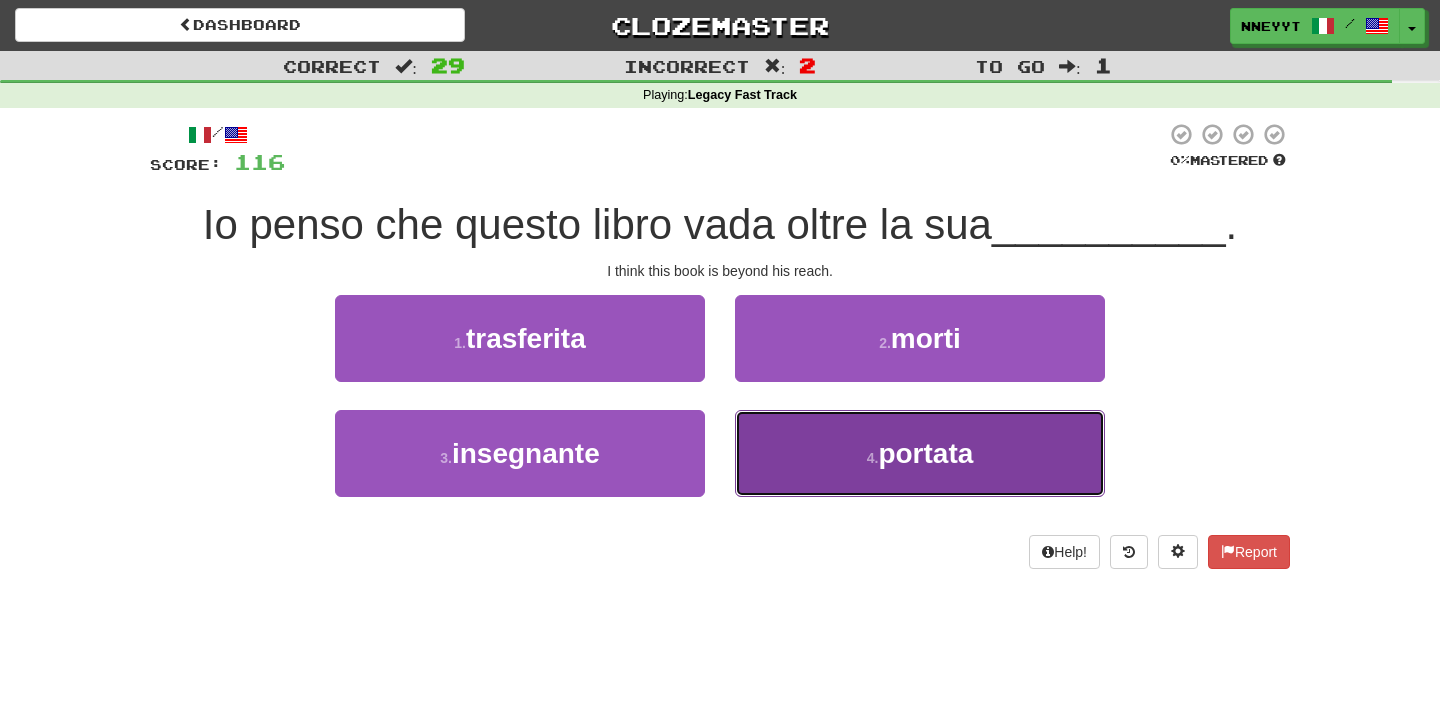 click on "4 .  portata" at bounding box center (920, 453) 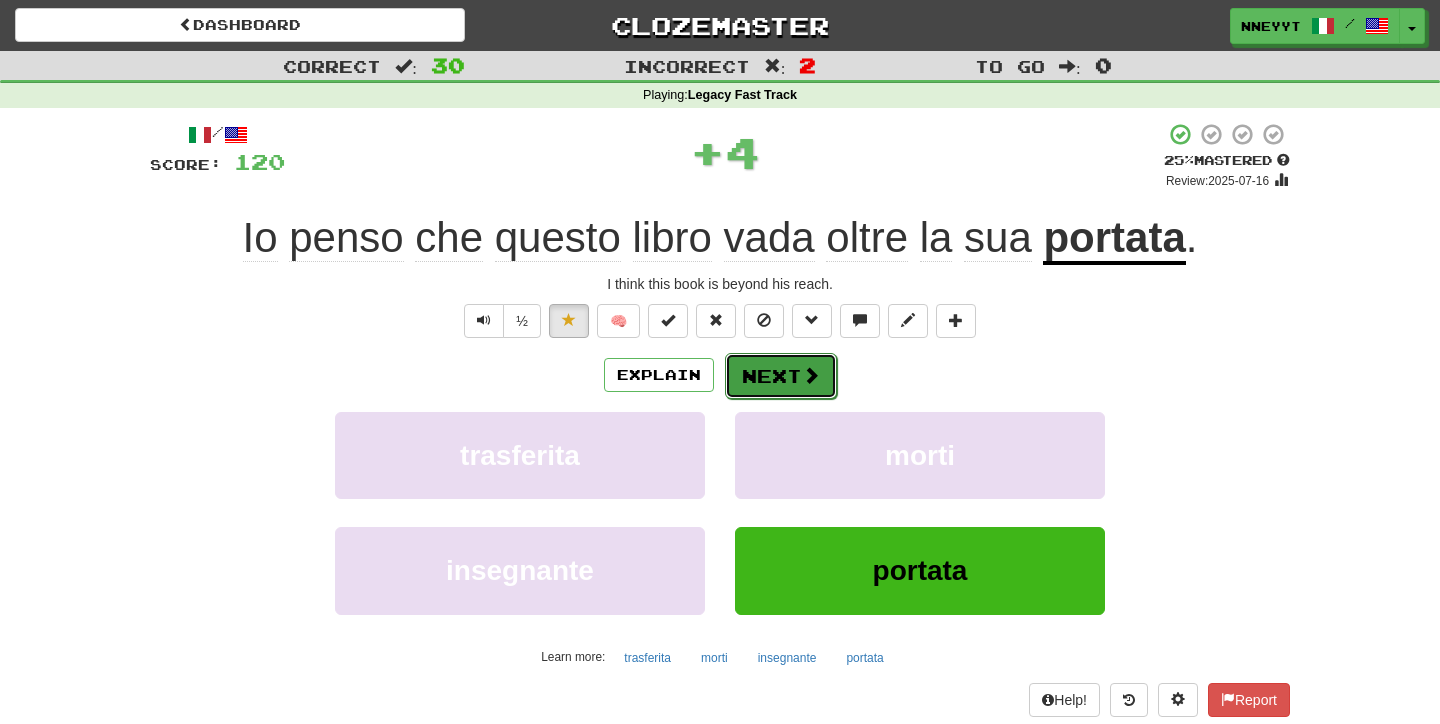 click on "Next" at bounding box center [781, 376] 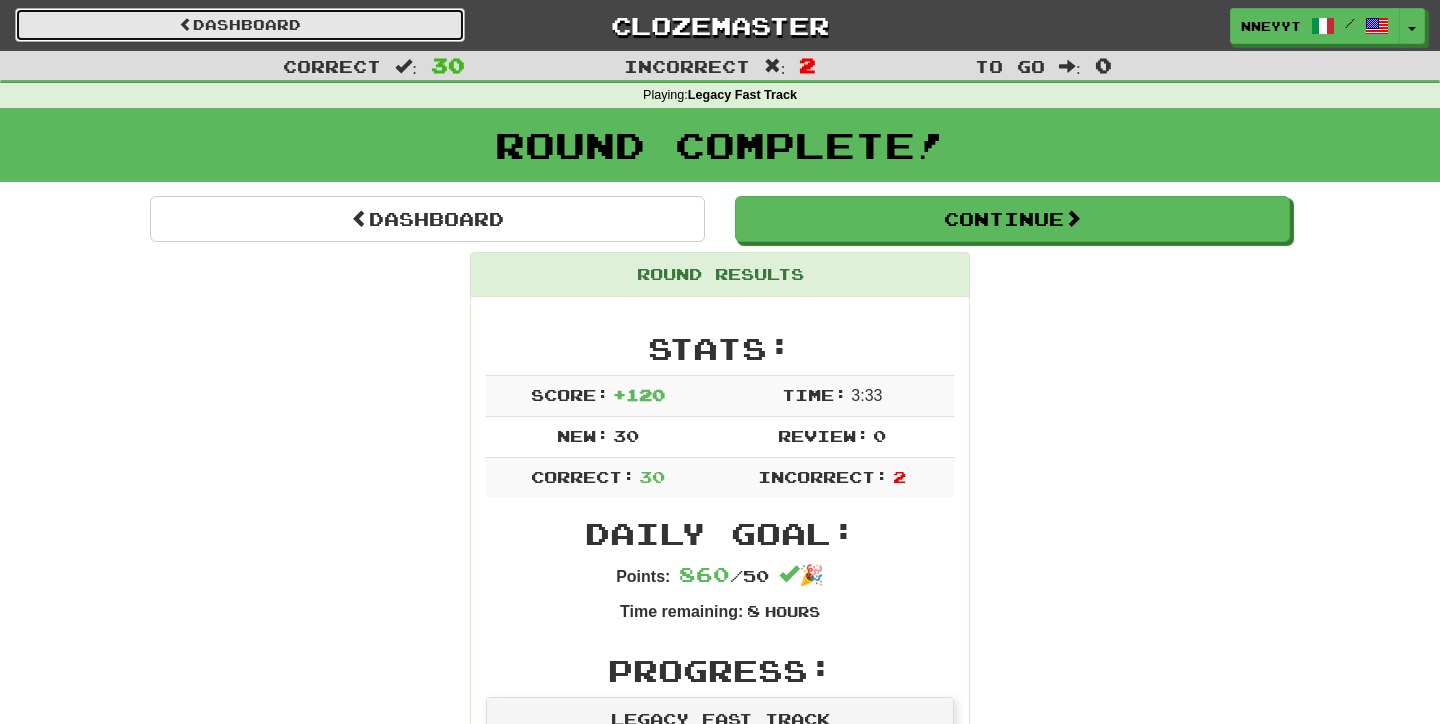 click on "Dashboard" at bounding box center (240, 25) 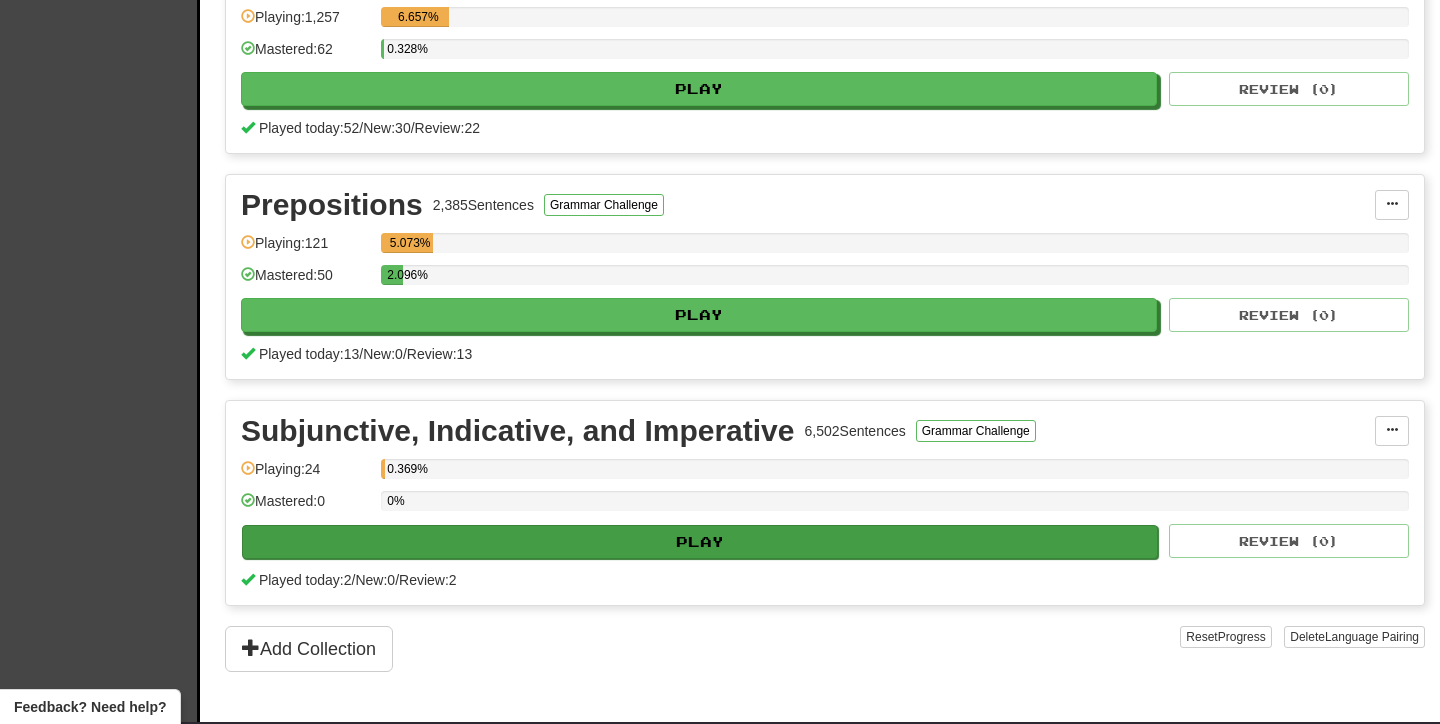 scroll, scrollTop: 948, scrollLeft: 0, axis: vertical 